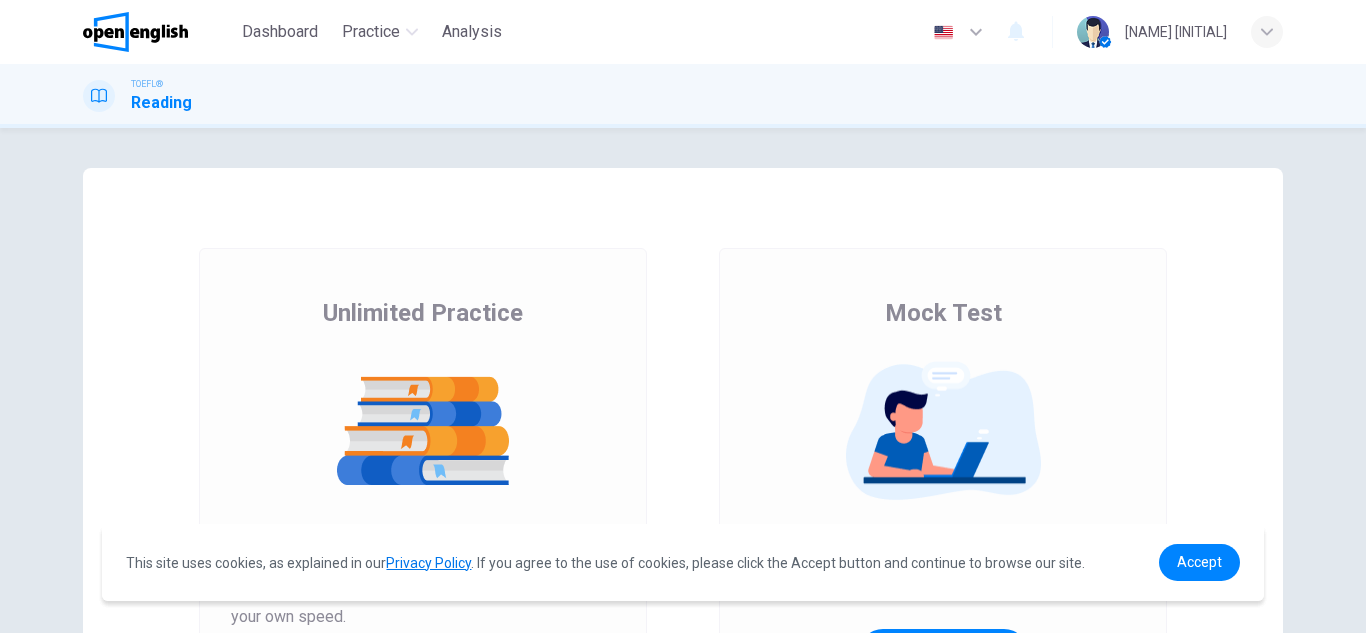 scroll, scrollTop: 0, scrollLeft: 0, axis: both 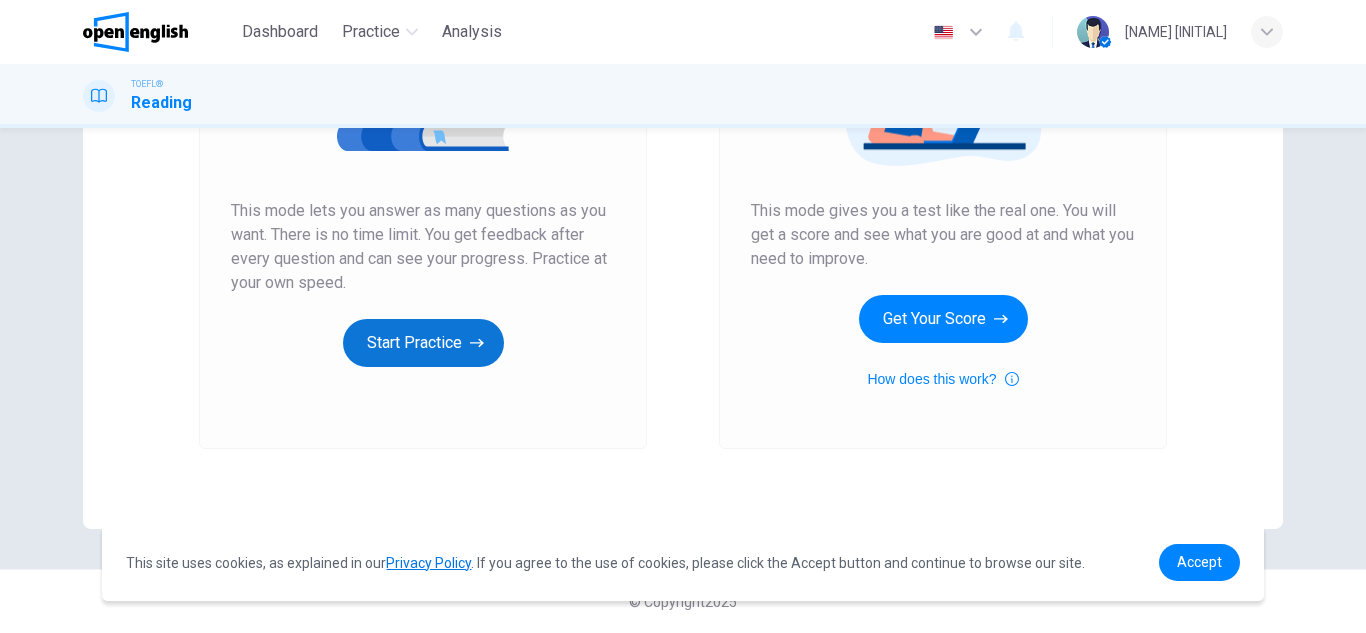 click on "Start Practice" at bounding box center [423, 343] 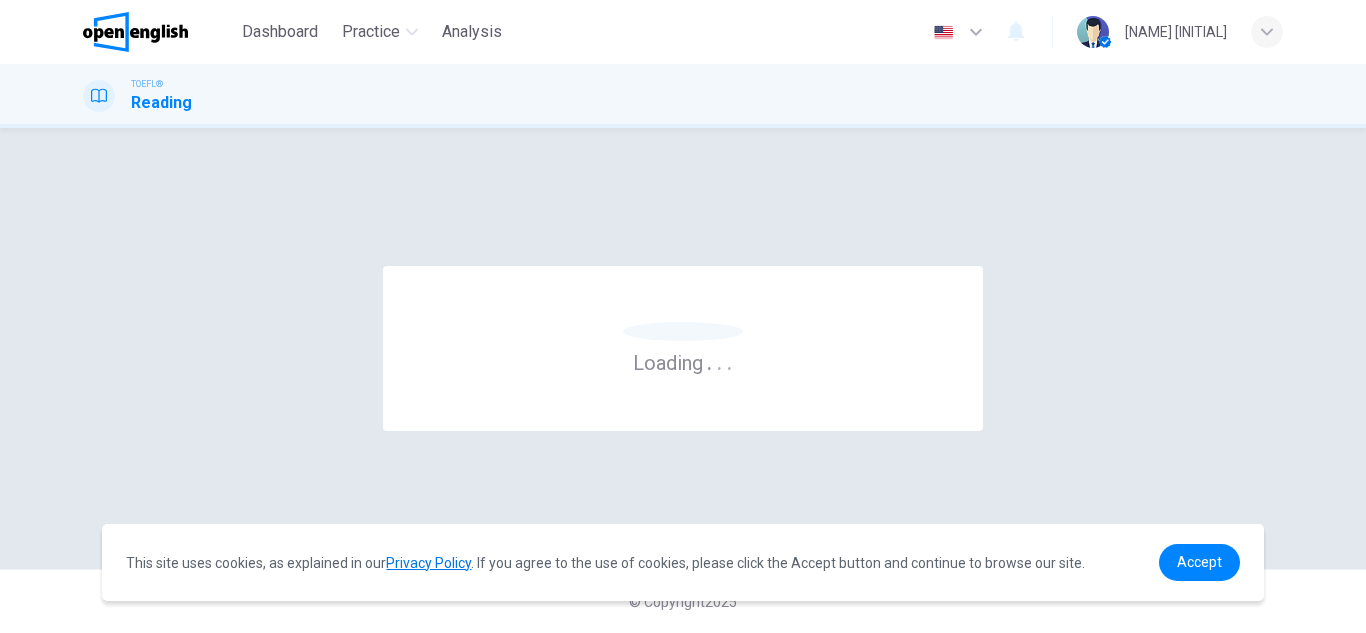 scroll, scrollTop: 0, scrollLeft: 0, axis: both 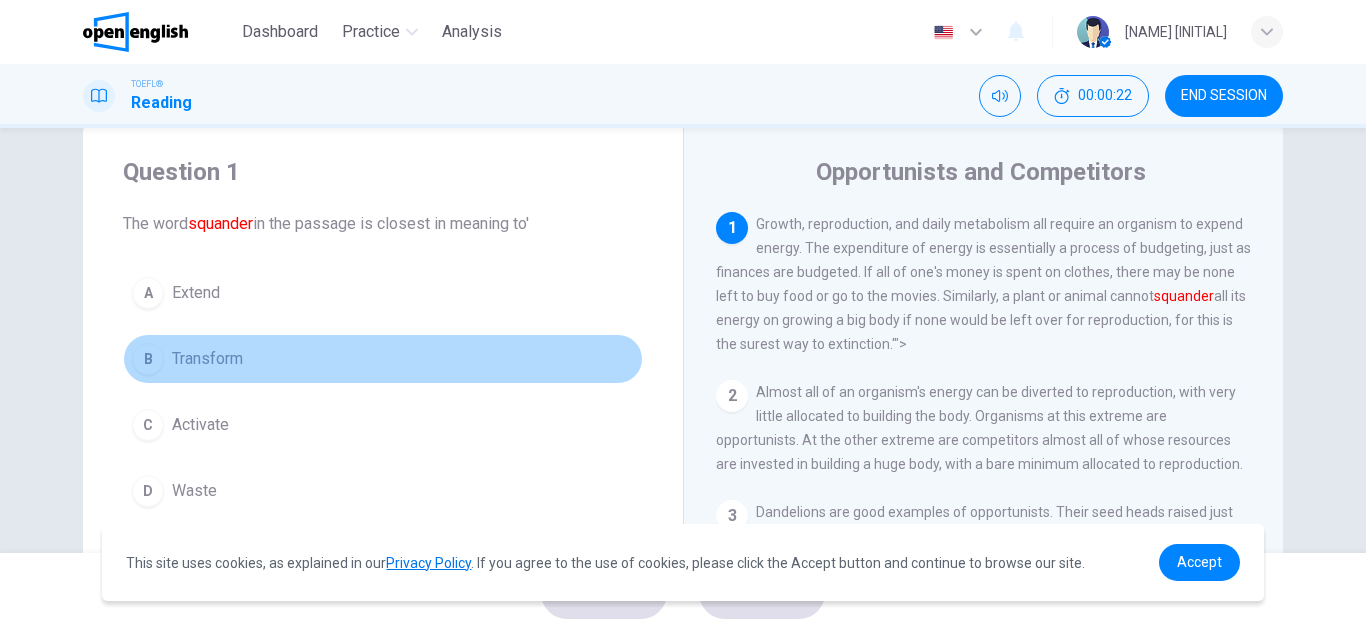 click on "B Transform" at bounding box center (383, 359) 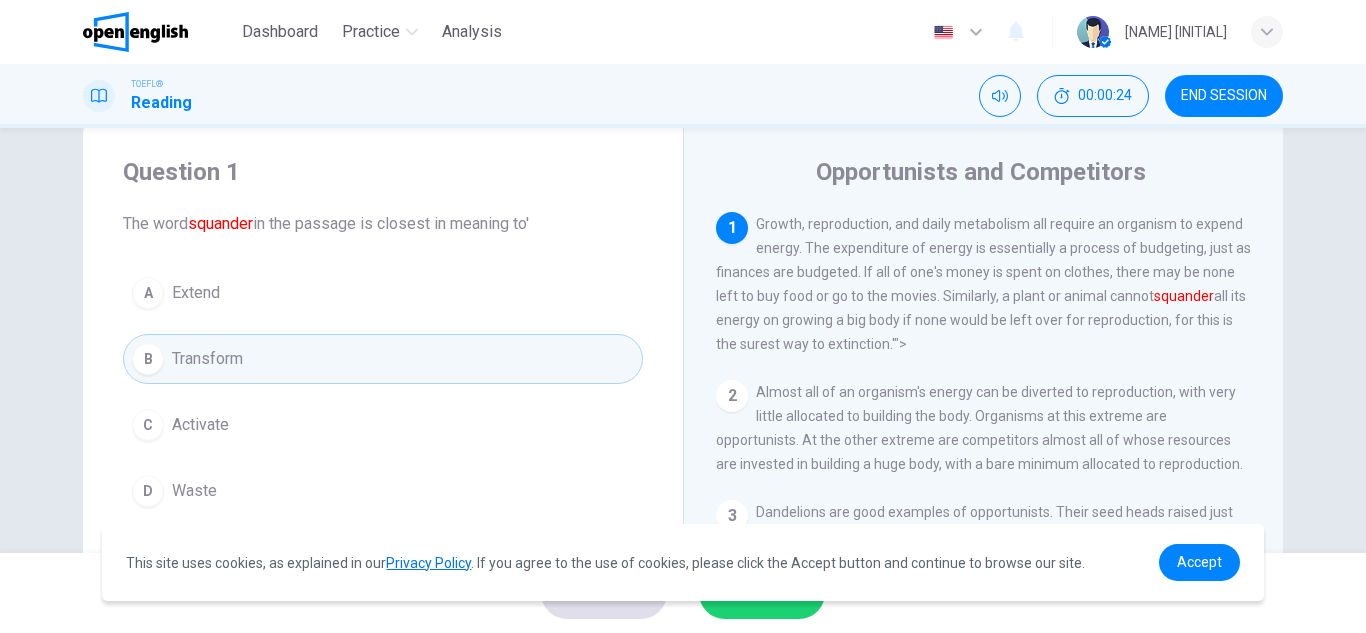 click on "Question 1 The word  squander  in the passage is closest in meaning to' A Extend B Transform C Activate D Waste Opportunists and Competitors 1 Growth, reproduction, and daily metabolism all require an organism to expend energy. The expenditure of energy is essentially a process of budgeting, just as finances are budgeted. If all of one's money is spent on clothes, there may be none left to buy food or go to the movies. Similarly, a plant or animal cannot  squander  all its energy on growing a big body if none would be left over for reproduction, for this is the surest way to extinction.'"> 2 Almost all of an organism's energy can be diverted to reproduction, with very little allocated to building the body. Organisms at this extreme are opportunists. At the other extreme are competitors almost all of whose resources are invested in building a huge body, with a bare minimum allocated to reproduction. 3 4 5 6" at bounding box center [683, 471] 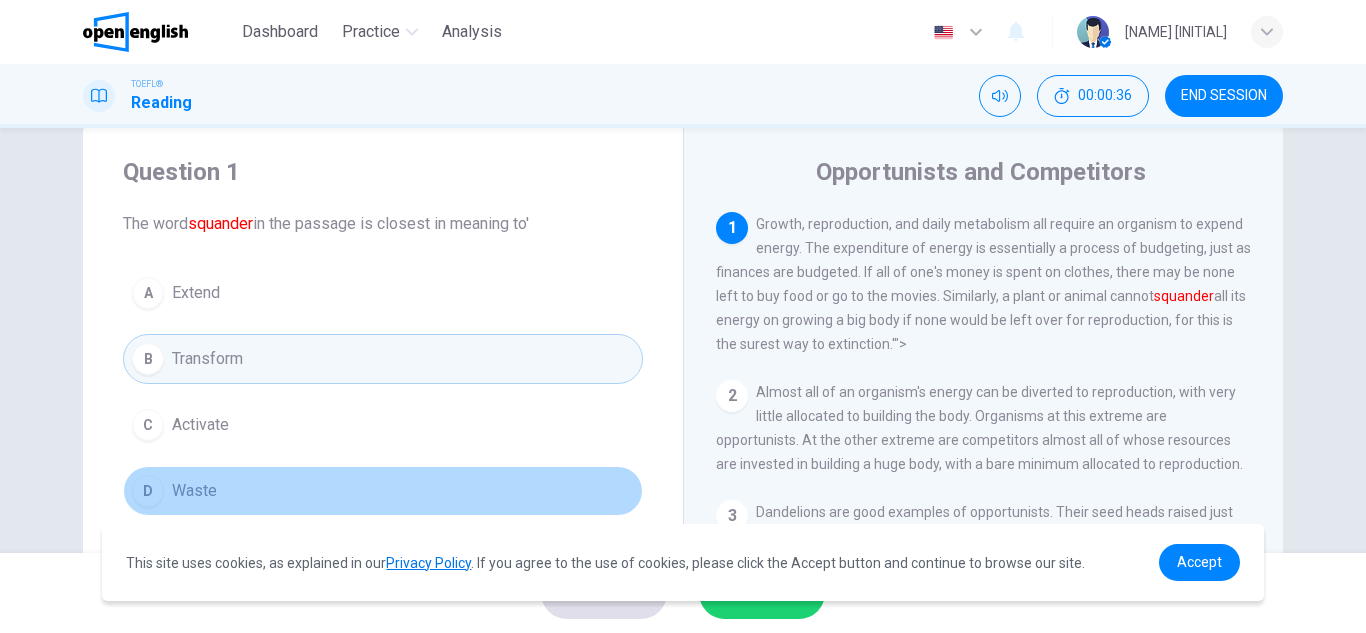 click on "D Waste" at bounding box center (383, 491) 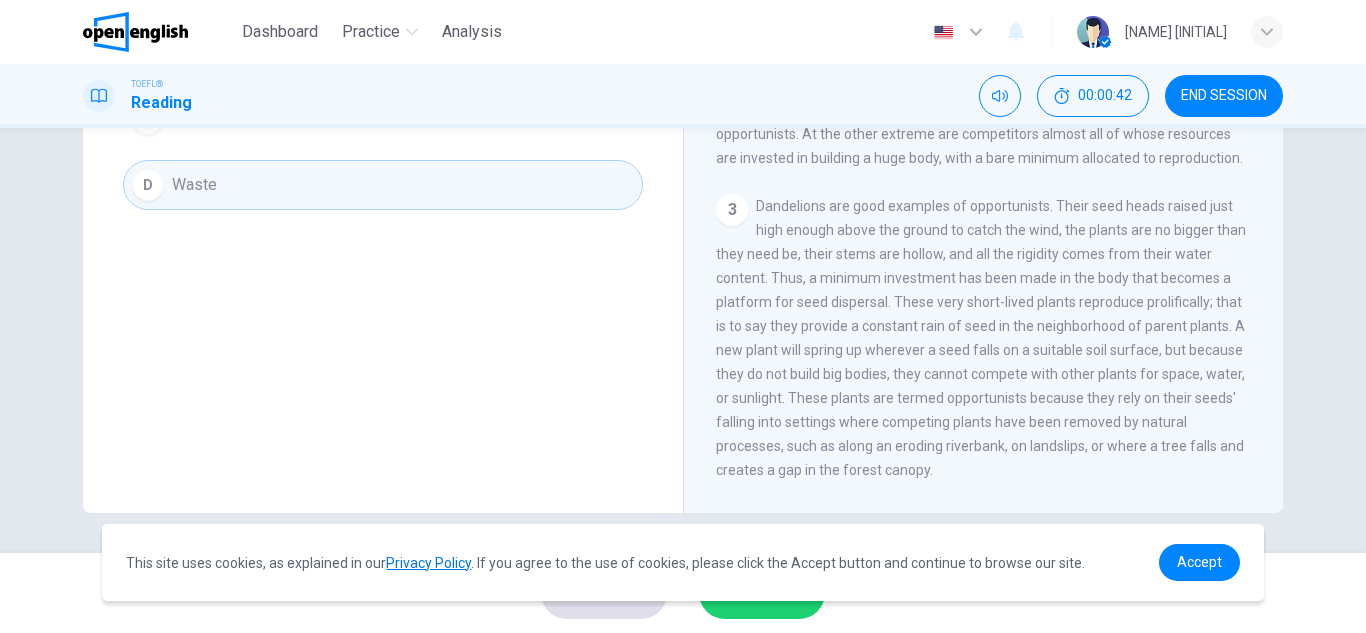 scroll, scrollTop: 0, scrollLeft: 0, axis: both 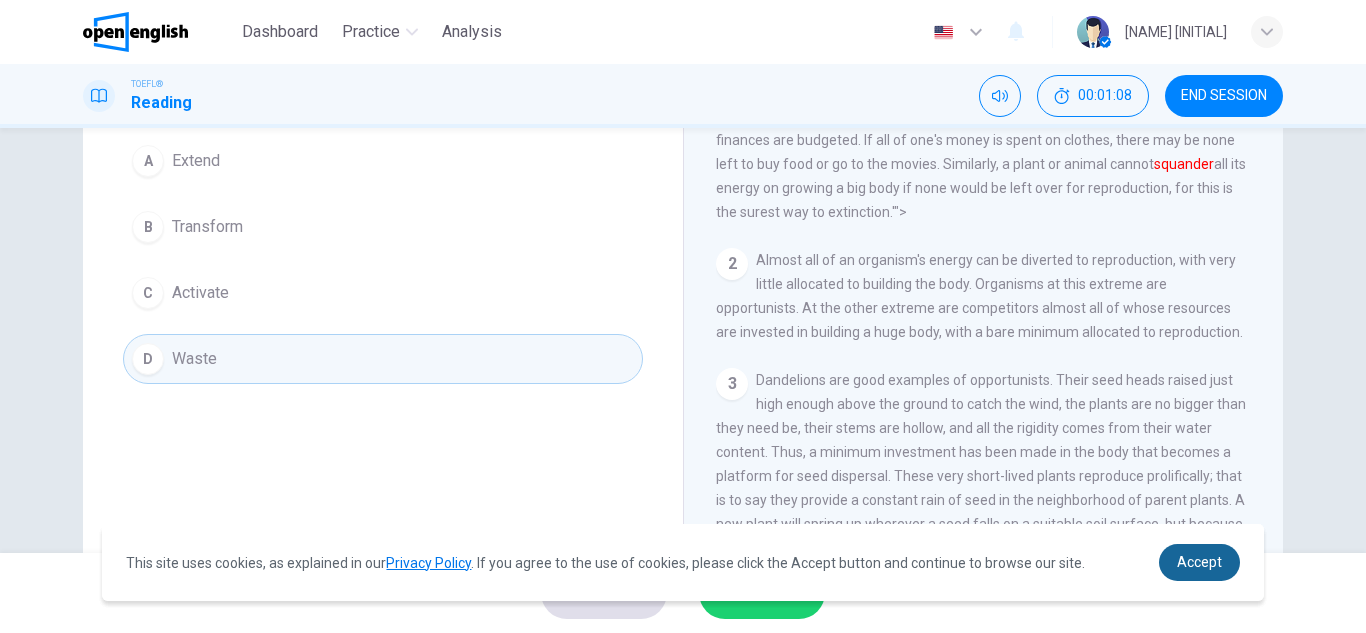 click on "Accept" at bounding box center [1199, 562] 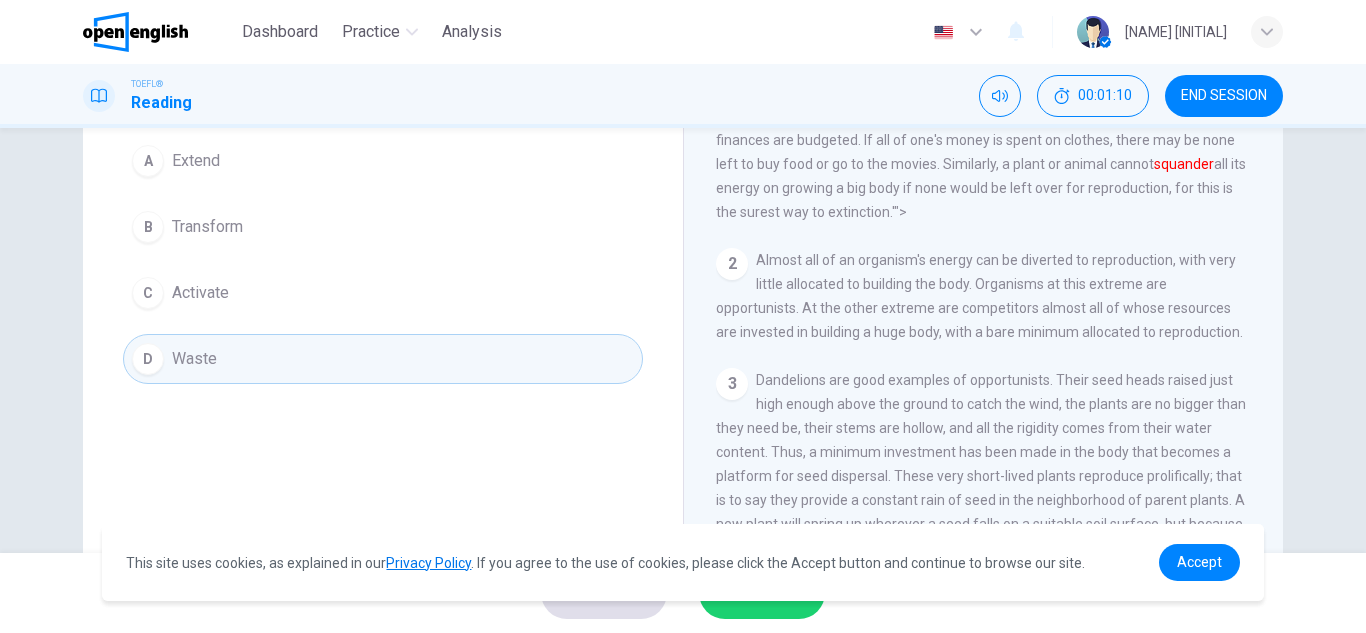 click on "SKIP SUBMIT" at bounding box center [683, 593] 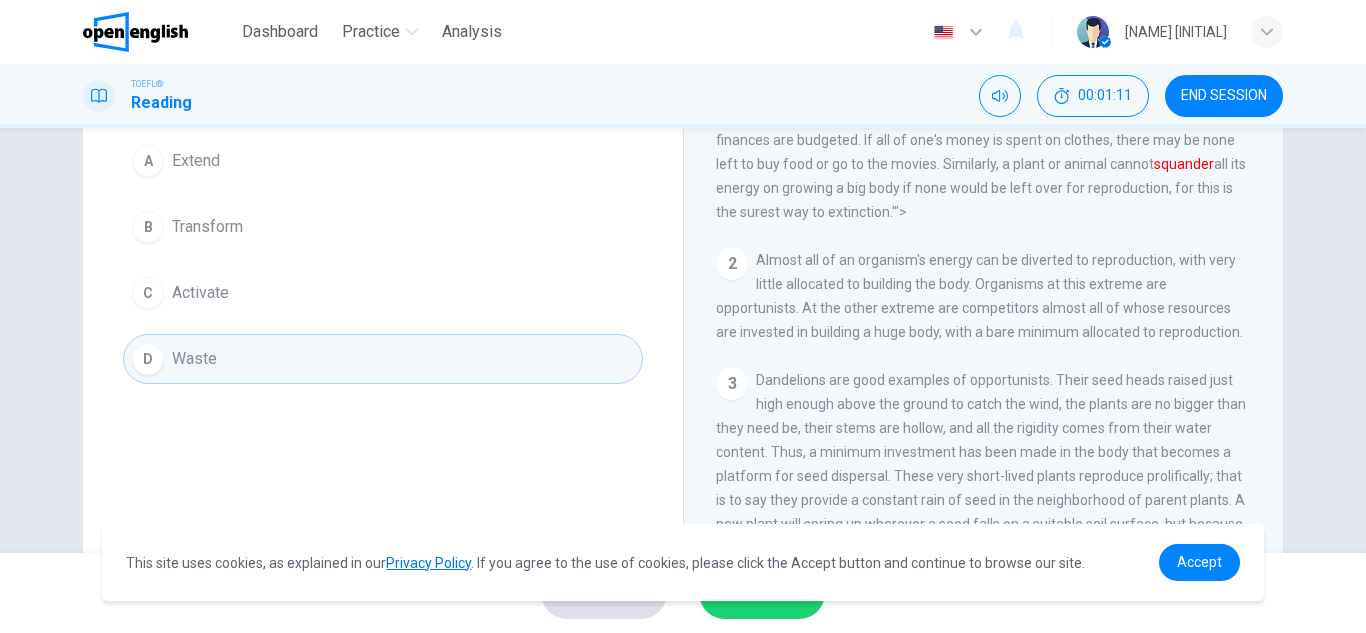 click on "SUBMIT" at bounding box center [752, 593] 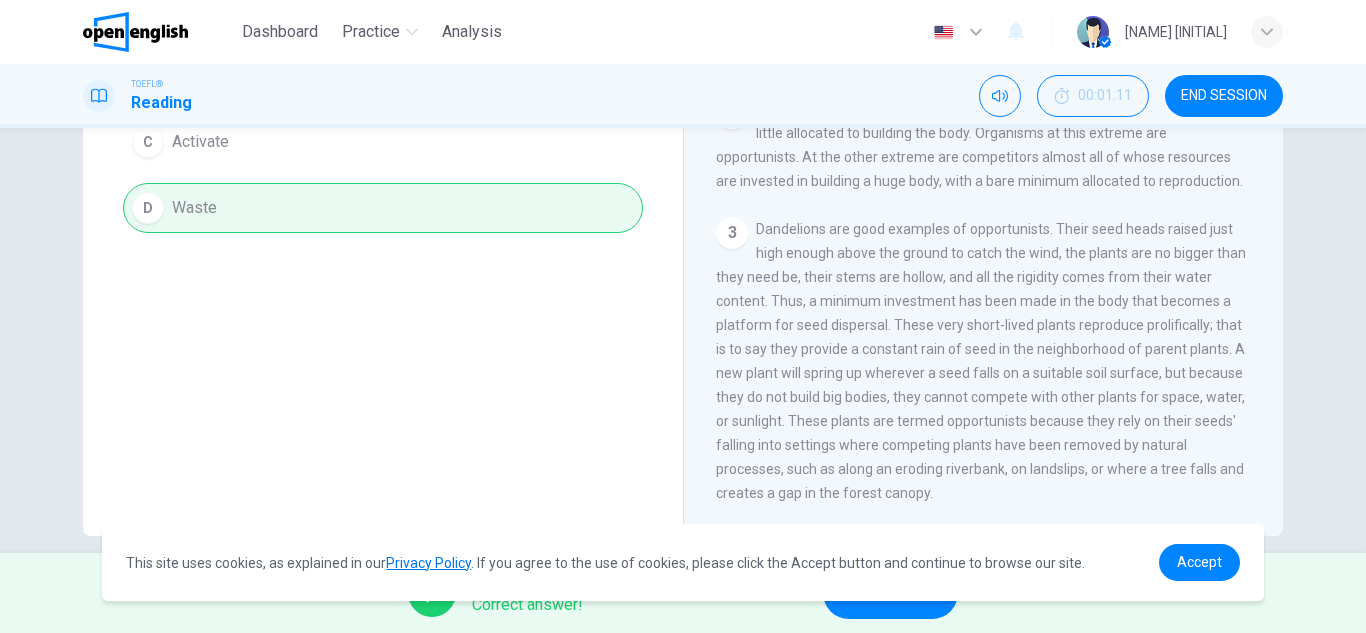 scroll, scrollTop: 319, scrollLeft: 0, axis: vertical 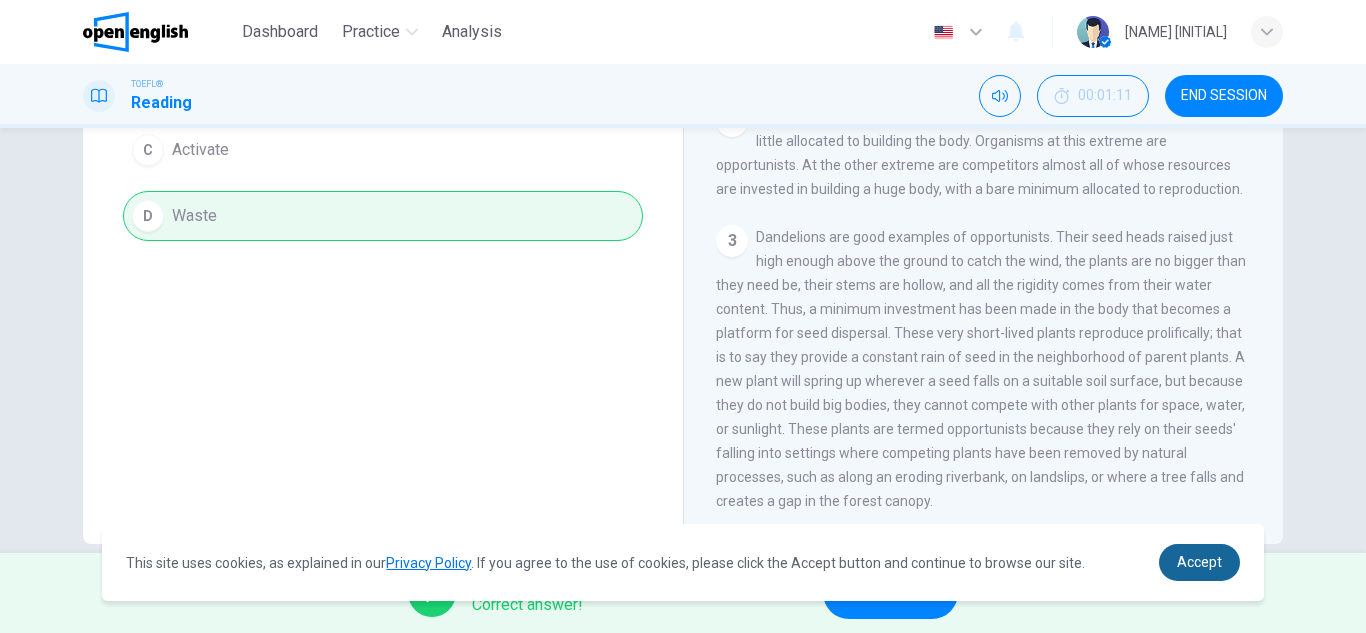 click on "Accept" at bounding box center [1199, 562] 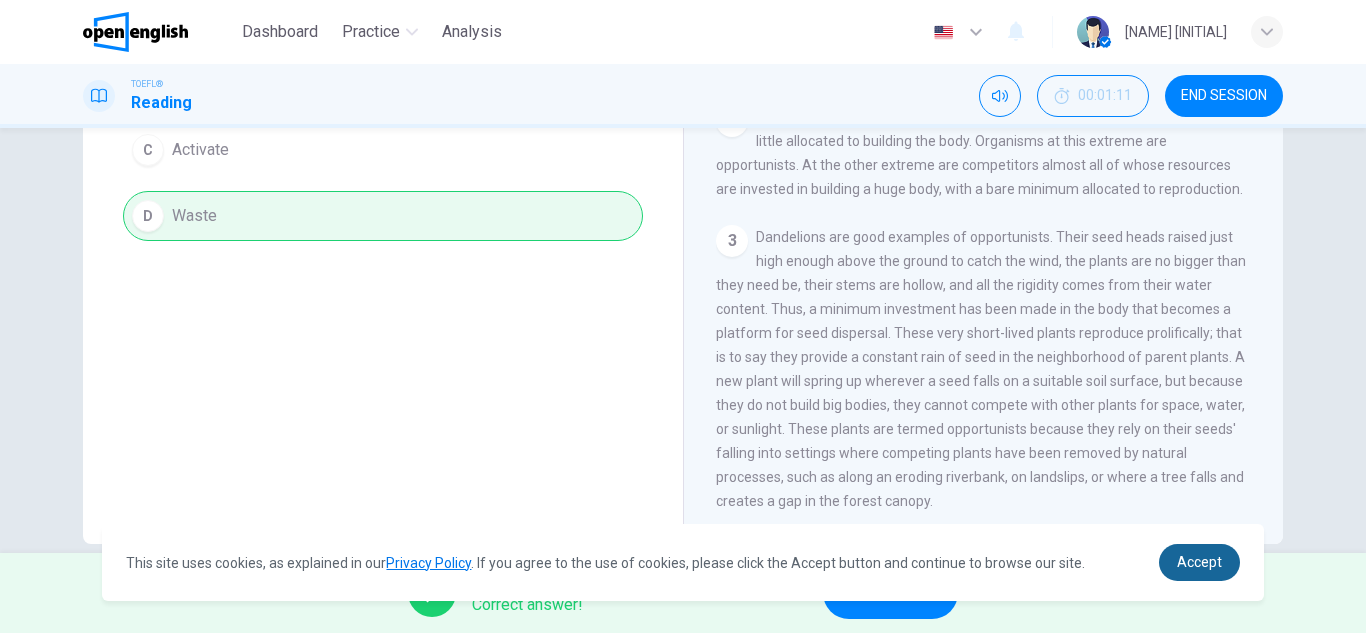click on "Accept" at bounding box center [1199, 562] 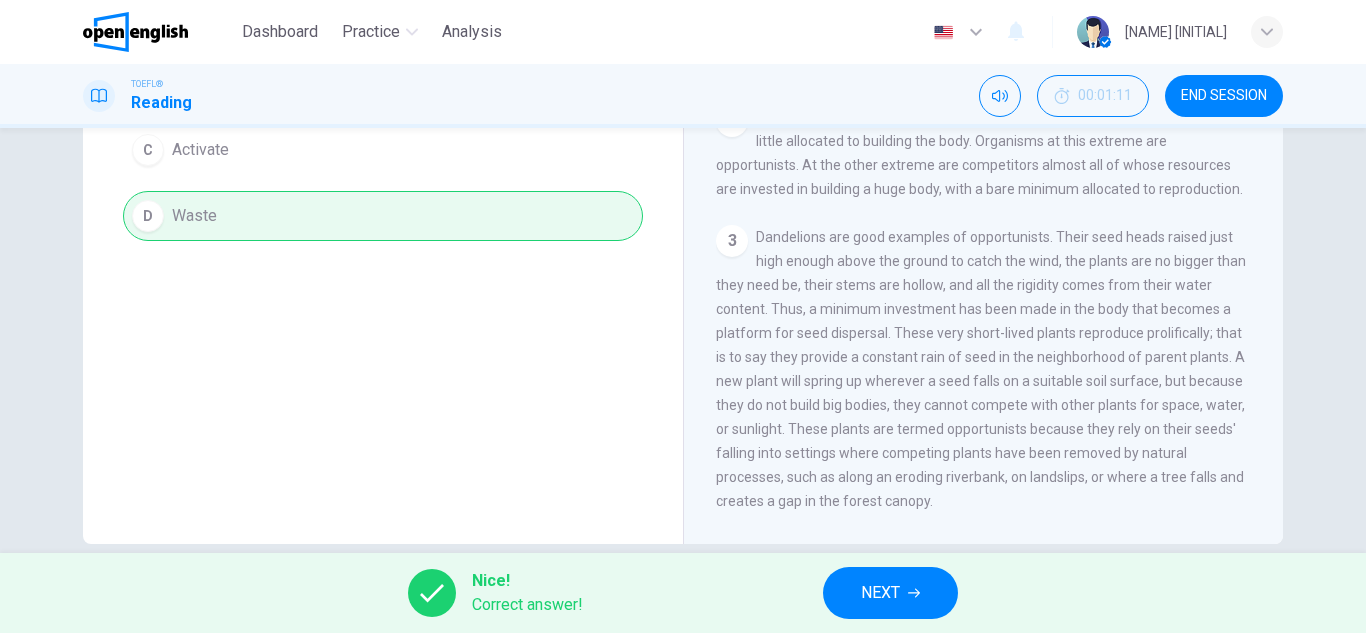 click on "Nice! Correct answer! NEXT" at bounding box center [683, 593] 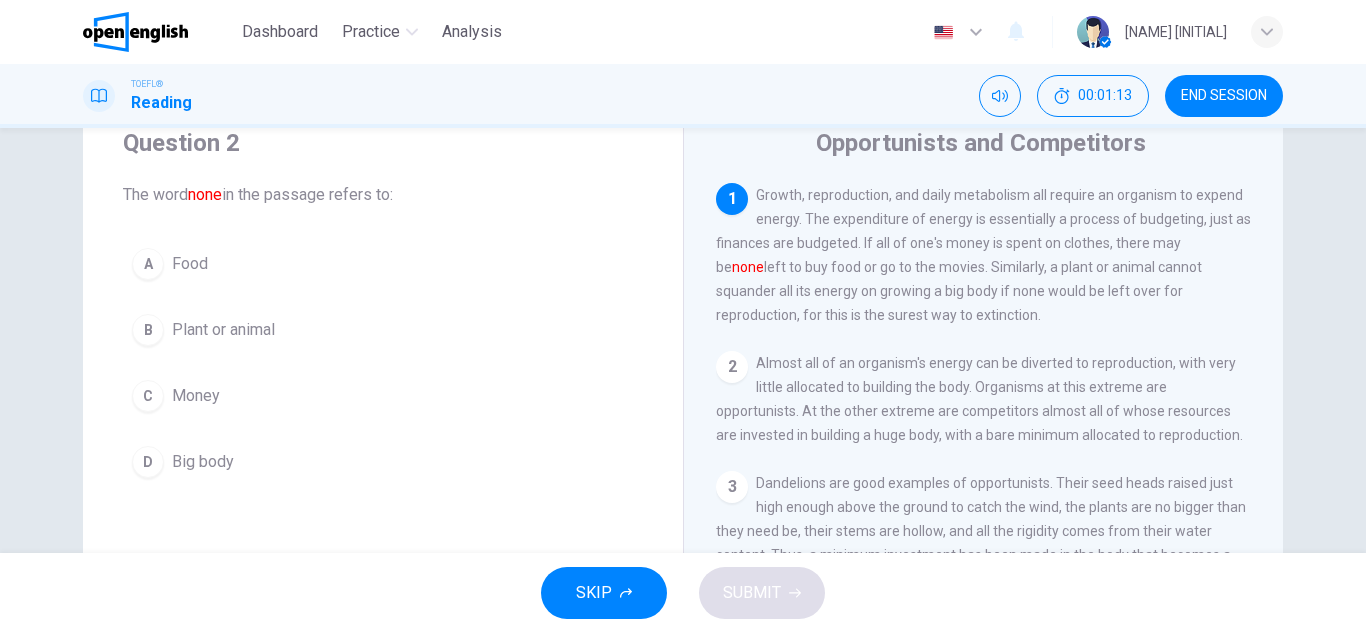 scroll, scrollTop: 72, scrollLeft: 0, axis: vertical 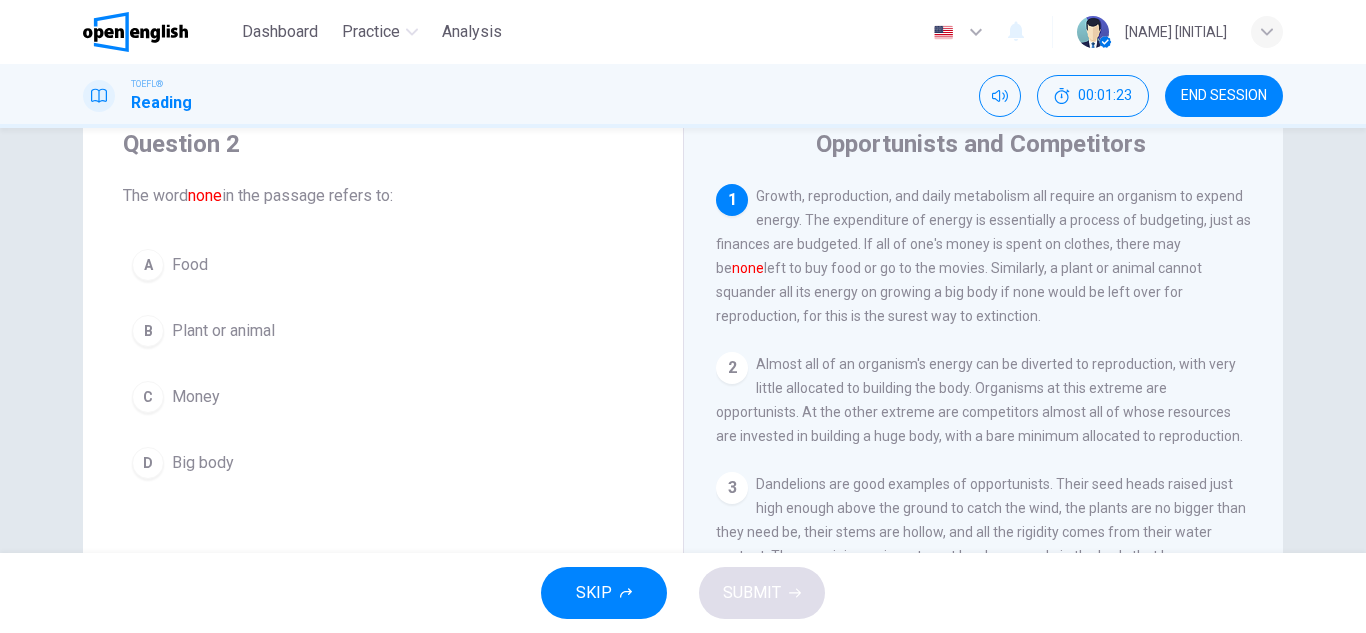 click on "C" at bounding box center [148, 397] 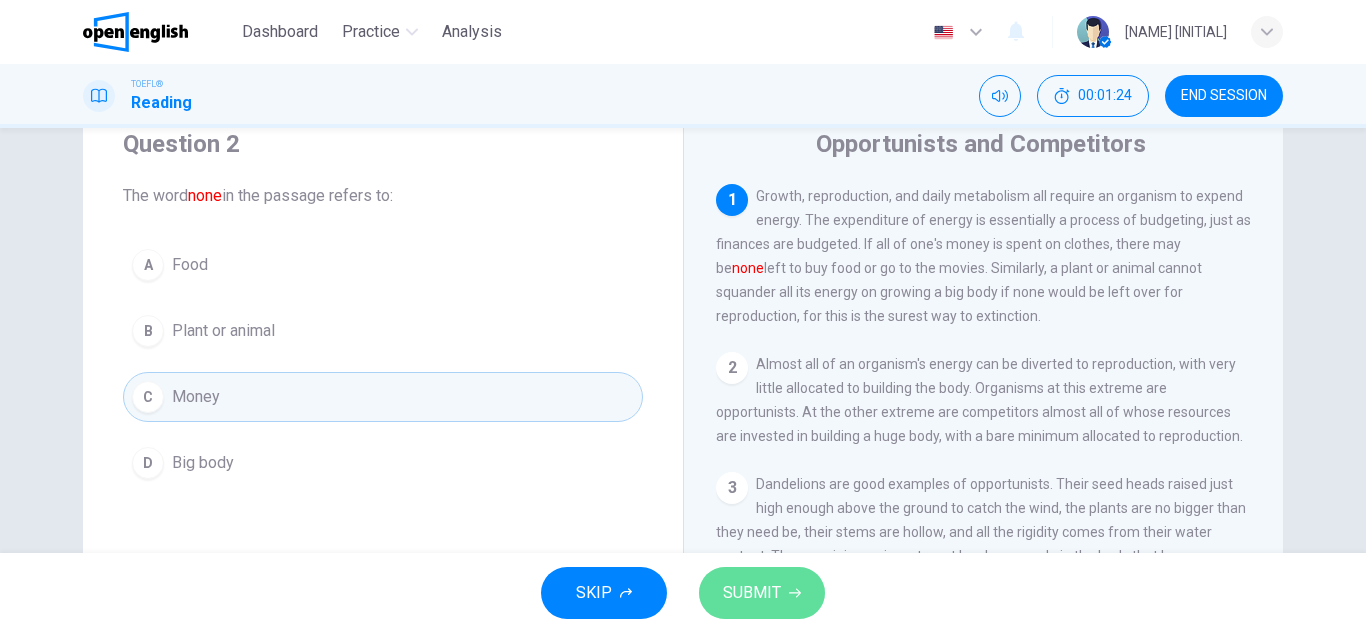 click on "SUBMIT" at bounding box center [752, 593] 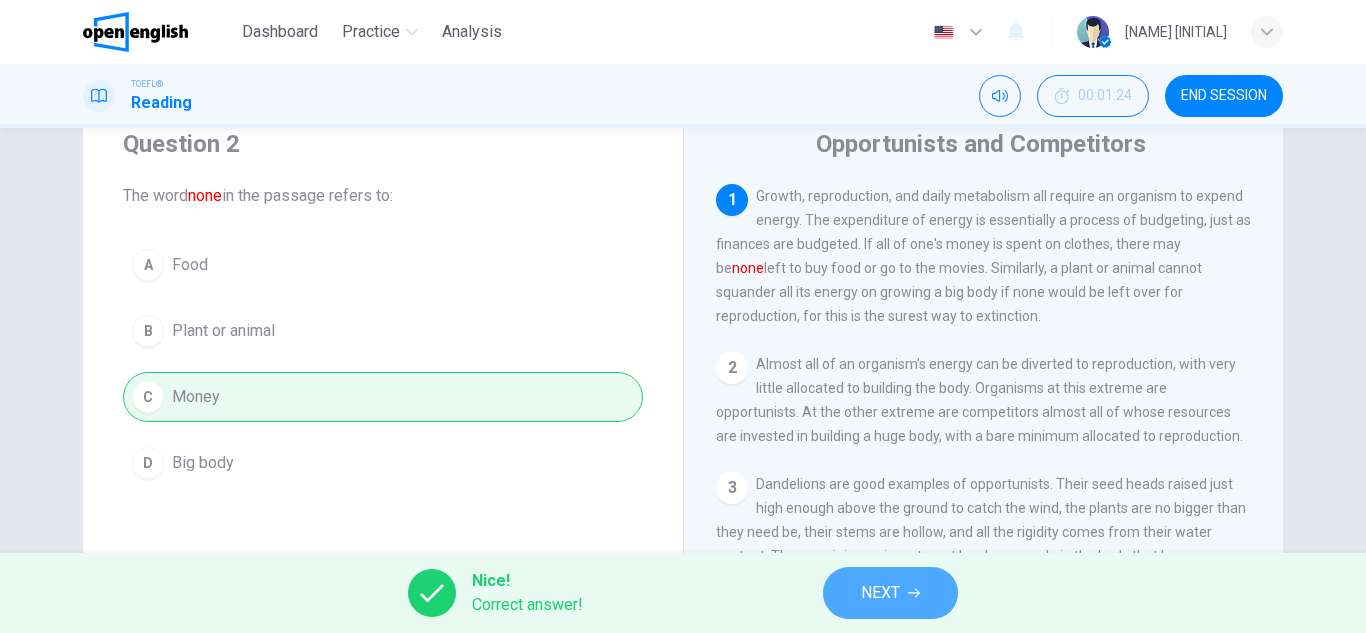 click on "NEXT" at bounding box center (880, 593) 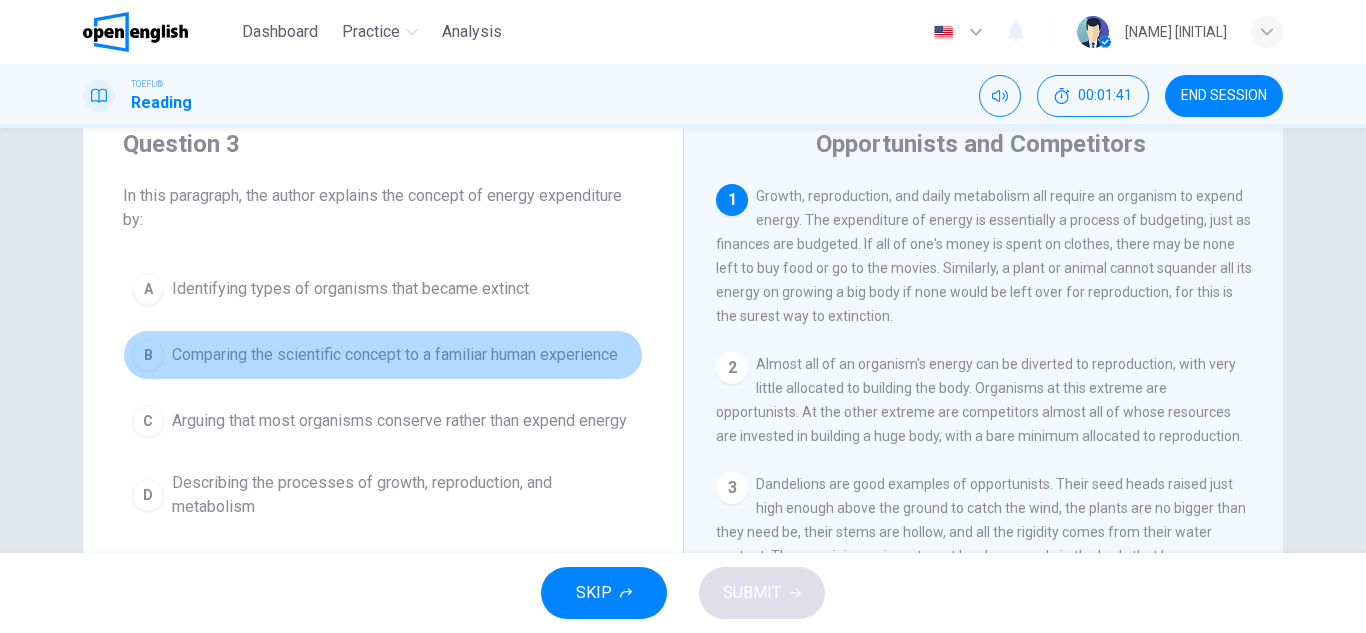 click on "B" at bounding box center [148, 355] 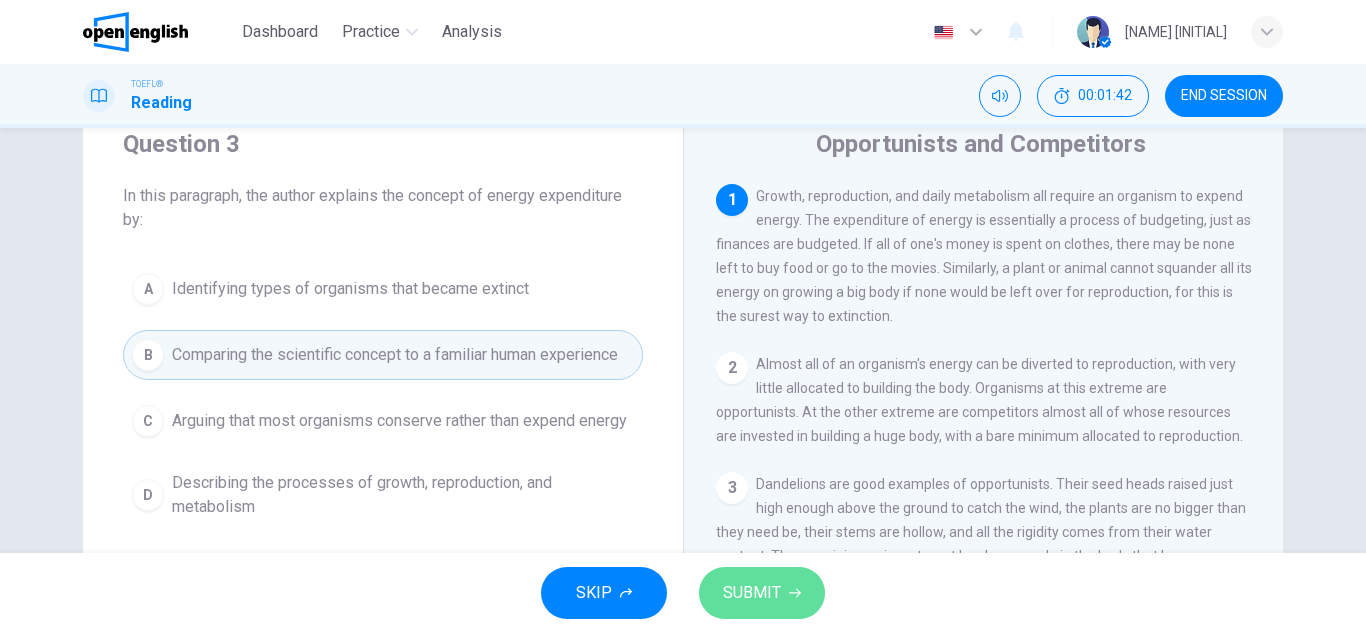click on "SUBMIT" at bounding box center [752, 593] 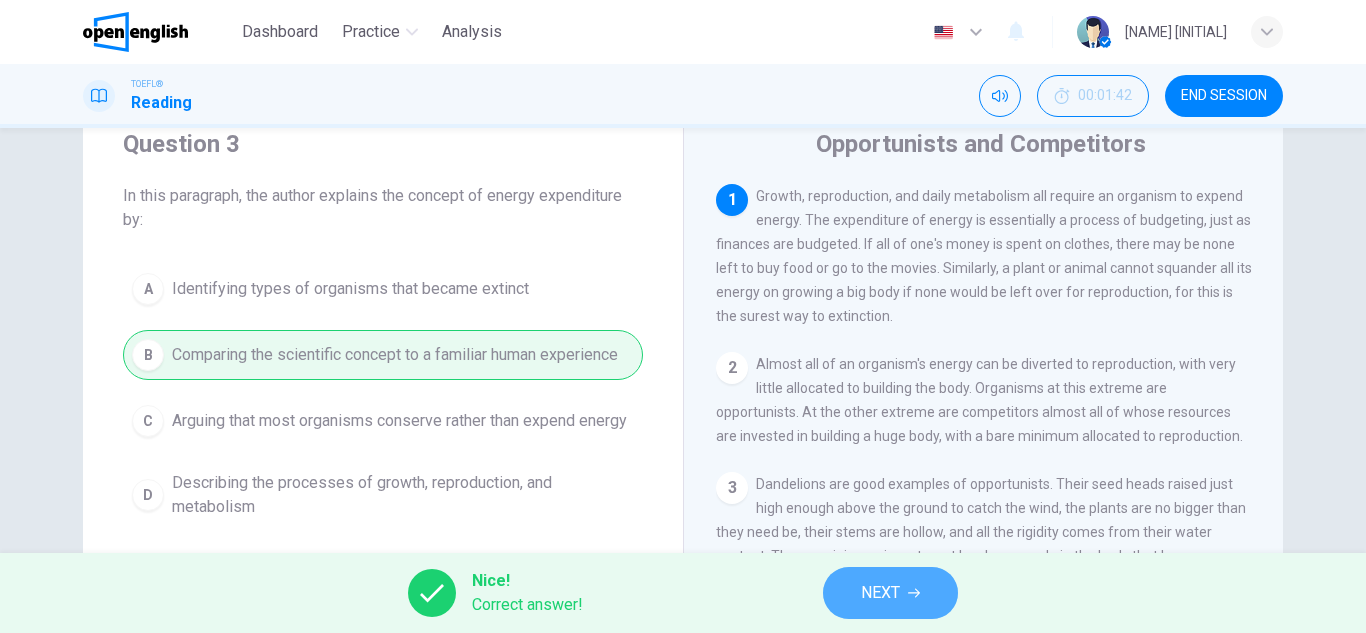 click on "NEXT" at bounding box center [880, 593] 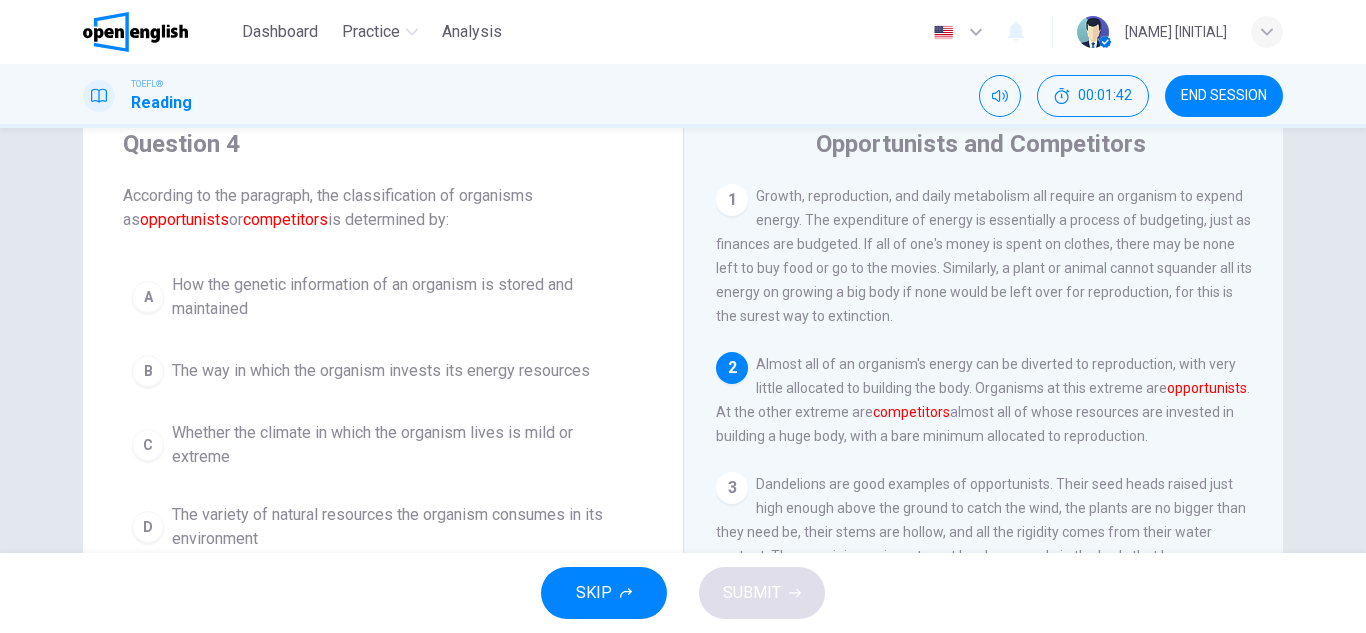 scroll, scrollTop: 174, scrollLeft: 0, axis: vertical 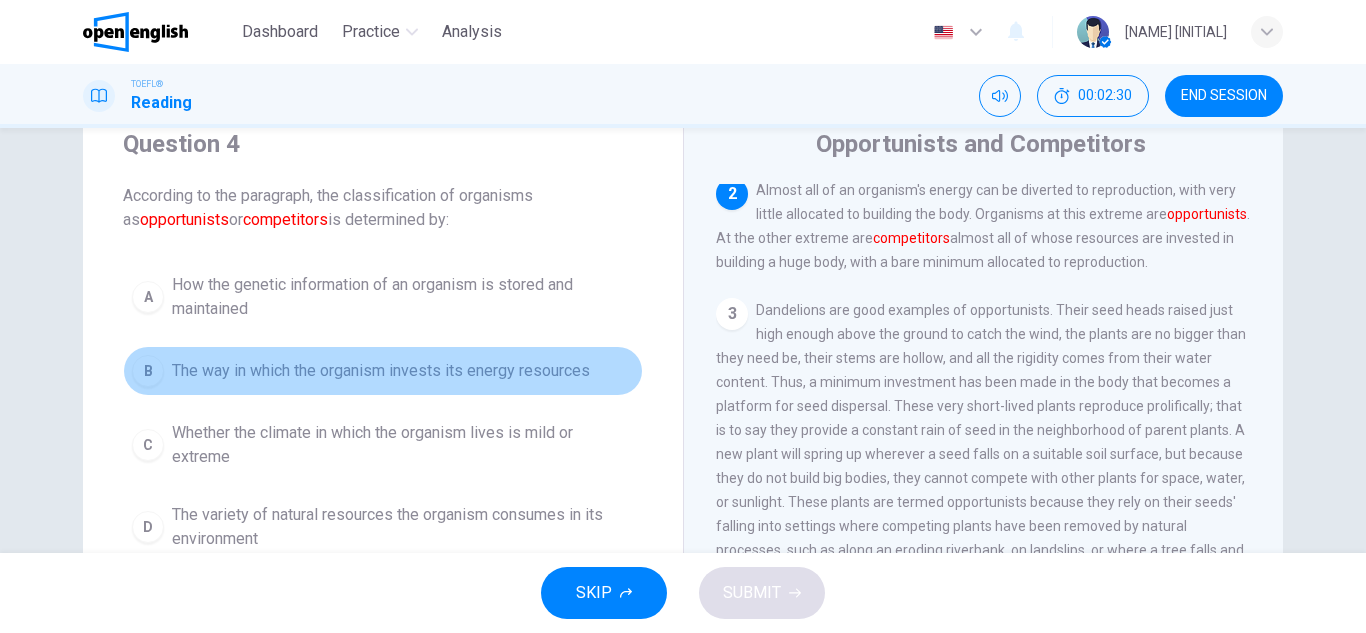 click on "B" at bounding box center [148, 371] 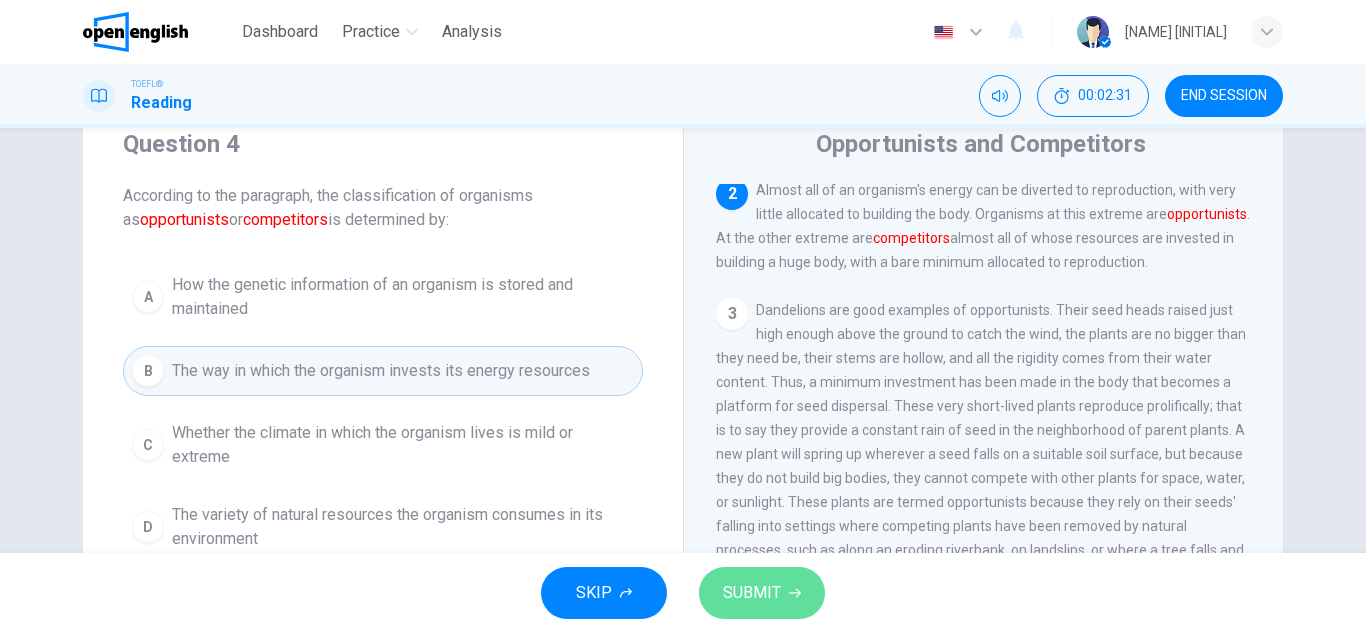 click on "SUBMIT" at bounding box center (762, 593) 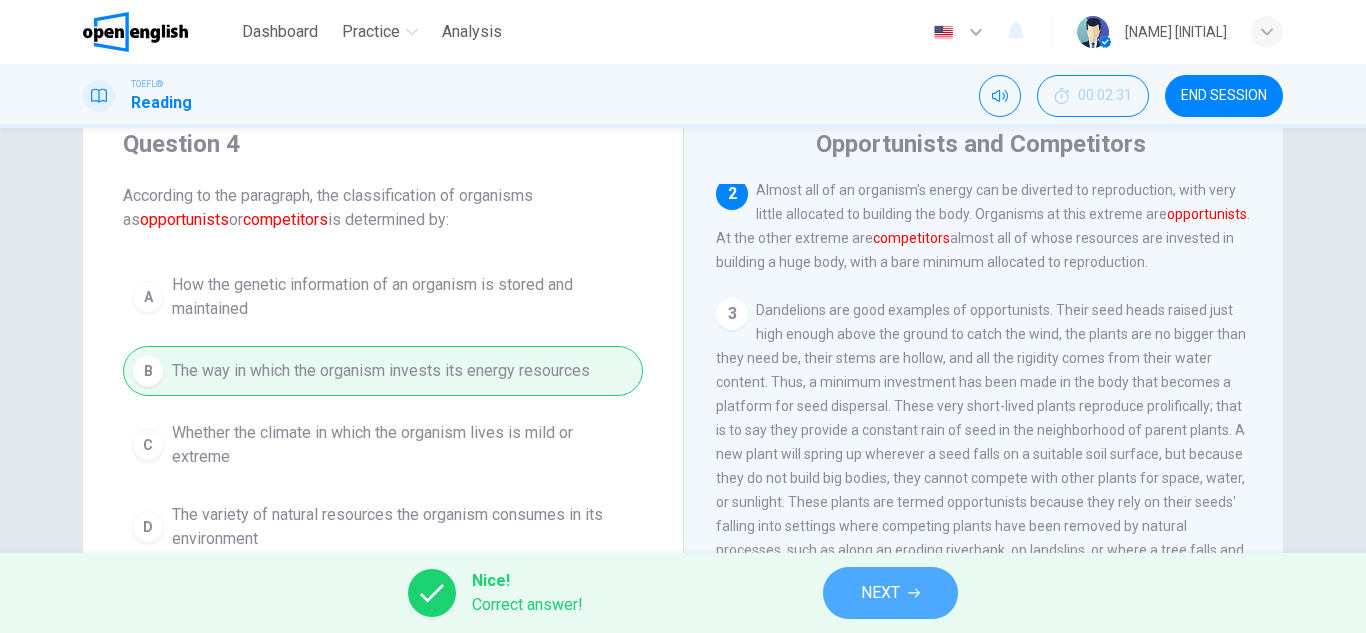 click on "NEXT" at bounding box center (890, 593) 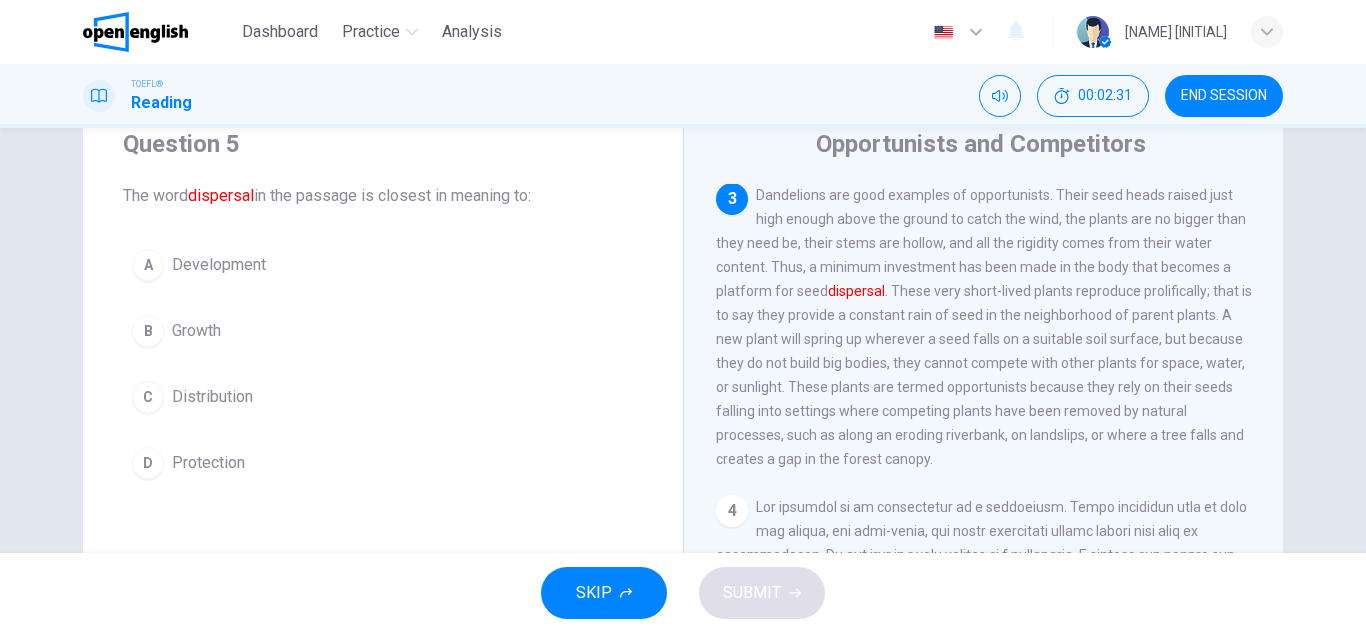 scroll, scrollTop: 298, scrollLeft: 0, axis: vertical 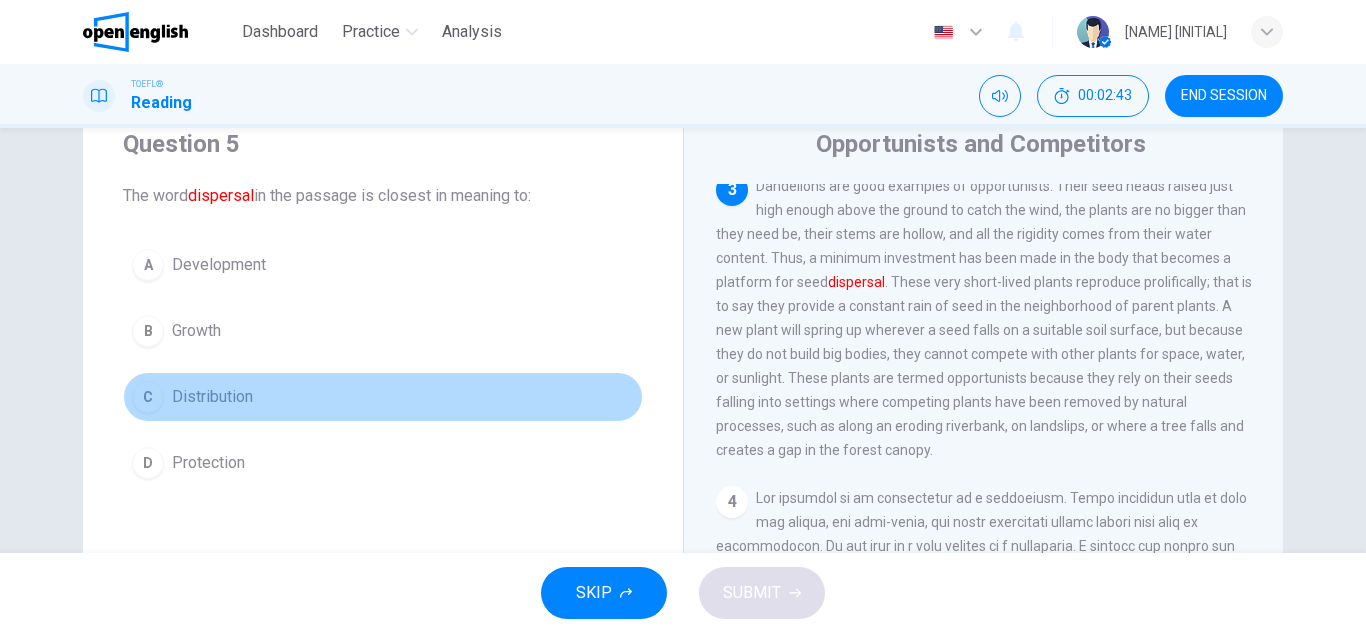 click on "C" at bounding box center (148, 397) 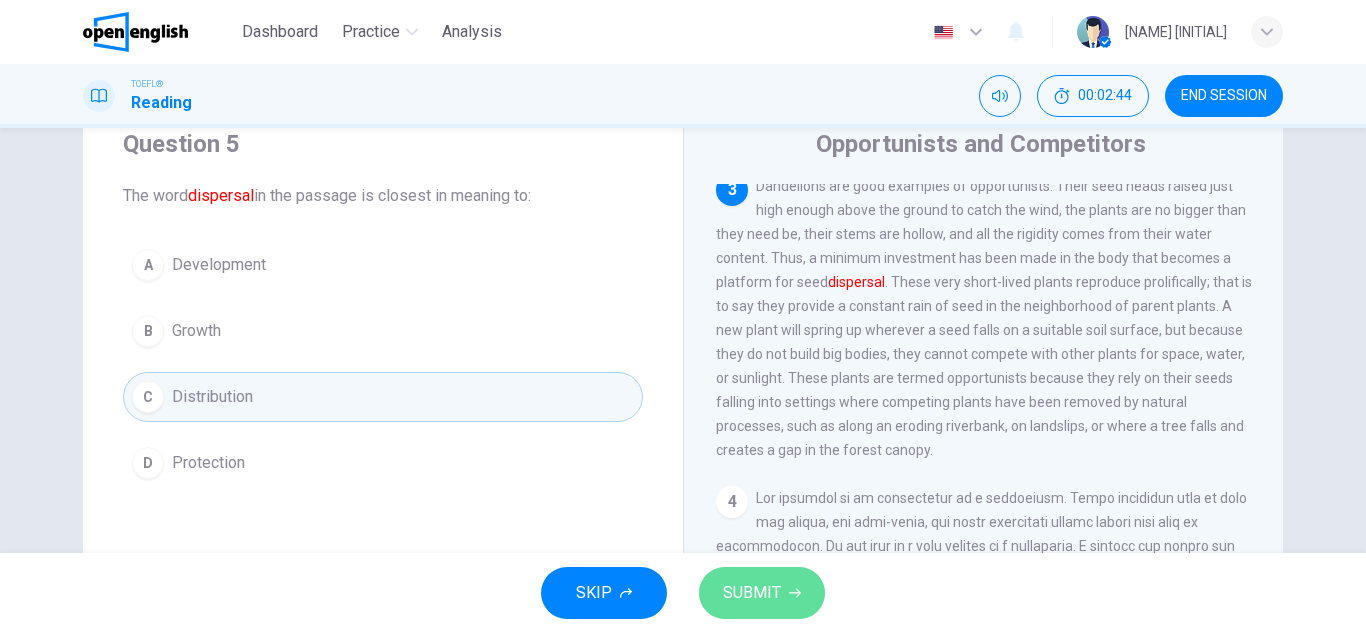 click on "SUBMIT" at bounding box center [752, 593] 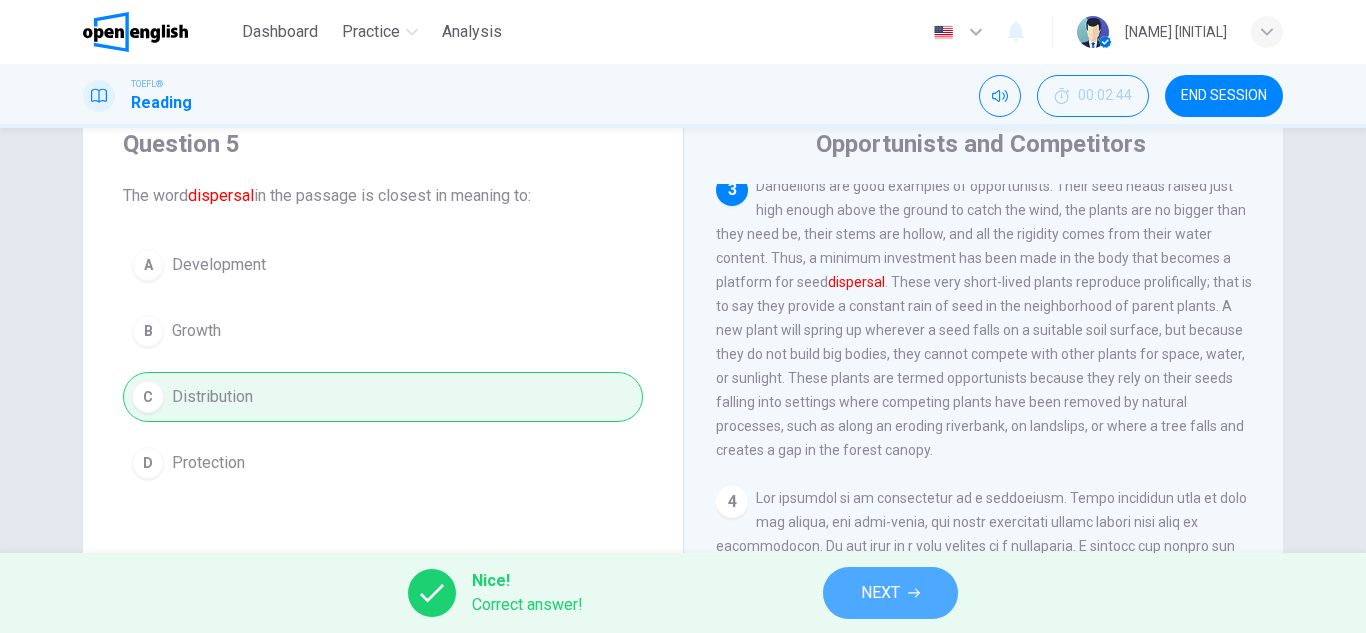 click on "NEXT" at bounding box center (880, 593) 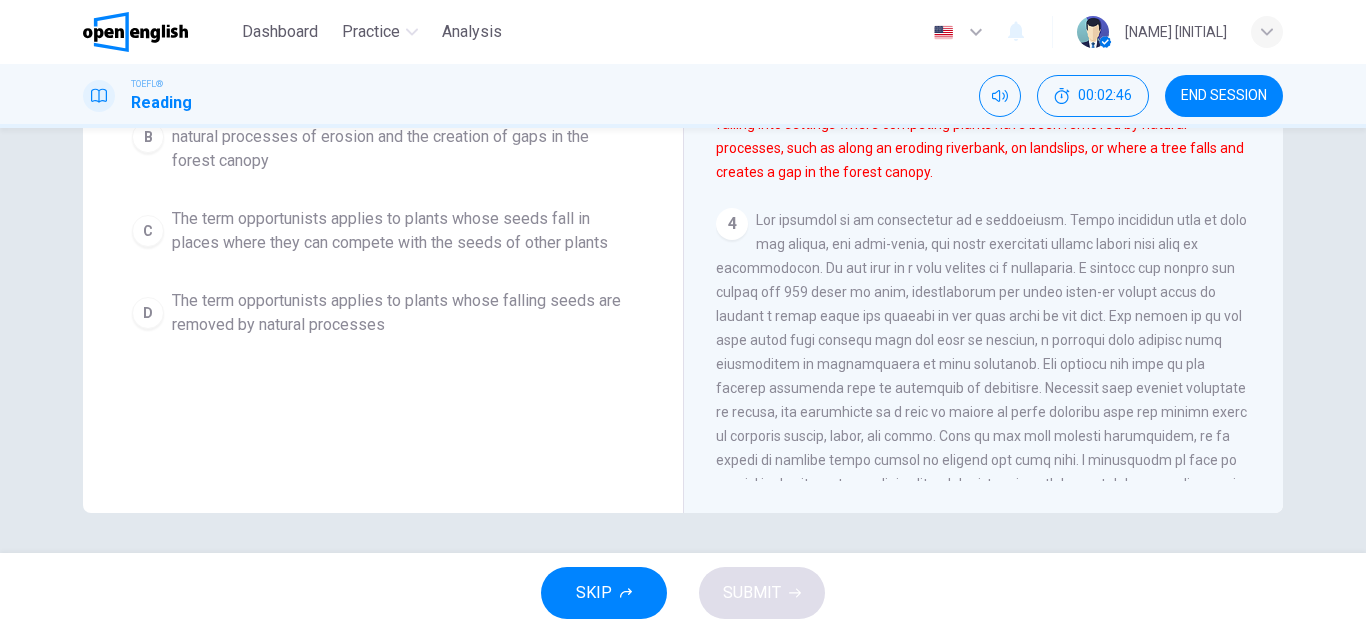 scroll, scrollTop: 0, scrollLeft: 0, axis: both 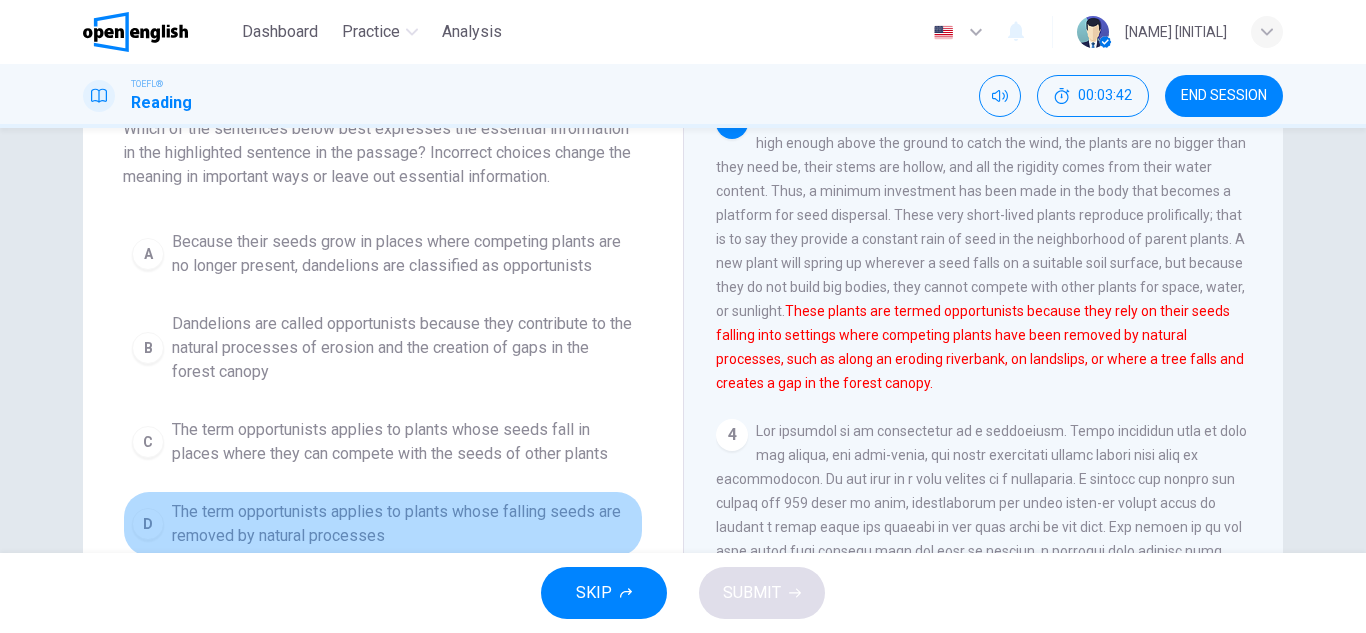 click on "D" at bounding box center [148, 524] 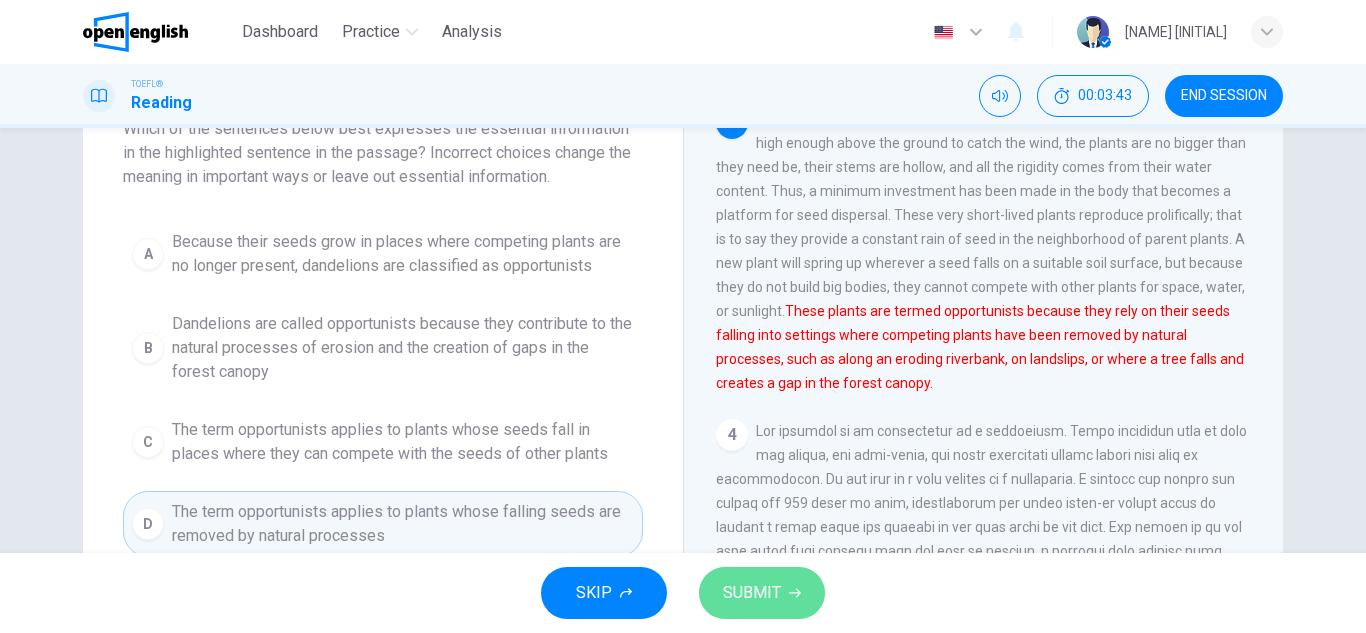 click on "SUBMIT" at bounding box center (752, 593) 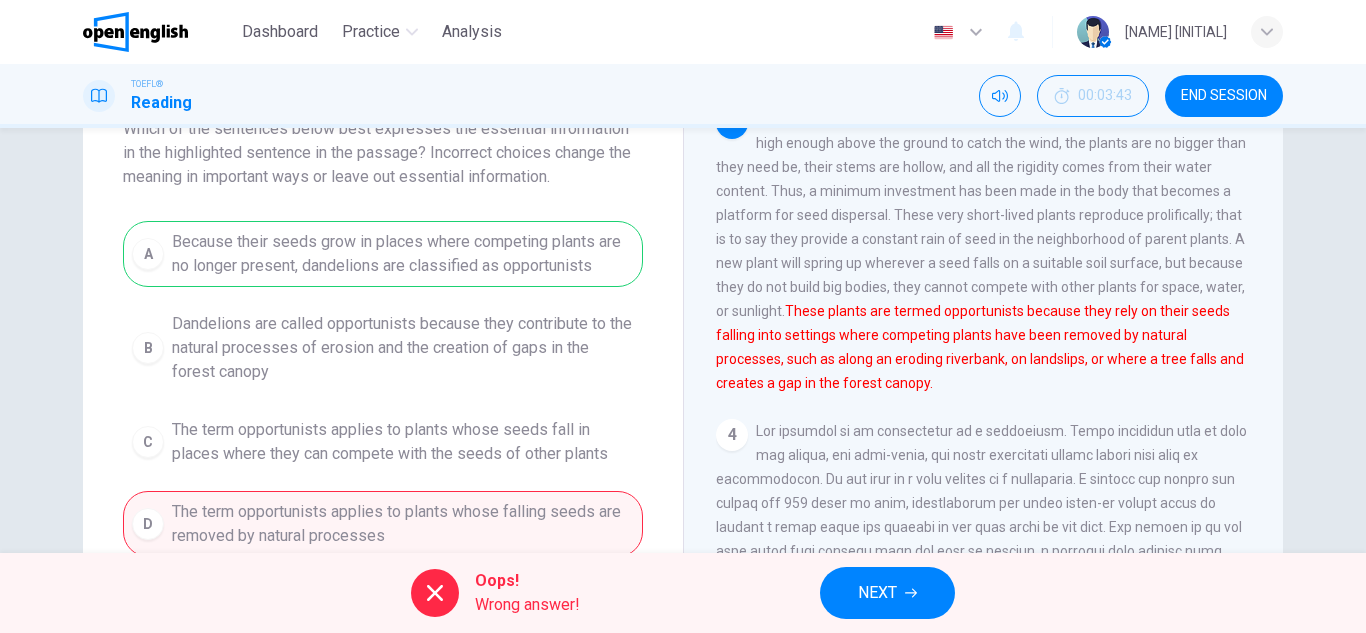 click on "A Because their seeds grow in places where competing plants are no longer present, dandelions are classified as opportunists B Dandelions are called opportunists because they contribute to the natural processes of erosion and the creation of gaps in the forest canopy C The term opportunists applies to plants whose seeds fall in places where they can compete with the seeds of other plants D The term opportunists applies to plants whose falling seeds are removed by natural processes" at bounding box center [383, 389] 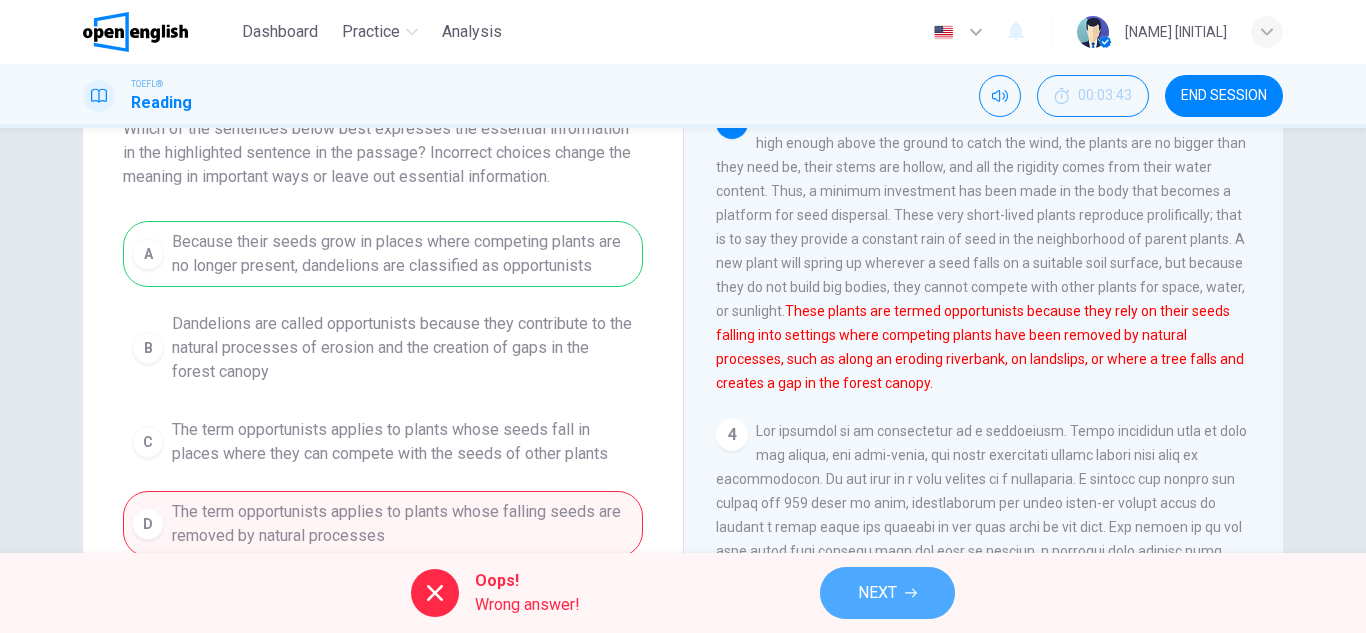 click 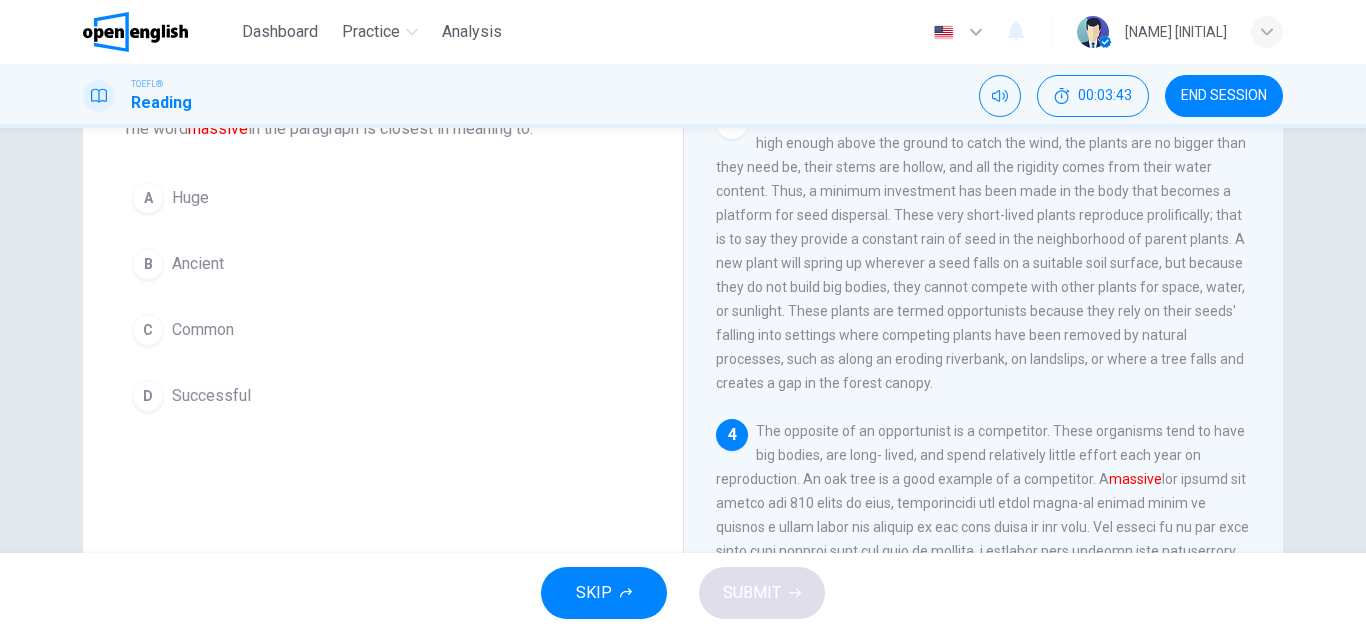 scroll, scrollTop: 672, scrollLeft: 0, axis: vertical 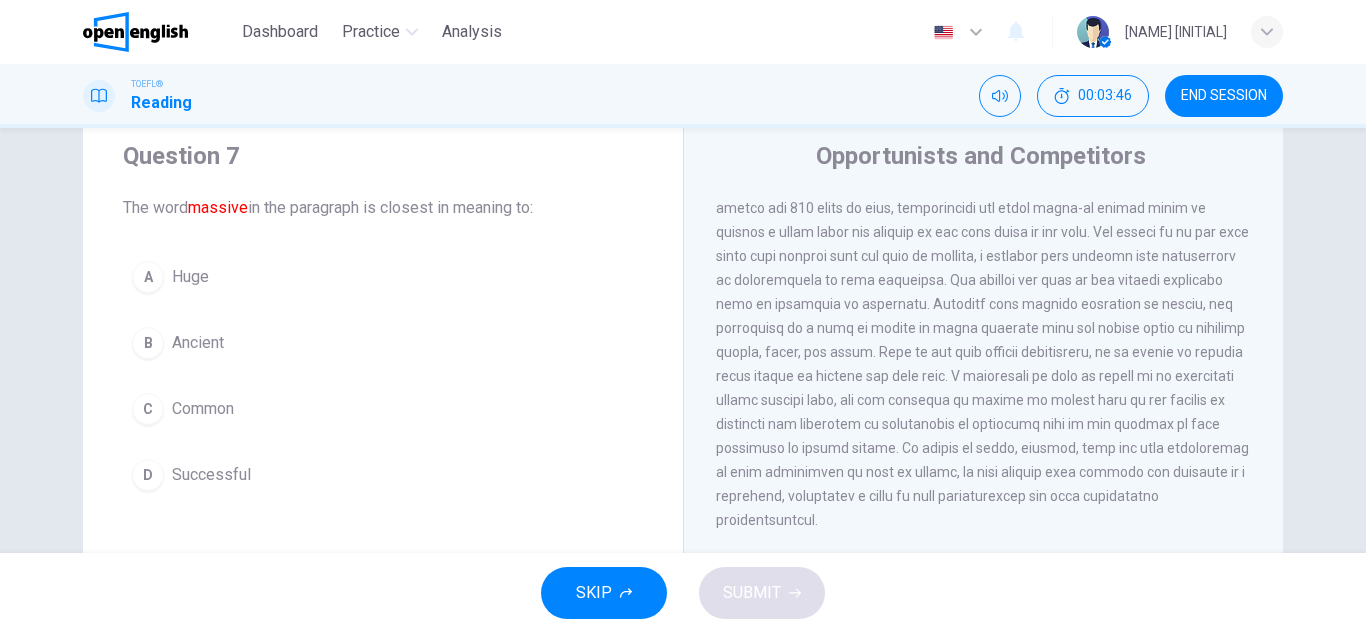 click on "A" at bounding box center (148, 277) 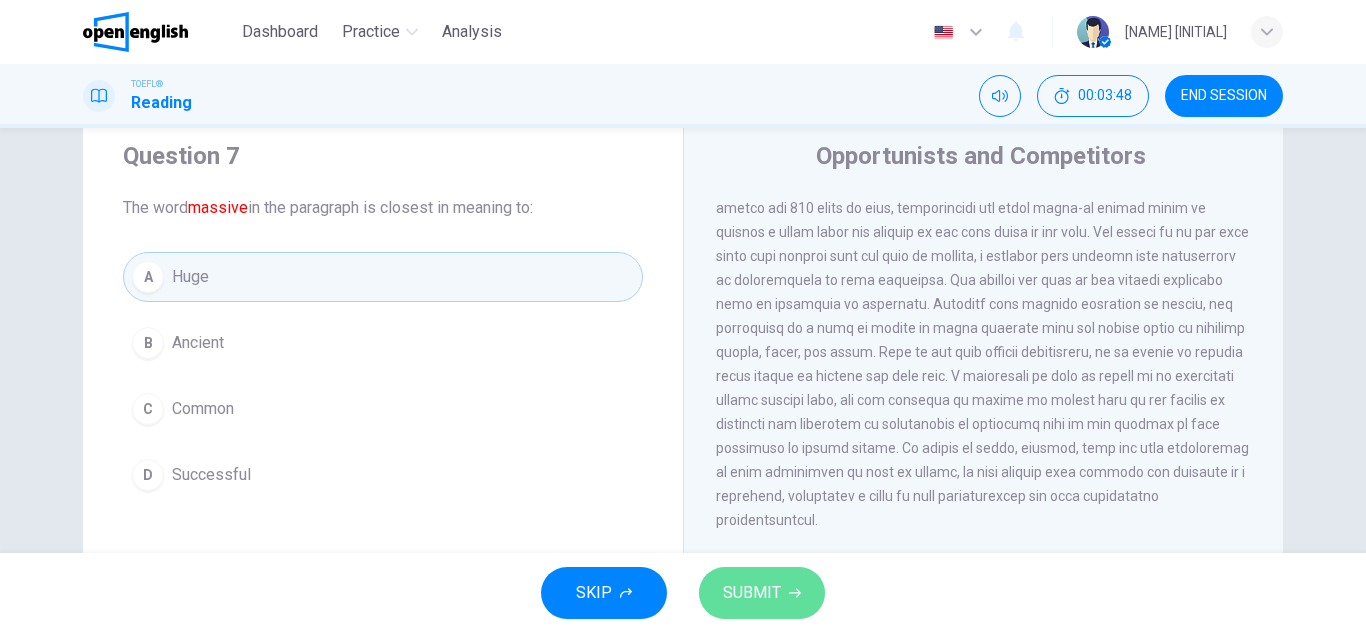 click on "SUBMIT" at bounding box center [762, 593] 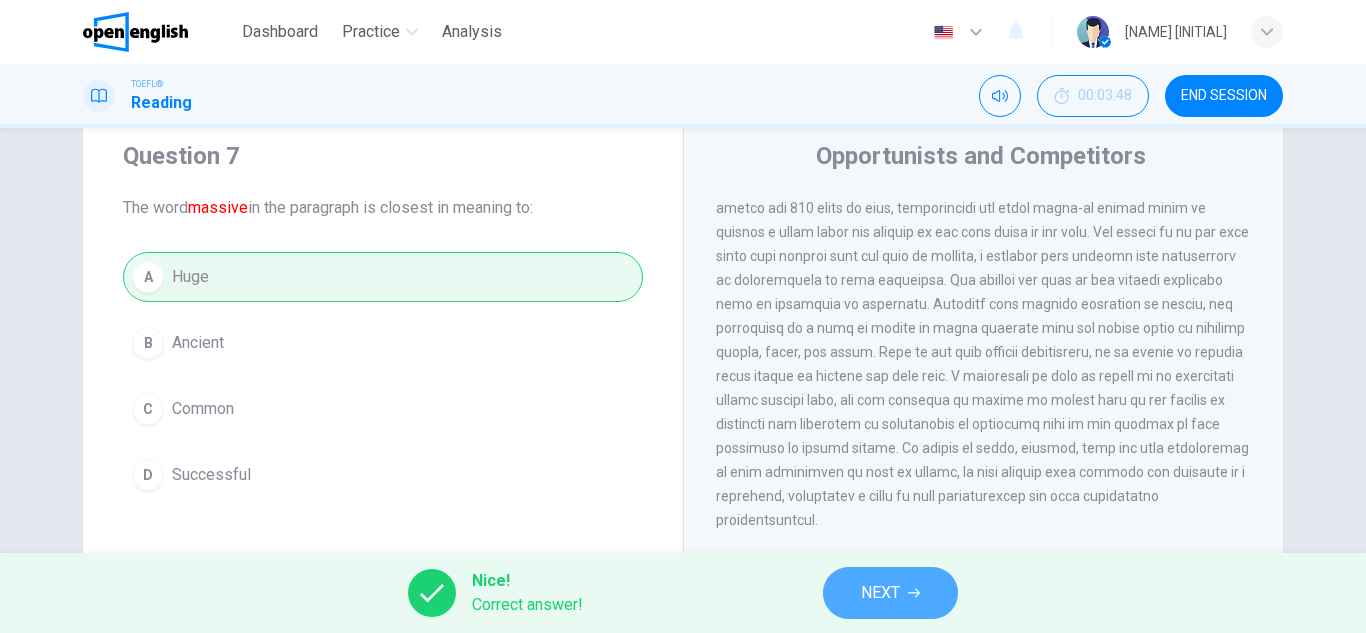 click on "NEXT" at bounding box center (880, 593) 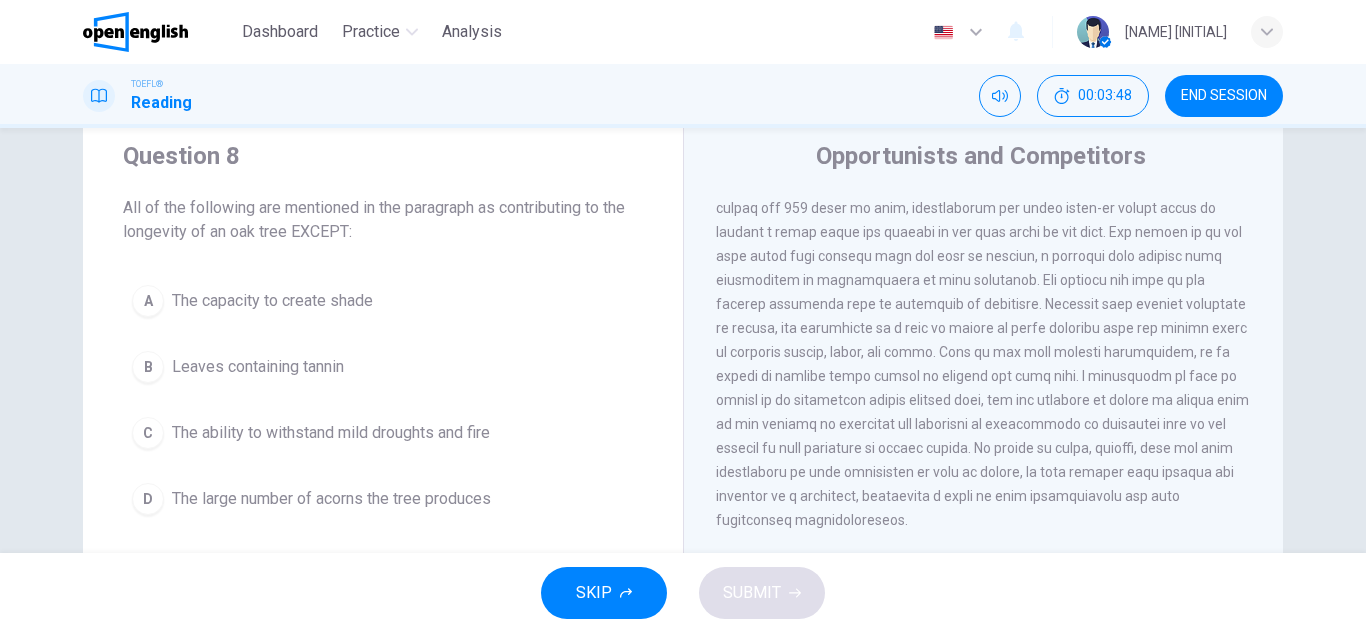 scroll, scrollTop: 622, scrollLeft: 0, axis: vertical 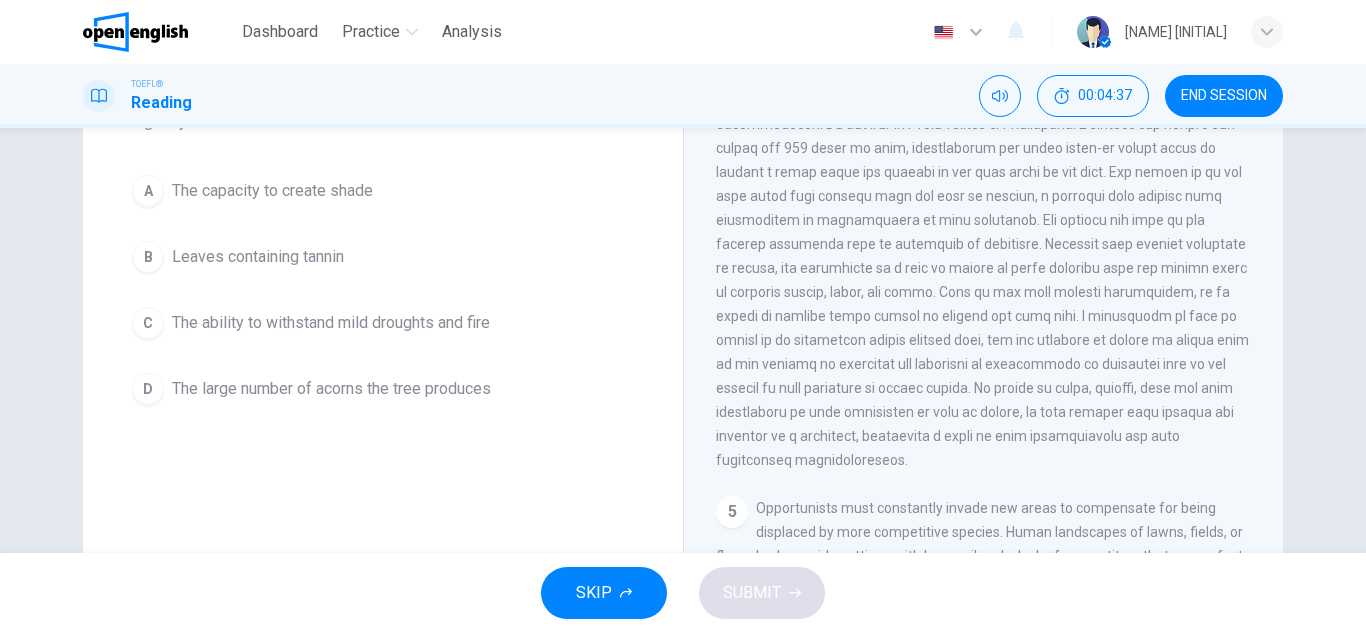 click on "Question 8 All of the following are mentioned in the paragraph as contributing to the longevity of an oak tree EXCEPT: A The capacity to create shade B Leaves containing tannin C The ability to withstand mild droughts and fire D The large number of acorns the tree produces Opportunists and Competitors 1 Growth, reproduction, and daily metabolism all require an organism to expend energy. The expenditure of energy is essentially a process of budgeting, just as finances are budgeted. If all of one's money is spent on clothes, there may be none left to buy food or go to the movies. Similarly, a plant or animal cannot squander all its energy on growing a big body if none would be left over for reproduction, for this is the surest way to extinction. 2 3 4 5 6" at bounding box center (683, 340) 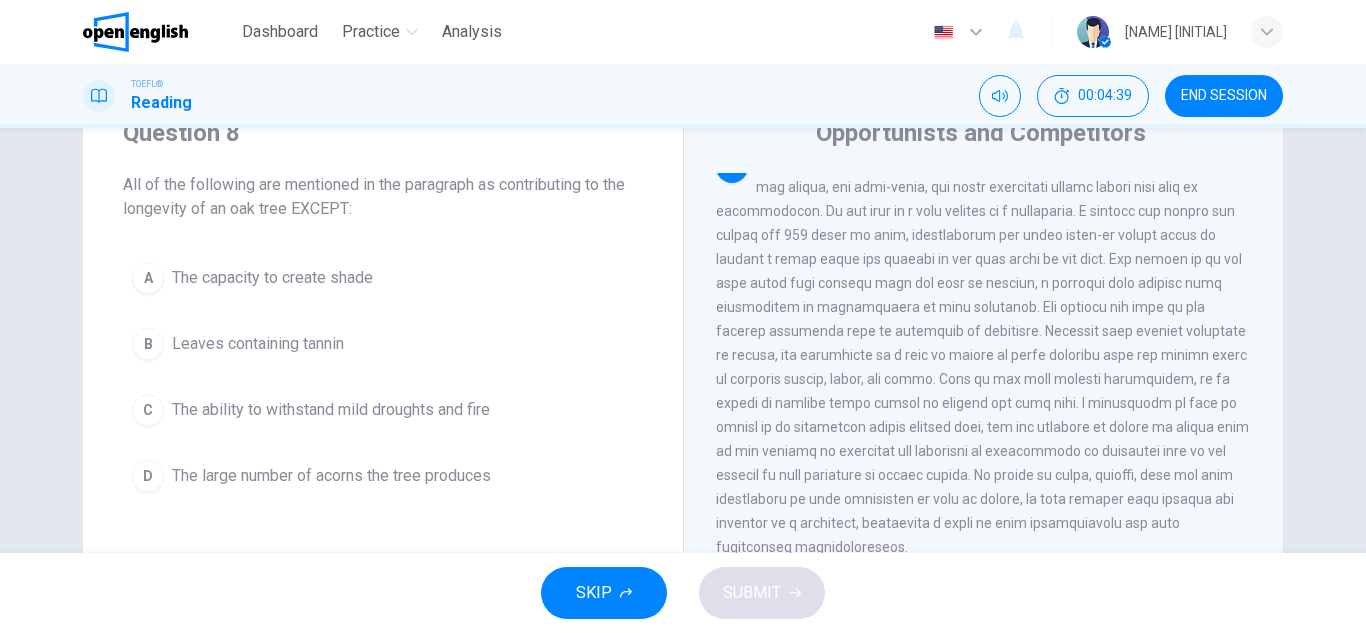 scroll, scrollTop: 93, scrollLeft: 0, axis: vertical 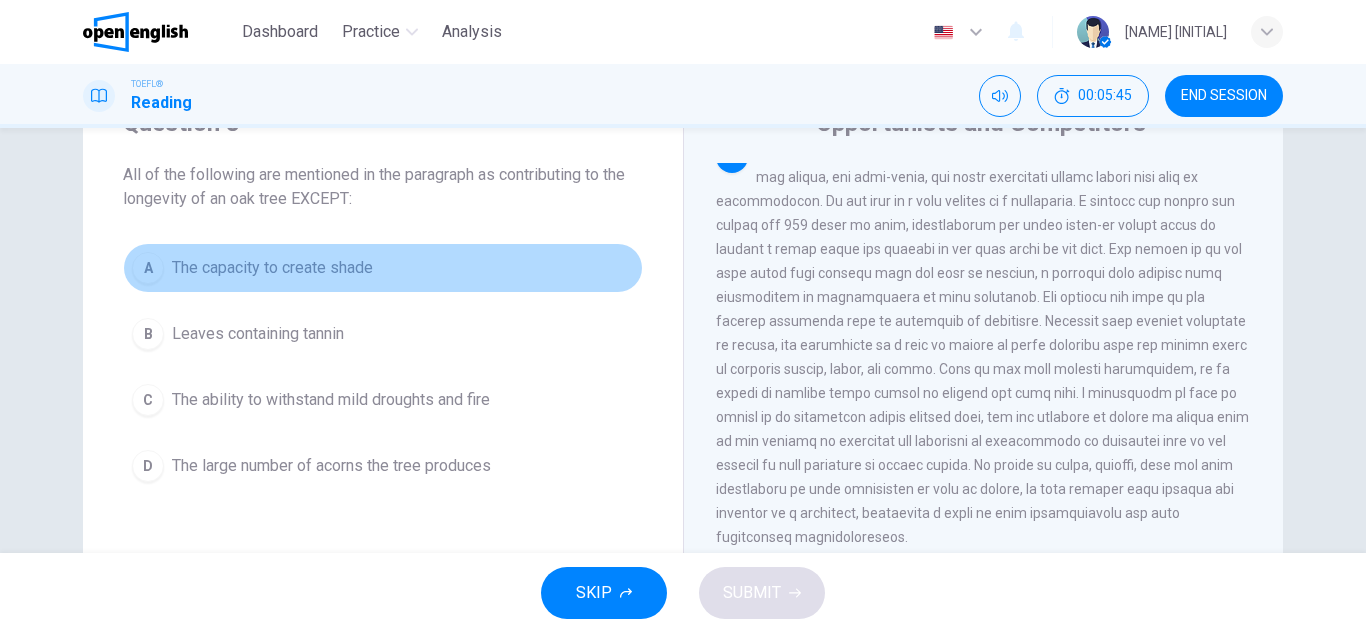 click on "A" at bounding box center [148, 268] 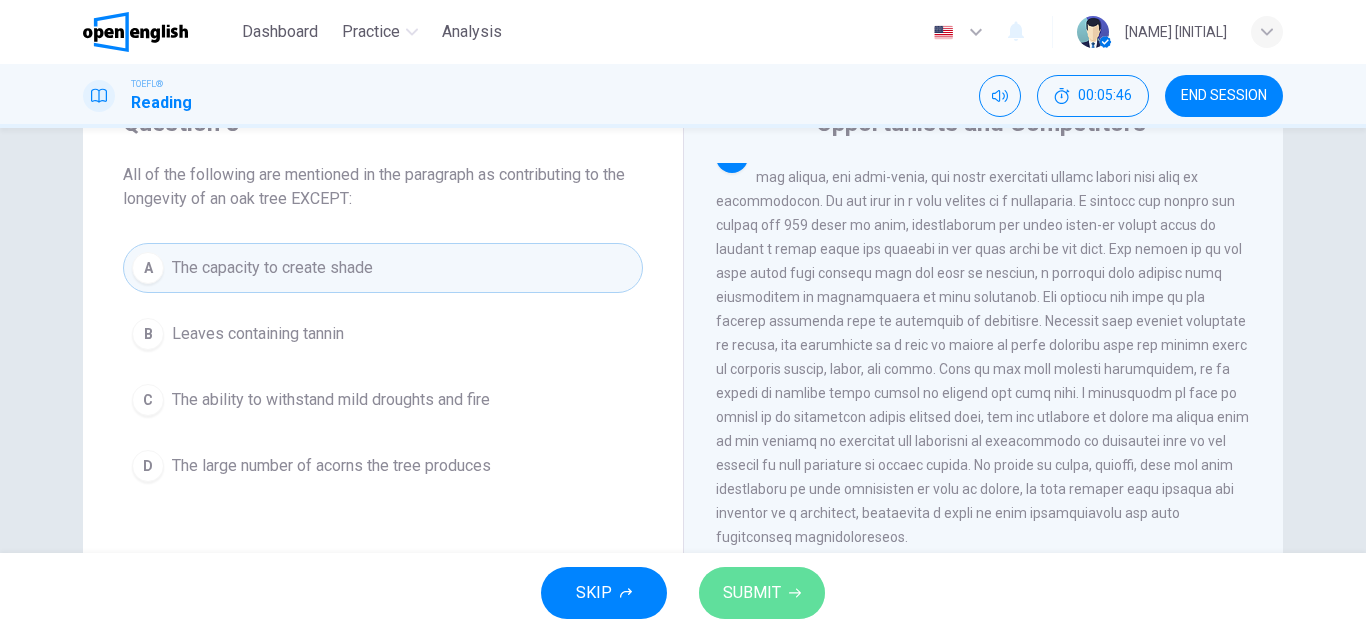click on "SUBMIT" at bounding box center [752, 593] 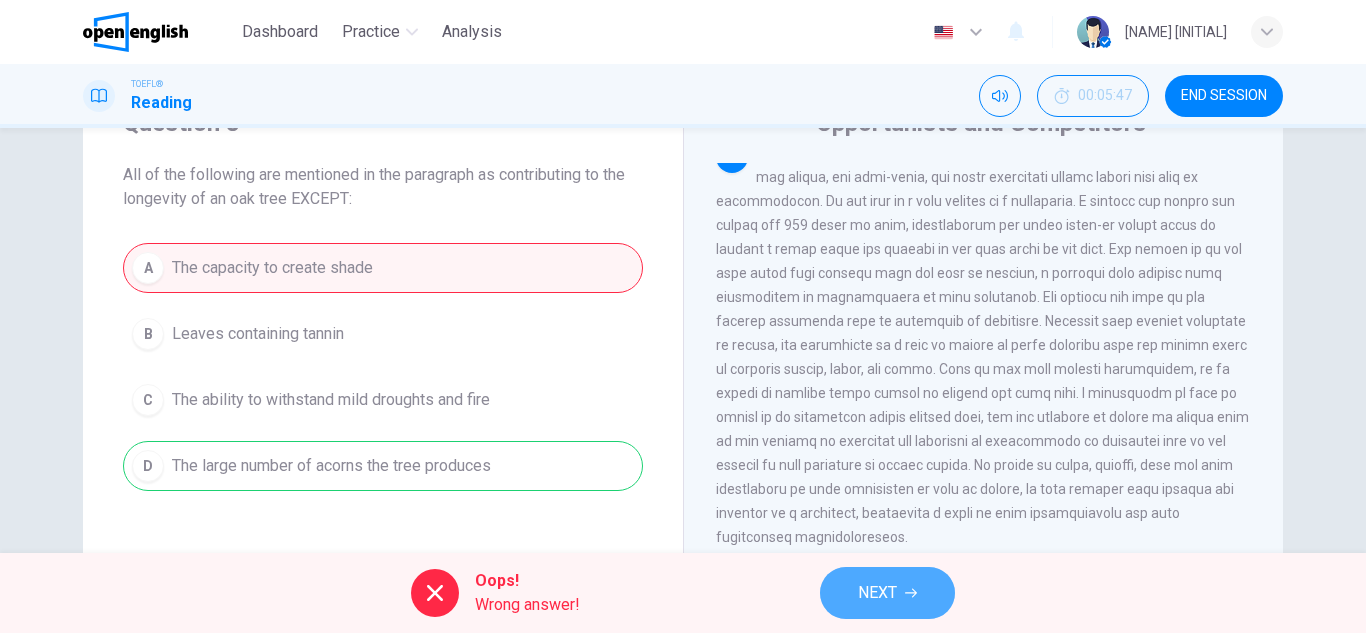 click on "NEXT" at bounding box center [877, 593] 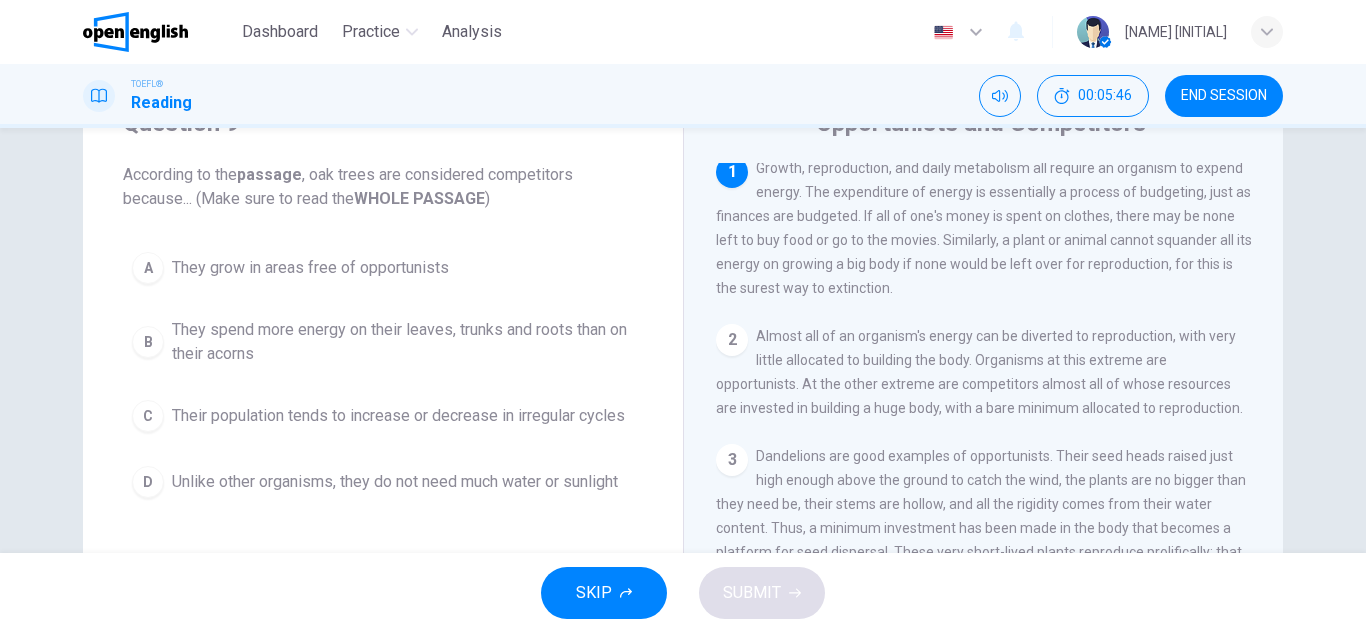 scroll, scrollTop: 0, scrollLeft: 0, axis: both 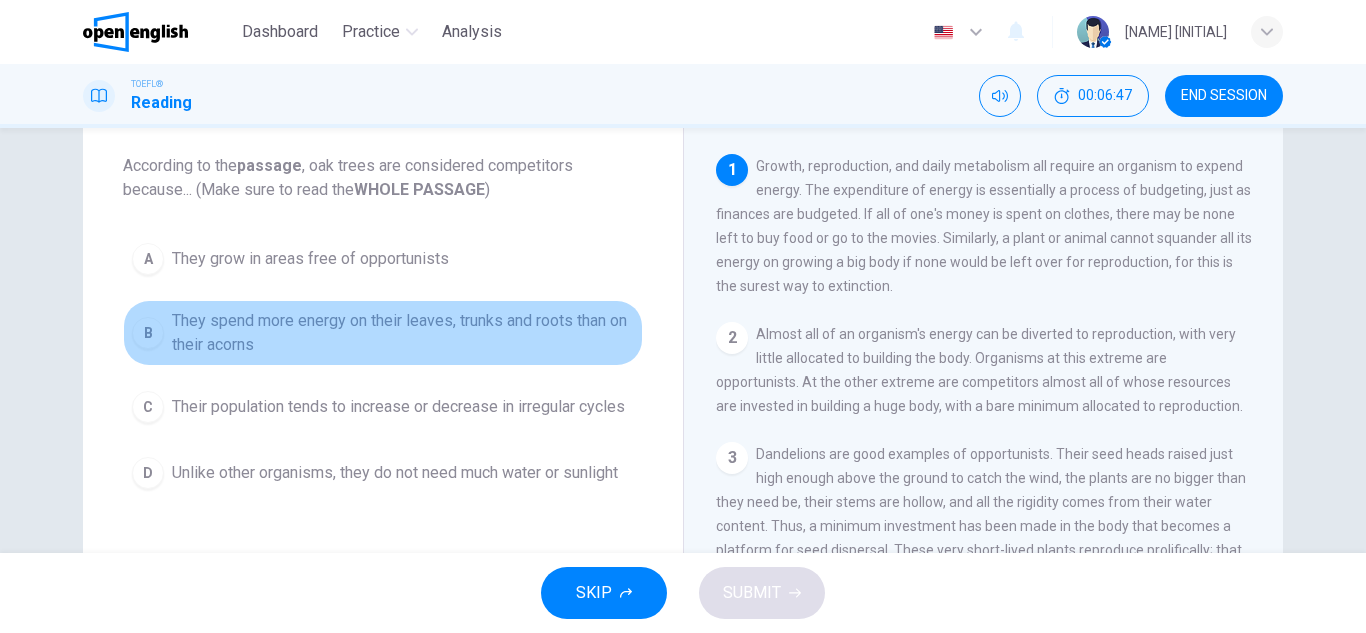 click on "B" at bounding box center [148, 333] 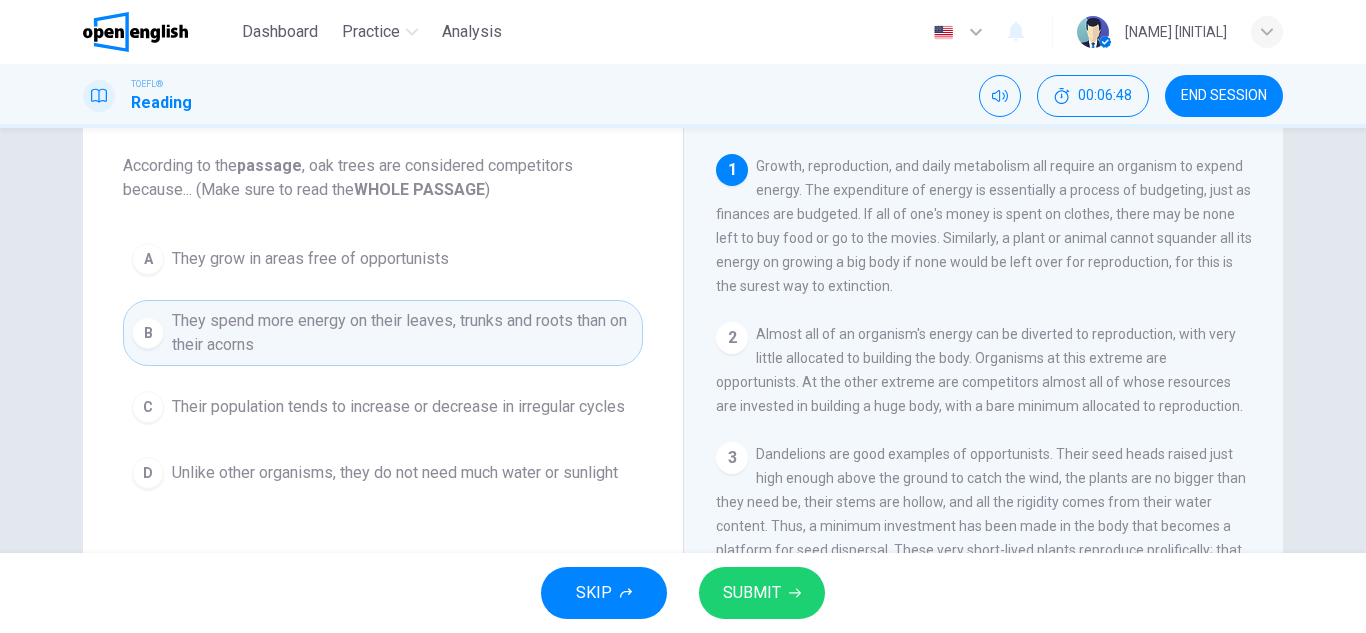 drag, startPoint x: 760, startPoint y: 566, endPoint x: 774, endPoint y: 607, distance: 43.32436 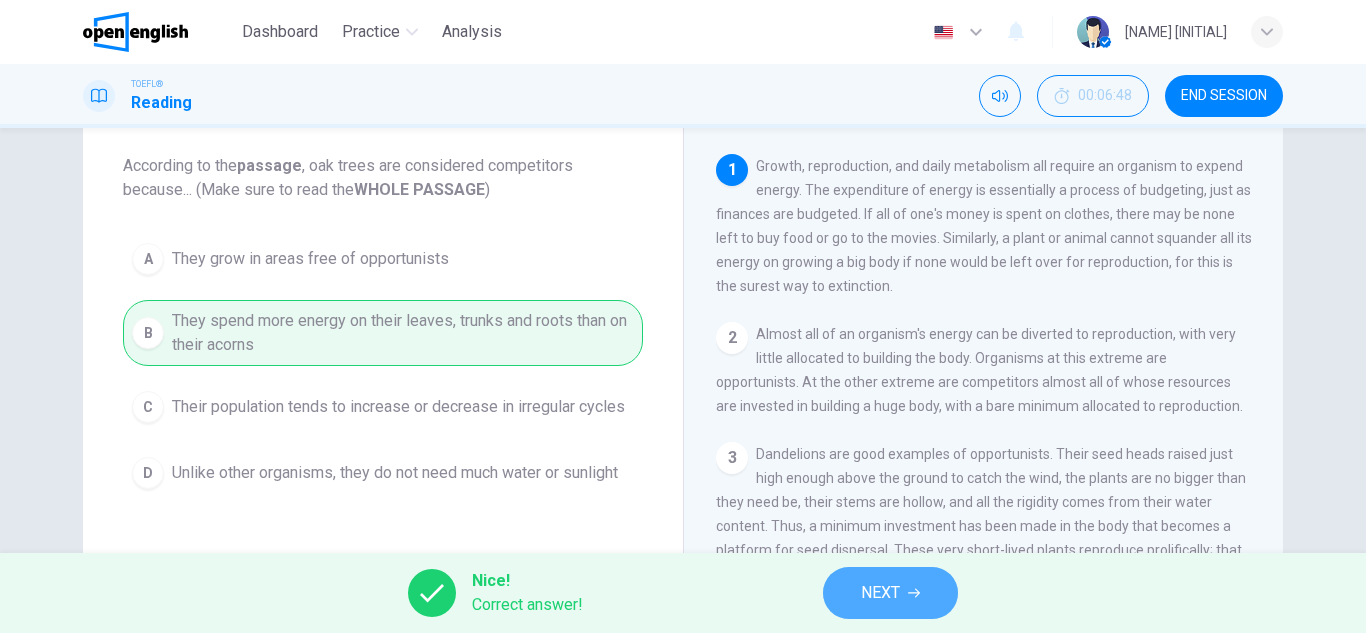 click on "NEXT" at bounding box center [880, 593] 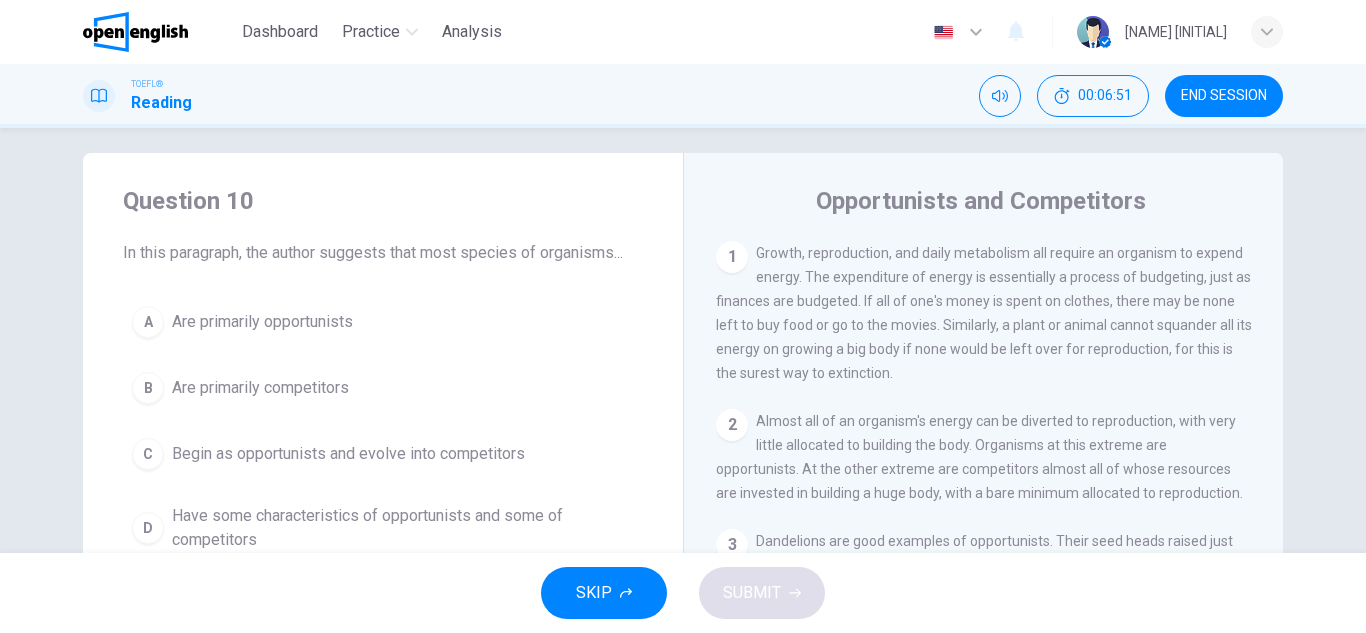 scroll, scrollTop: 14, scrollLeft: 0, axis: vertical 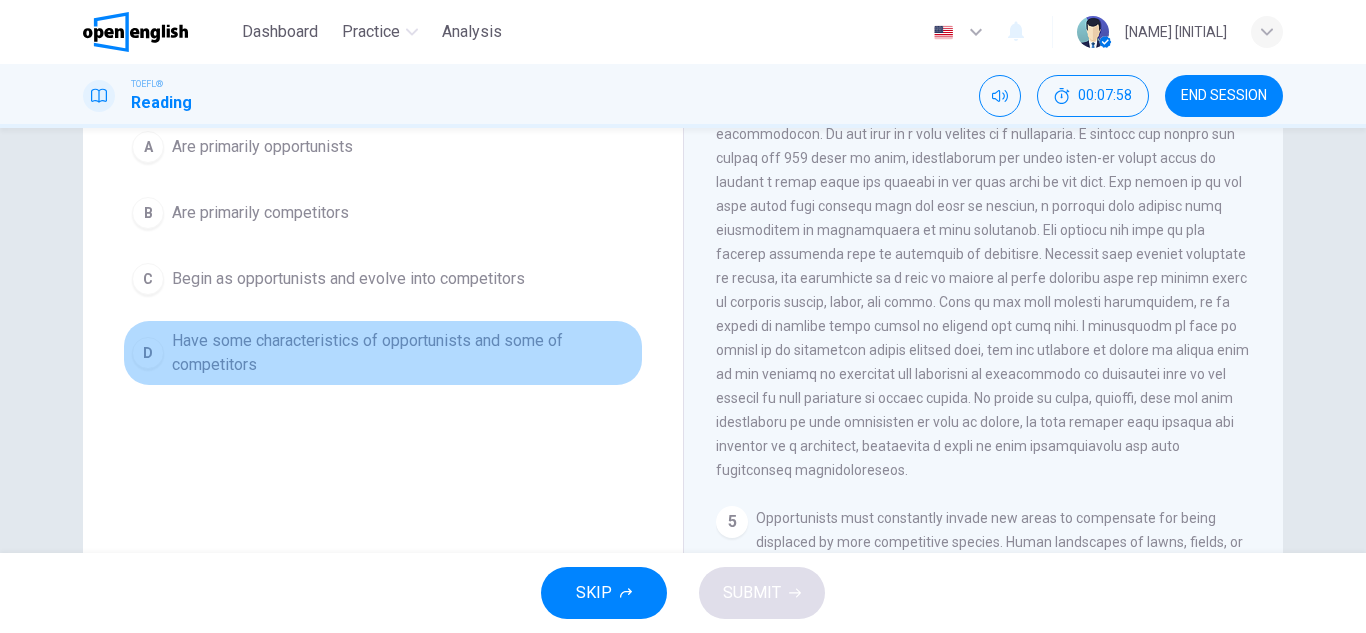 click on "D" at bounding box center [148, 353] 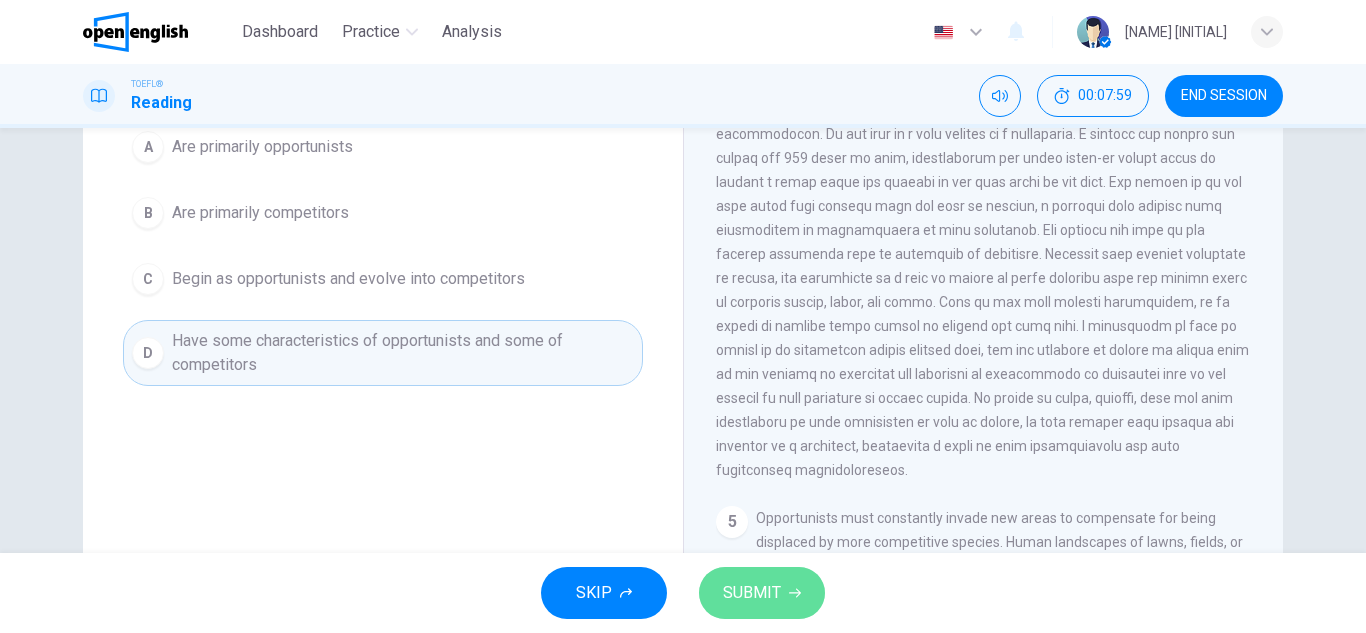click 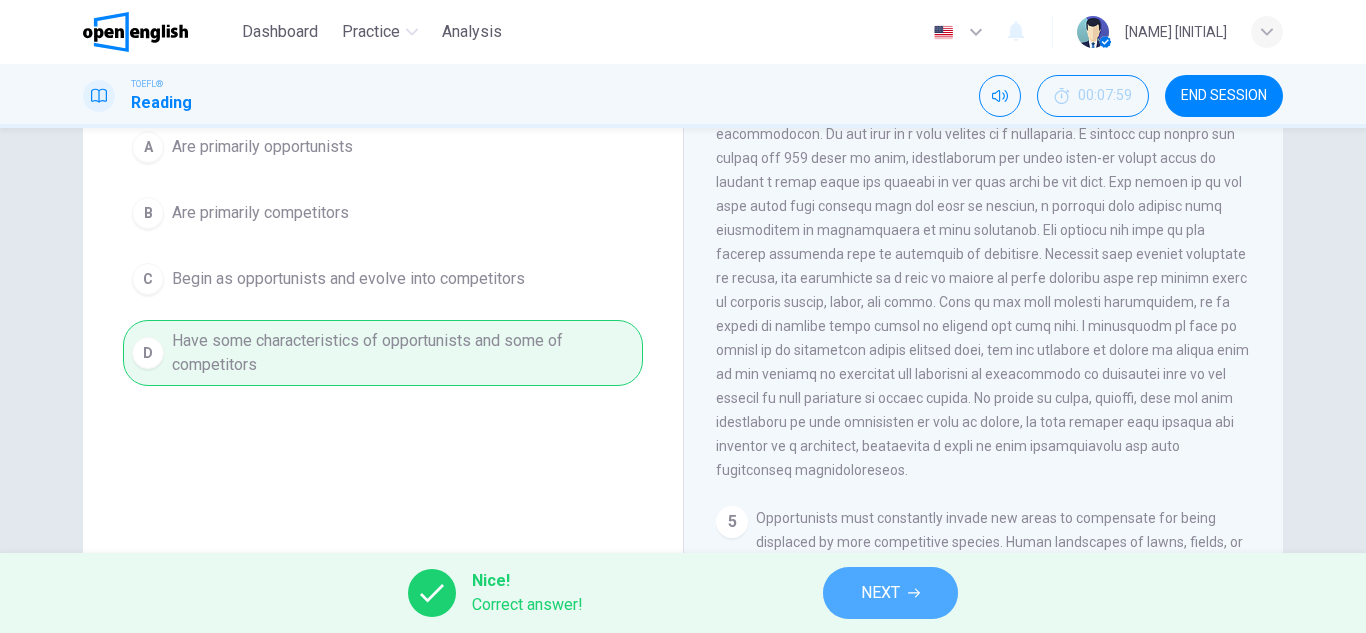 click on "NEXT" at bounding box center (890, 593) 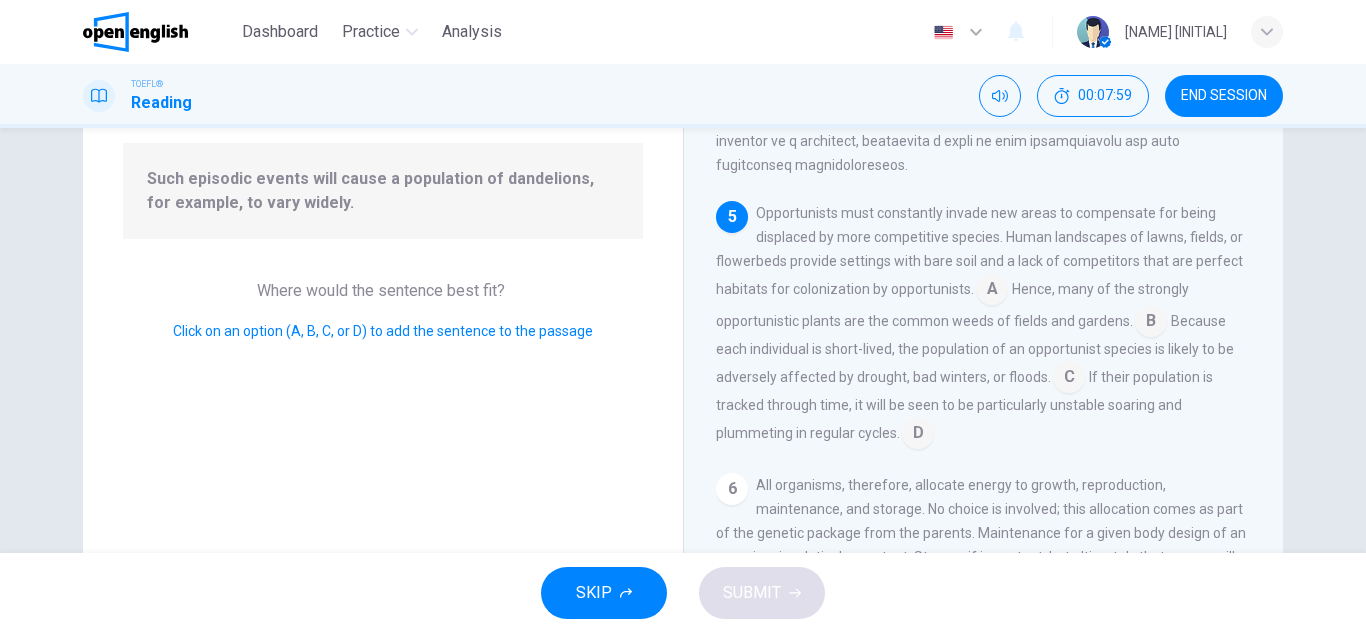 scroll, scrollTop: 942, scrollLeft: 0, axis: vertical 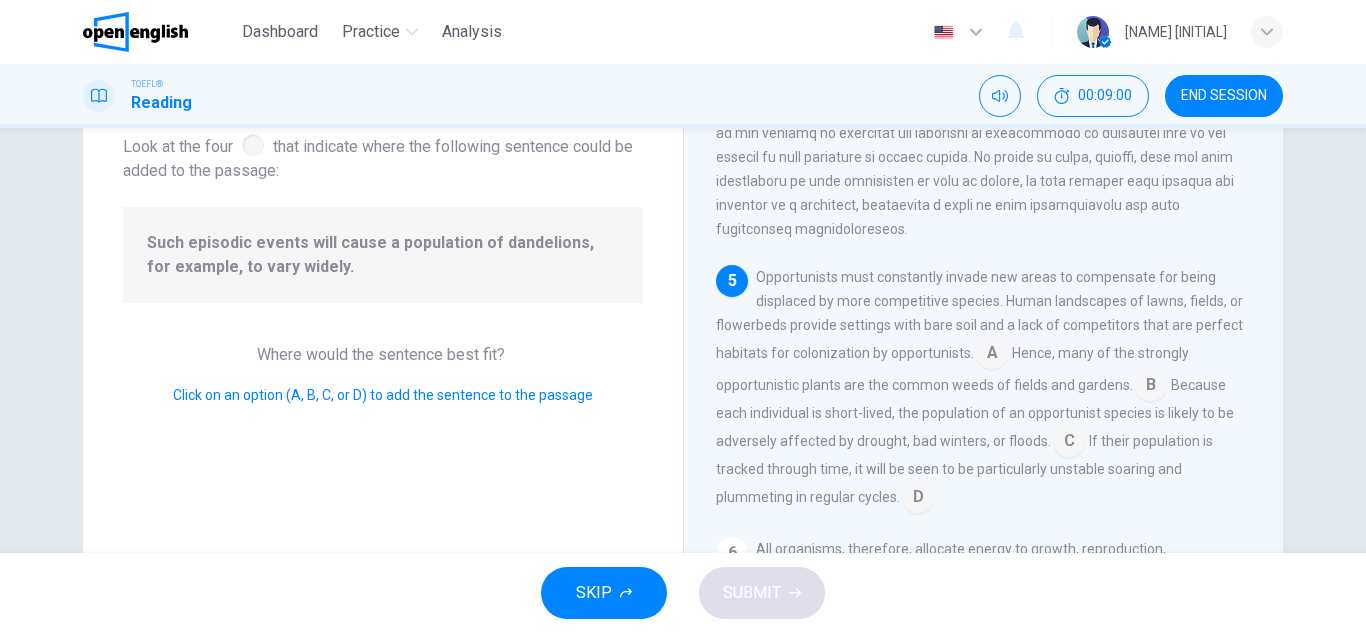 click at bounding box center [1069, 443] 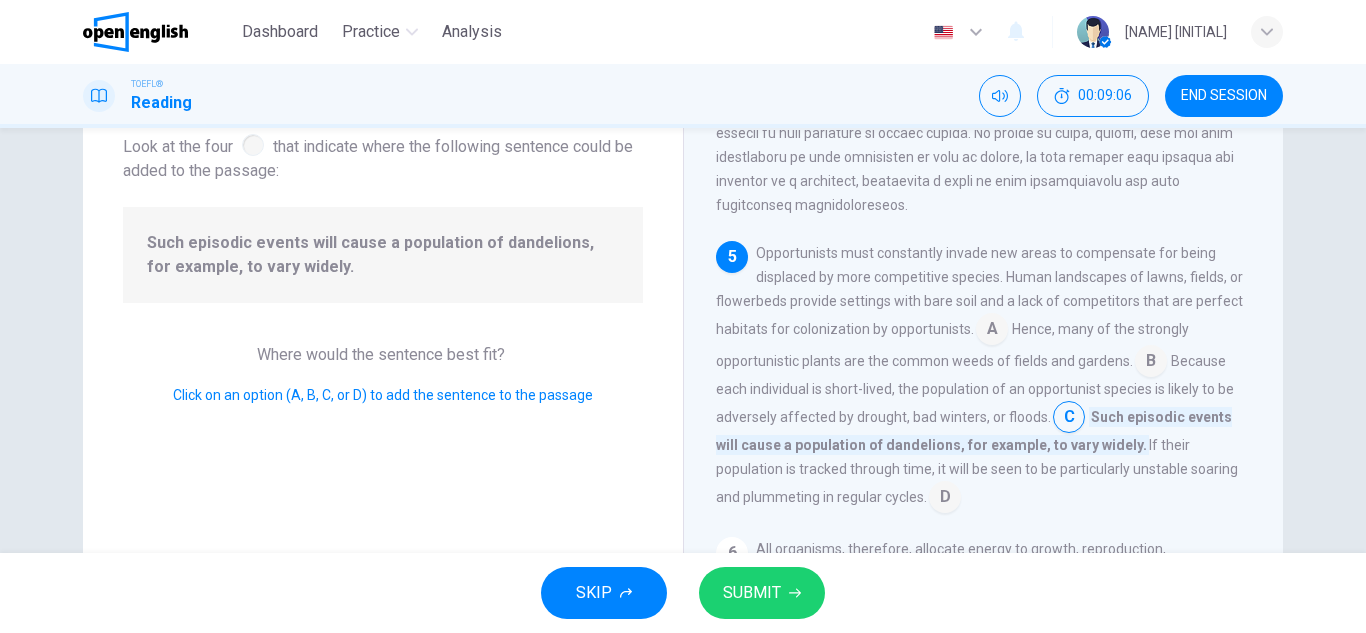 click on "SUBMIT" at bounding box center [752, 593] 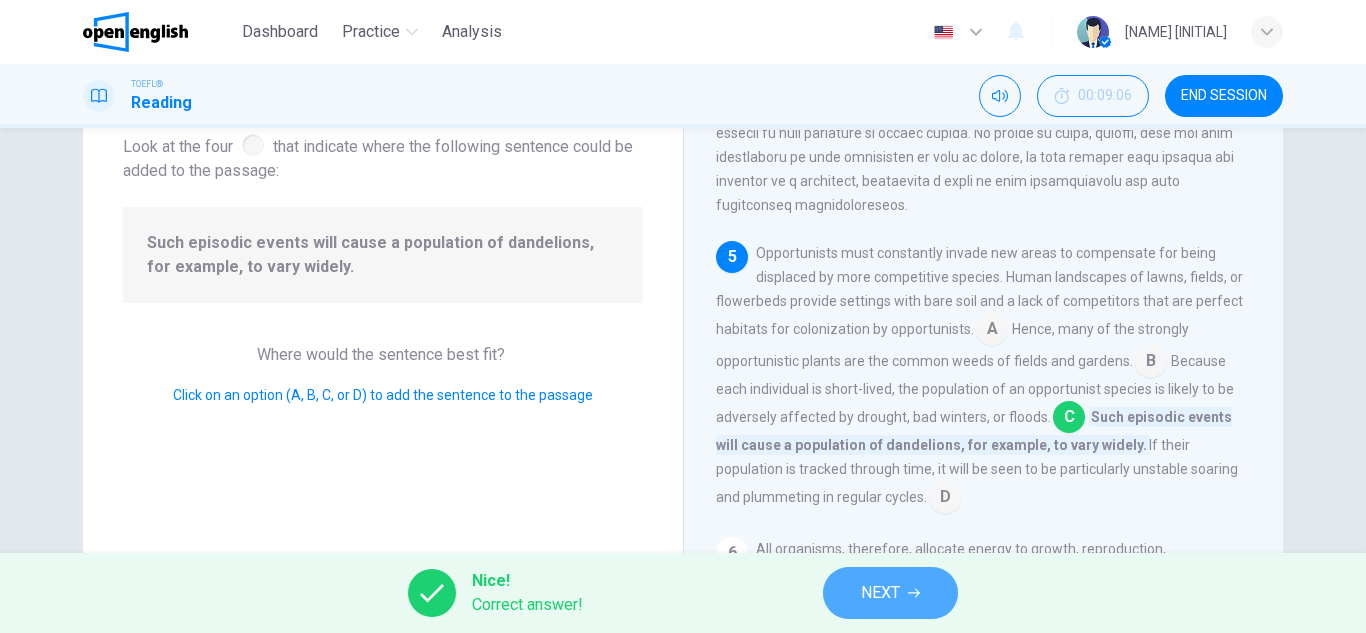click on "NEXT" at bounding box center (890, 593) 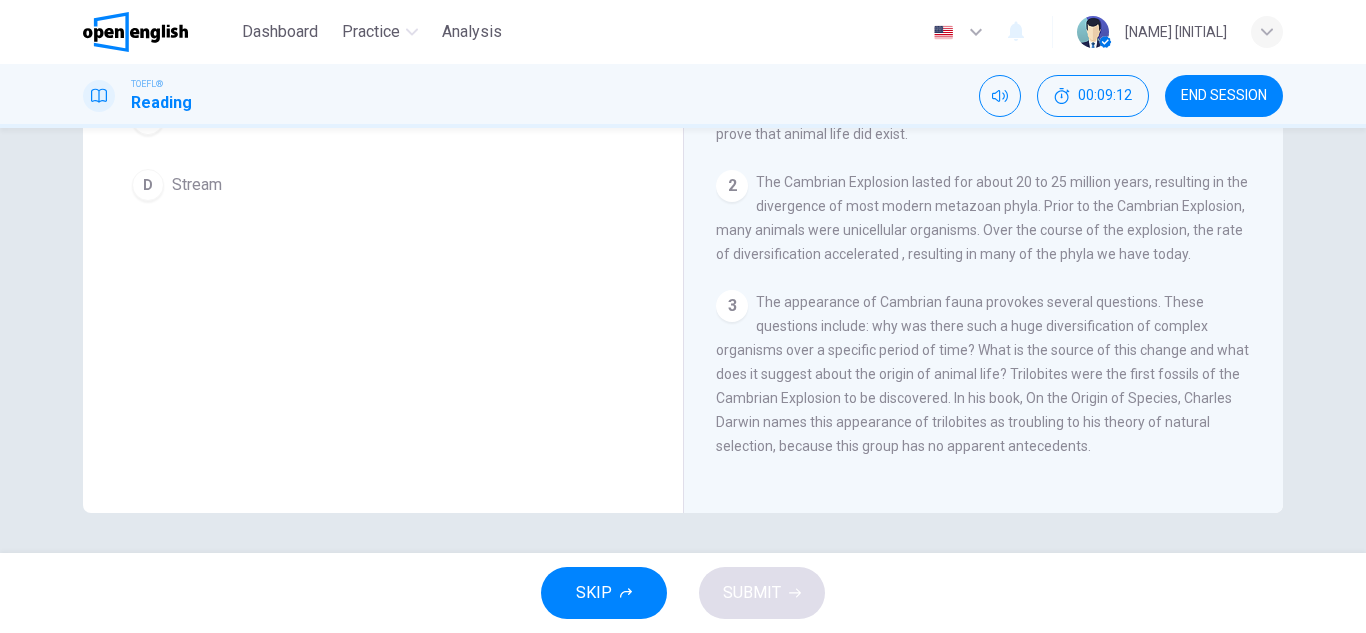 scroll, scrollTop: 0, scrollLeft: 0, axis: both 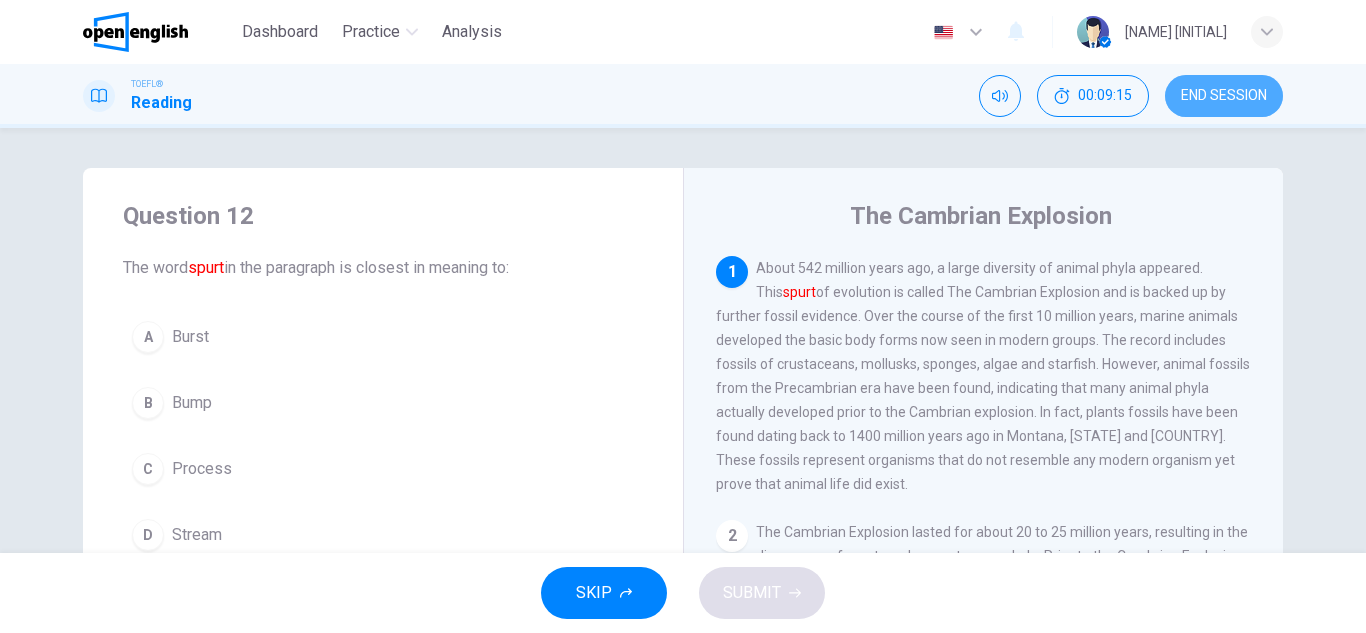 click on "END SESSION" at bounding box center (1224, 96) 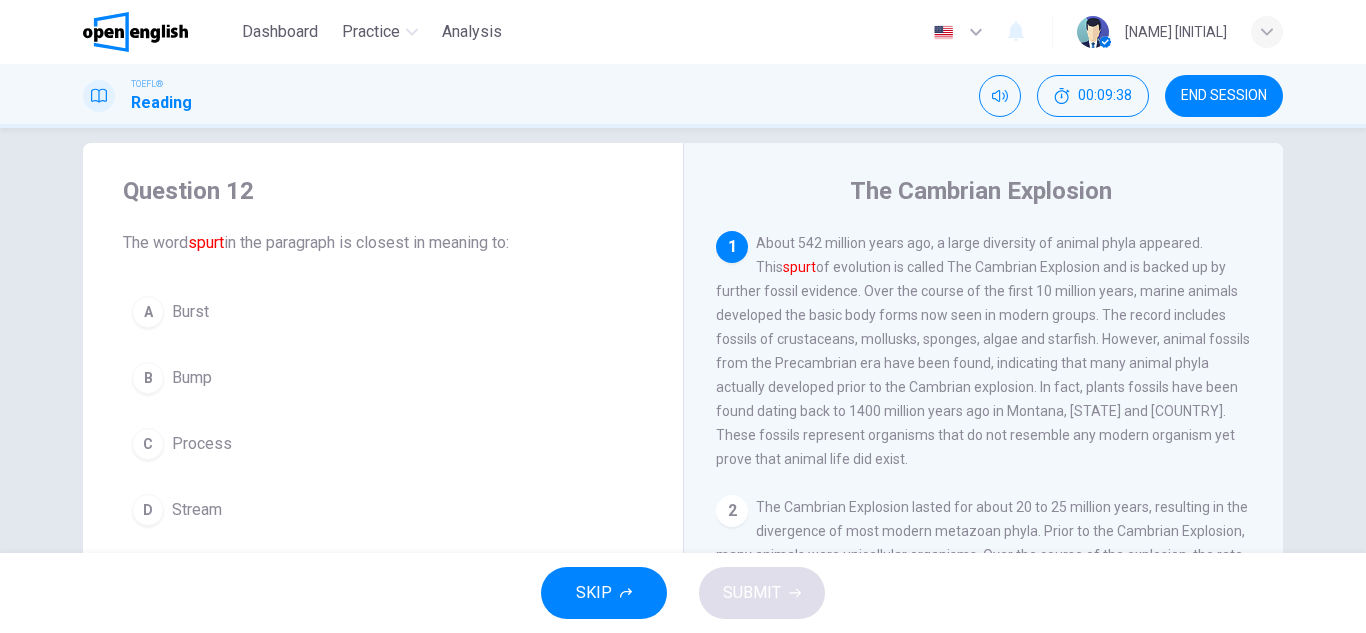 scroll, scrollTop: 33, scrollLeft: 0, axis: vertical 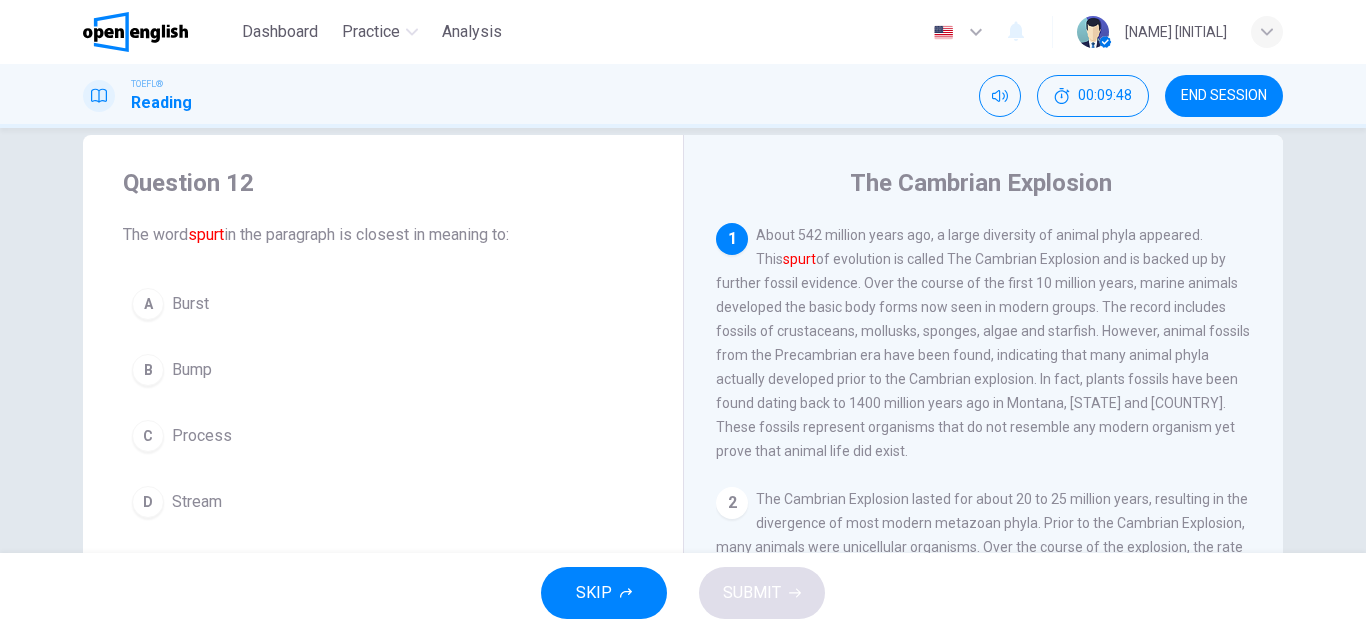 click on "B" at bounding box center [148, 370] 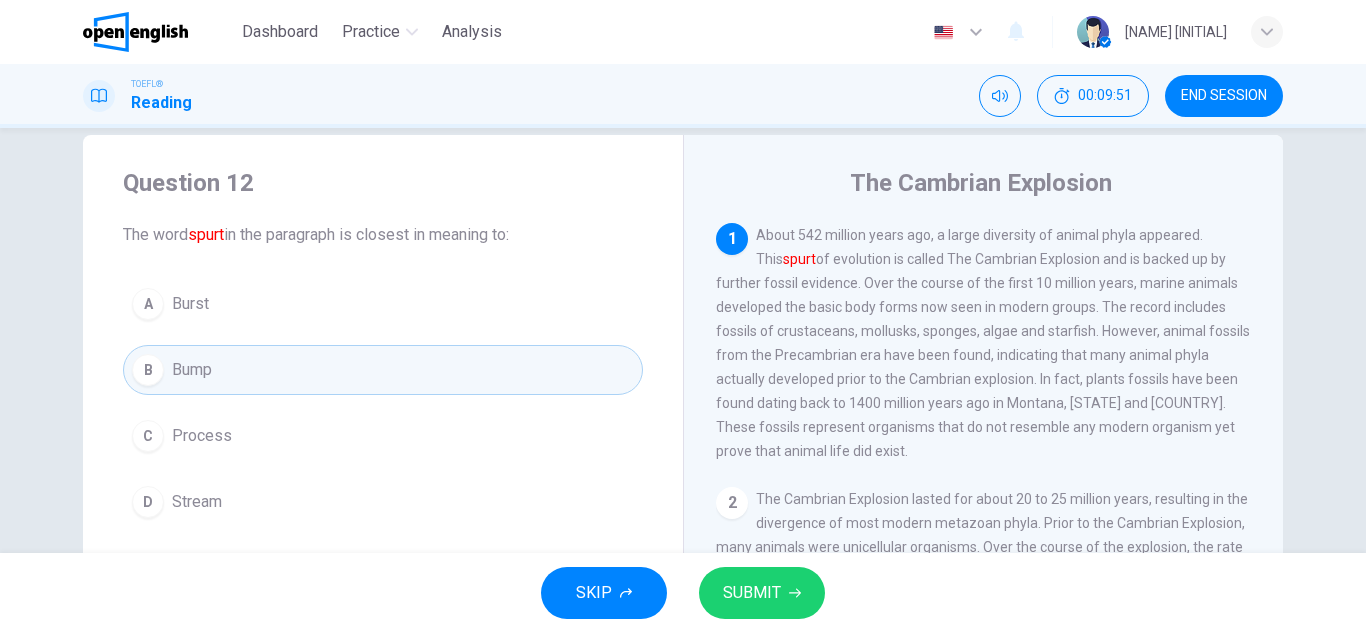 click on "SKIP SUBMIT" at bounding box center (683, 593) 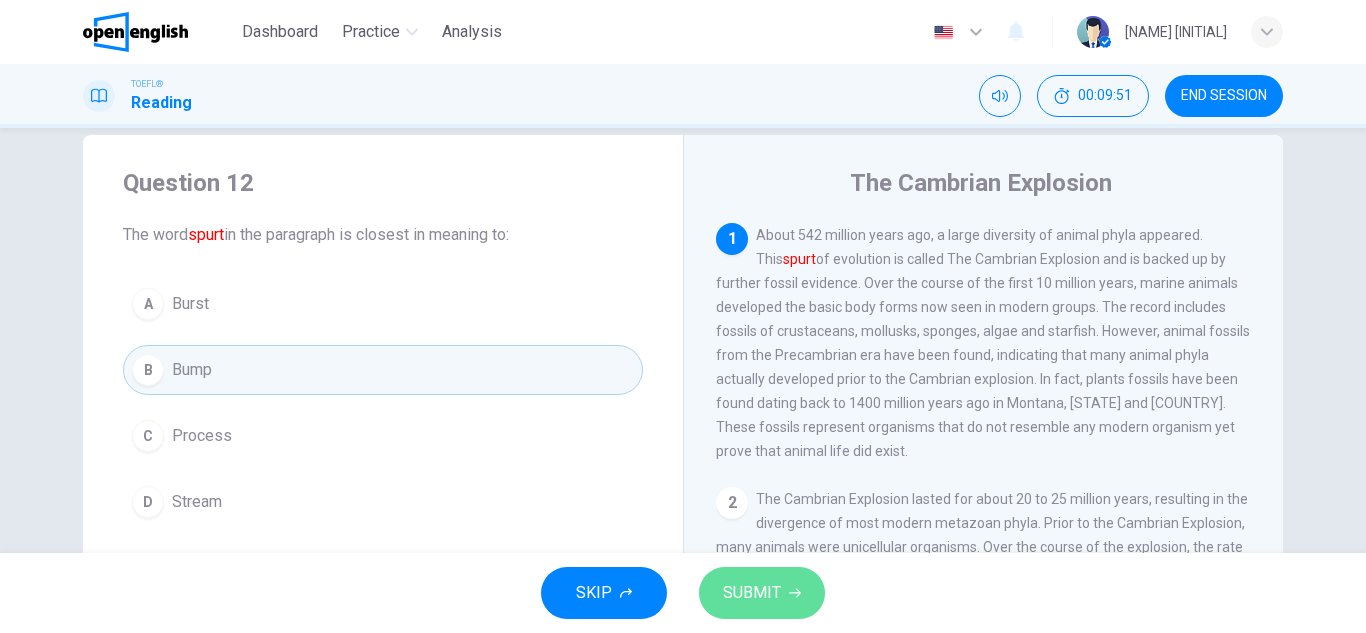 click on "SUBMIT" at bounding box center [752, 593] 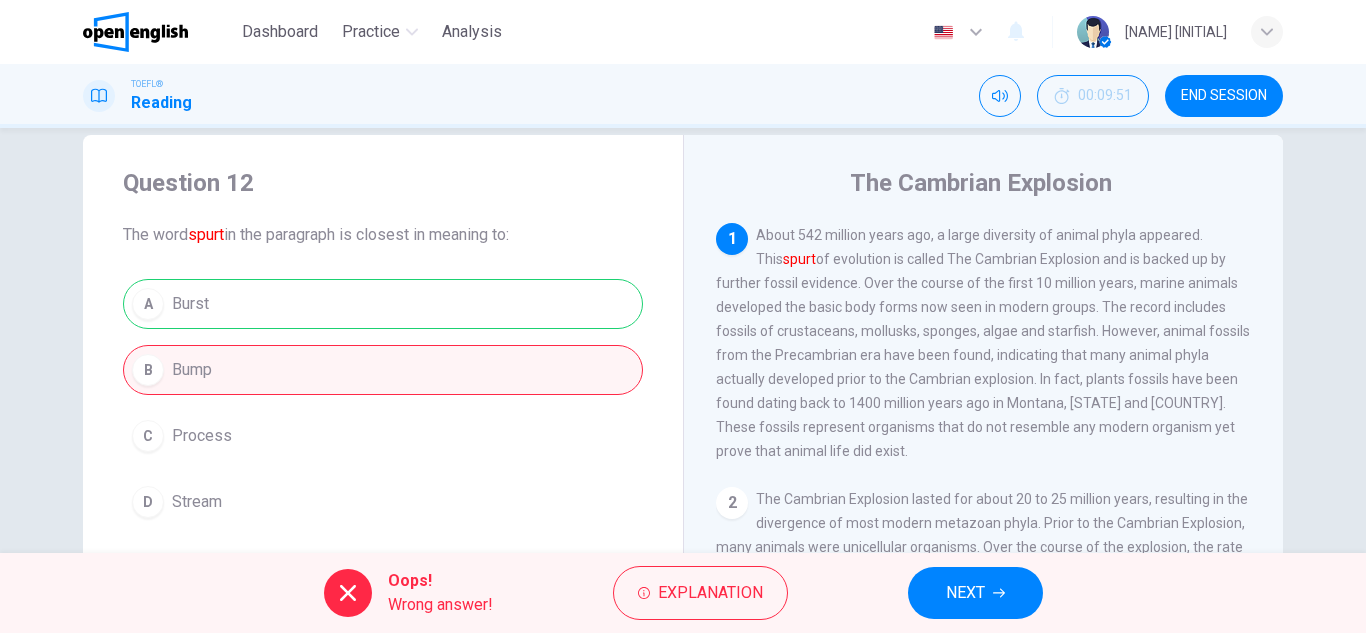 click on "NEXT" at bounding box center [965, 593] 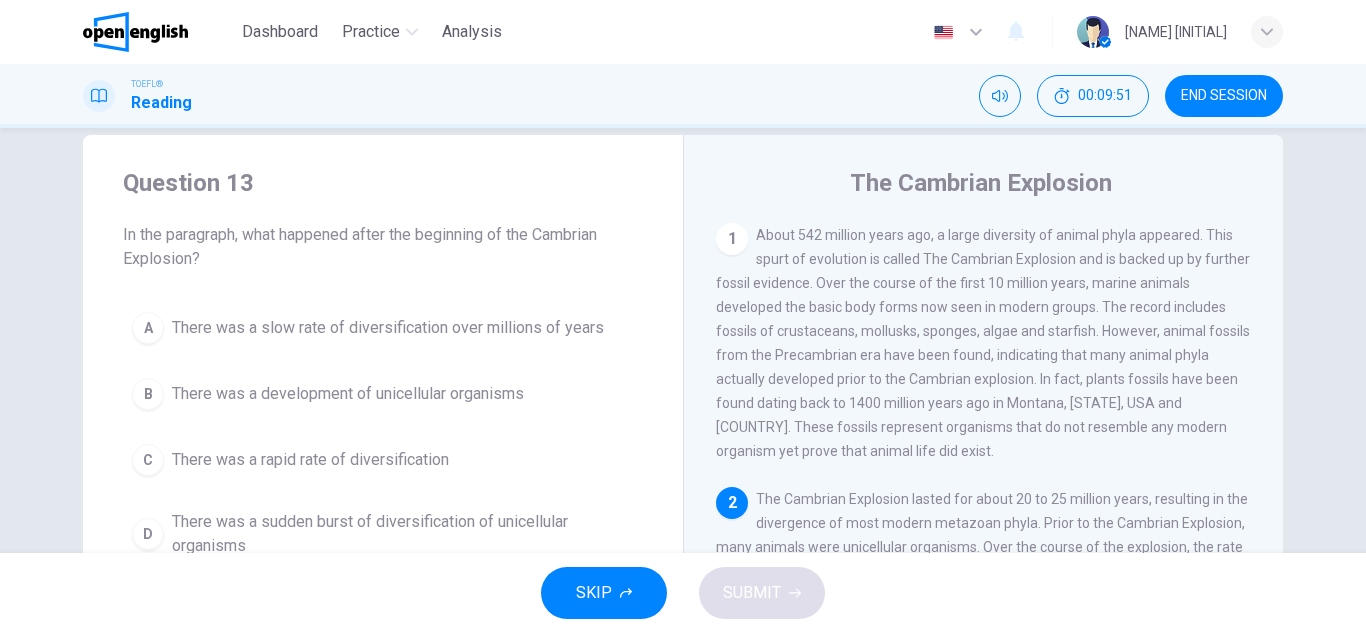 scroll, scrollTop: 24, scrollLeft: 0, axis: vertical 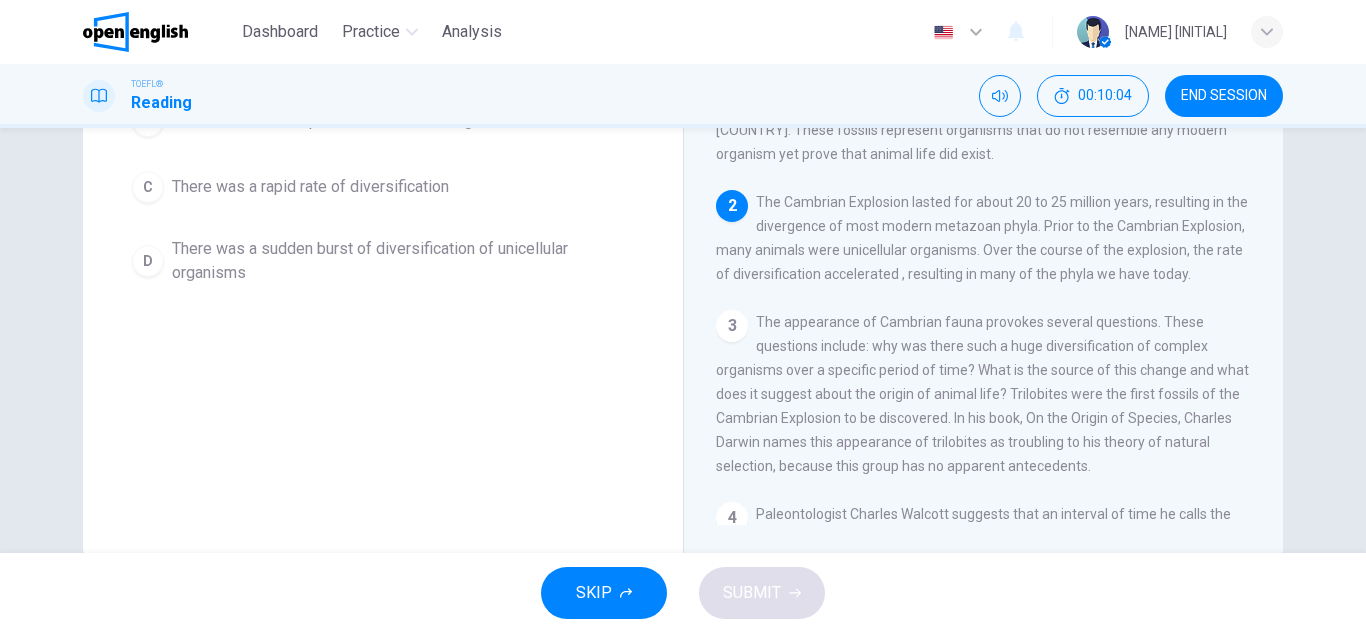 click on "END SESSION" at bounding box center [1224, 96] 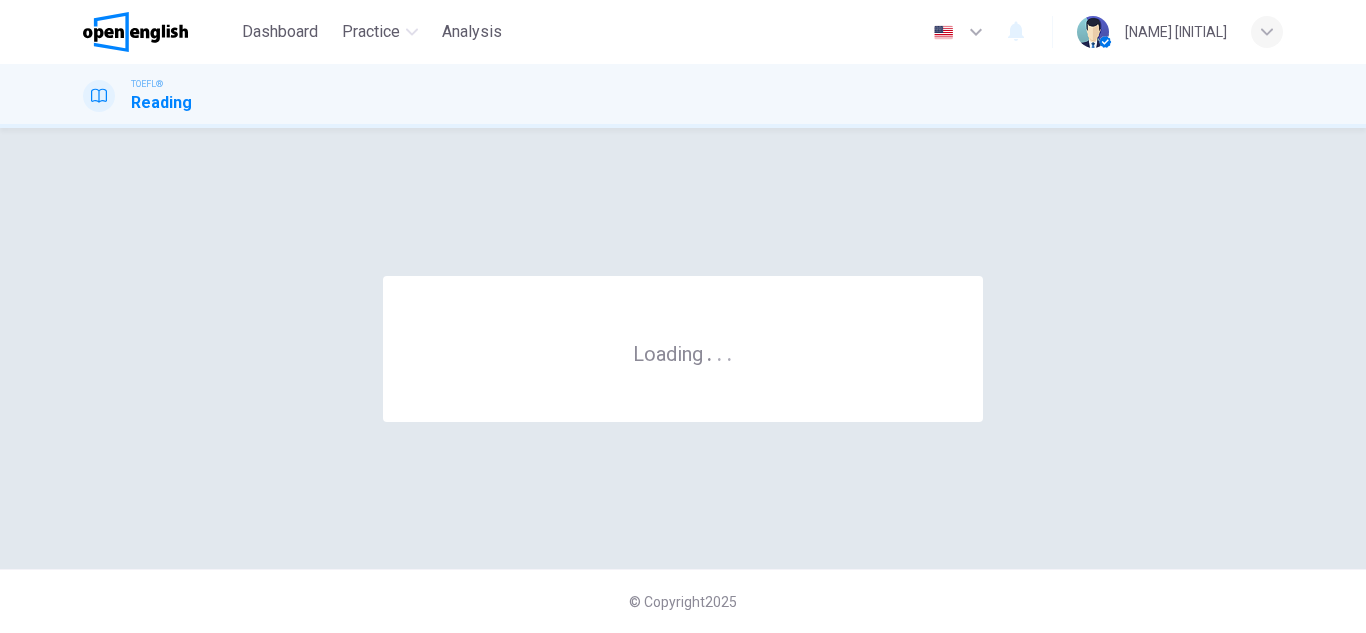 scroll, scrollTop: 0, scrollLeft: 0, axis: both 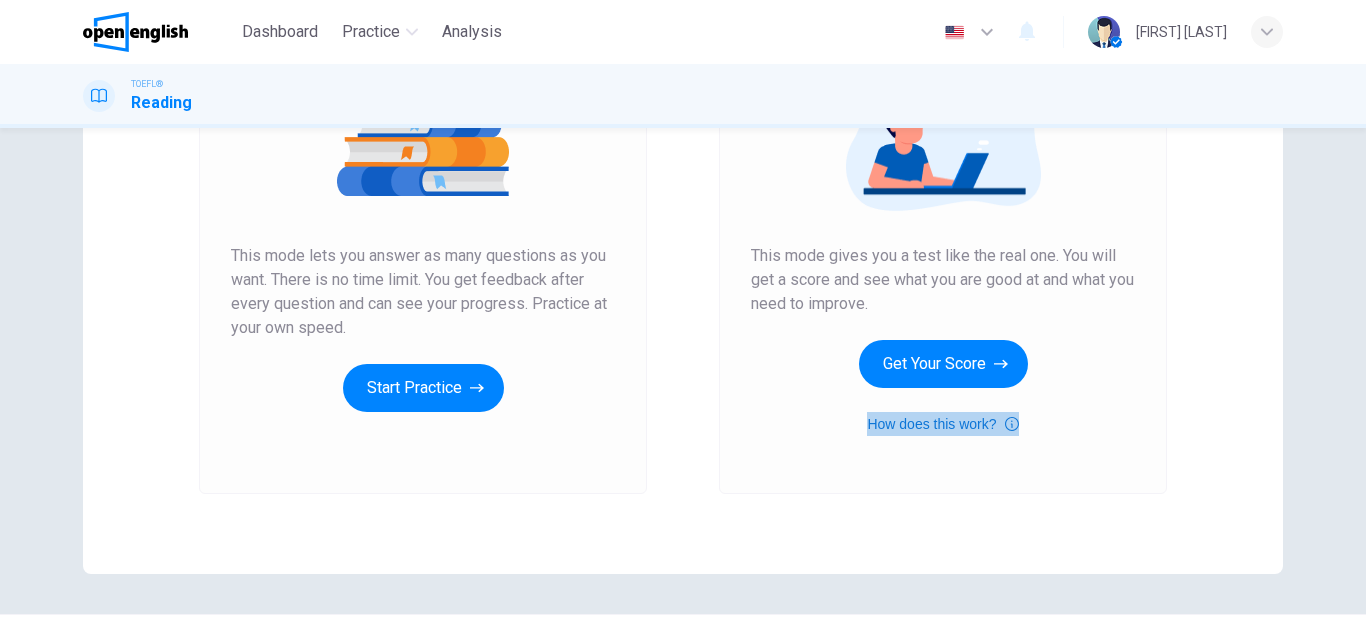 click on "How does this work?" at bounding box center (942, 424) 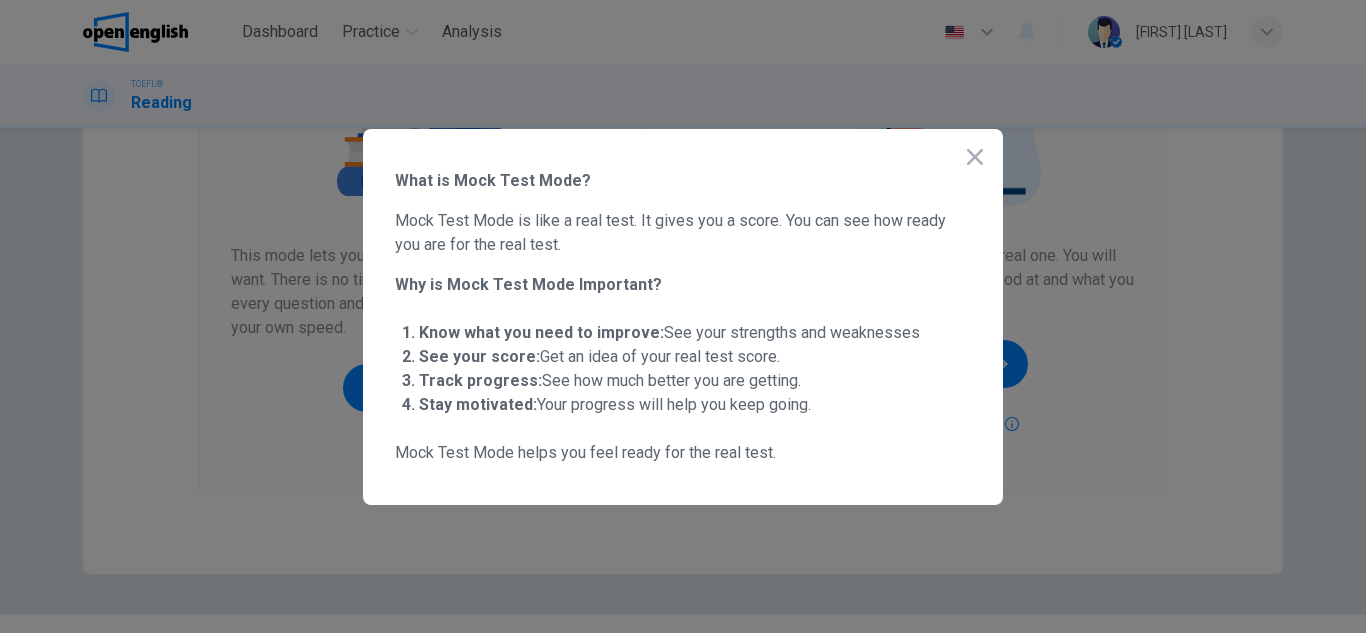 click at bounding box center [683, 316] 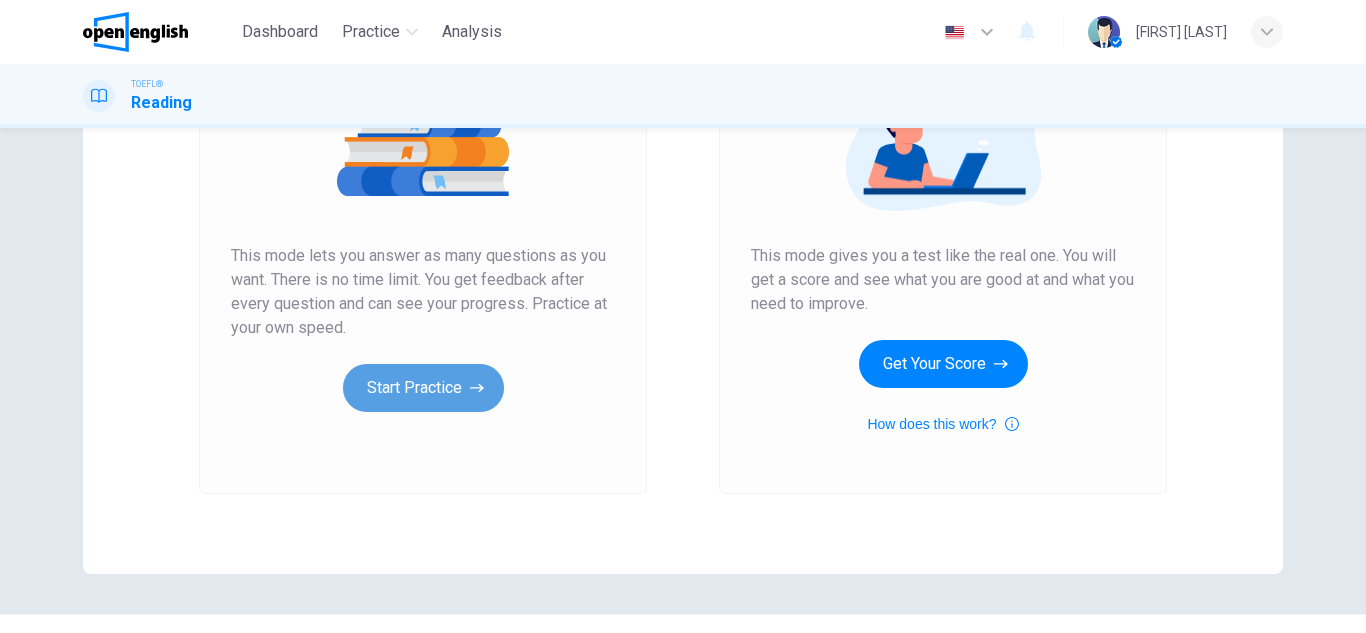 click on "Start Practice" at bounding box center [423, 388] 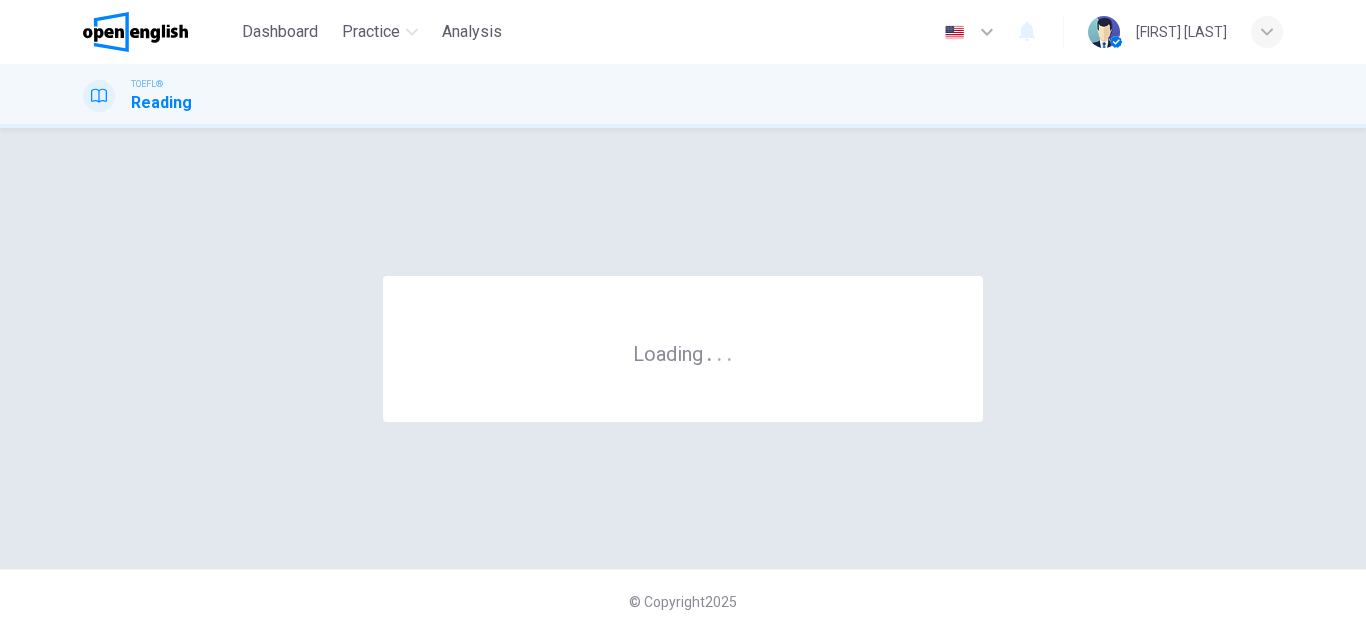 scroll, scrollTop: 0, scrollLeft: 0, axis: both 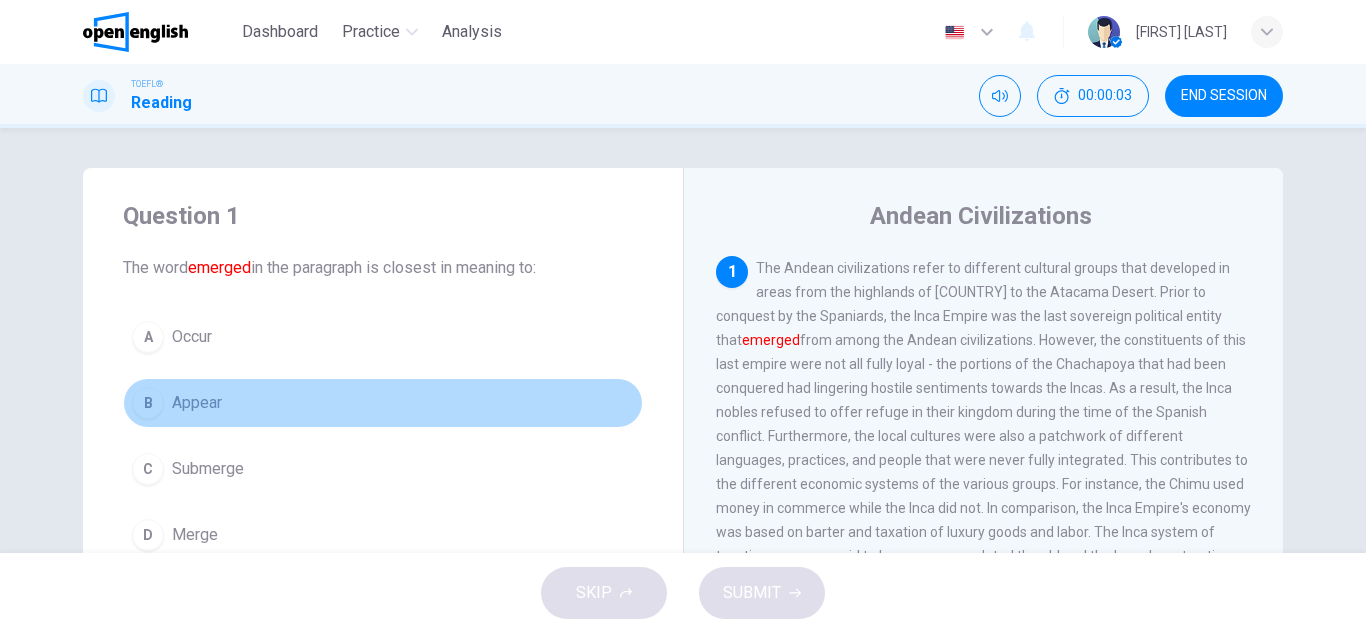 click on "B" at bounding box center (148, 403) 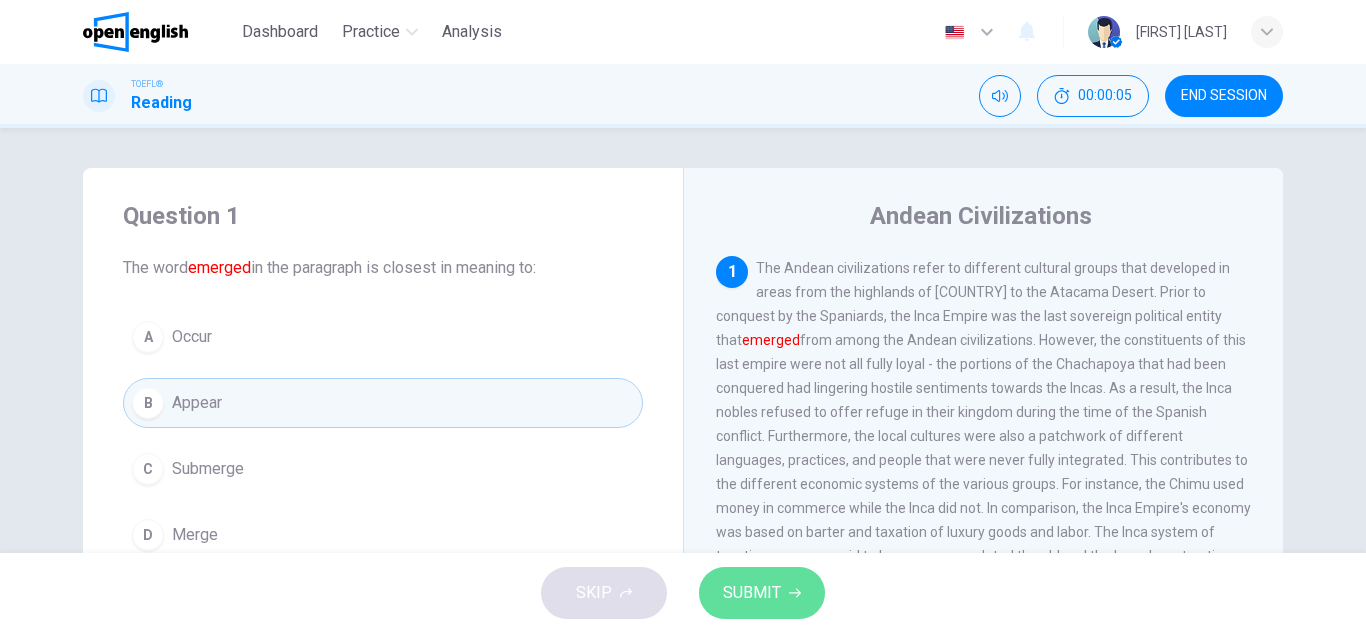 click on "SUBMIT" at bounding box center (752, 593) 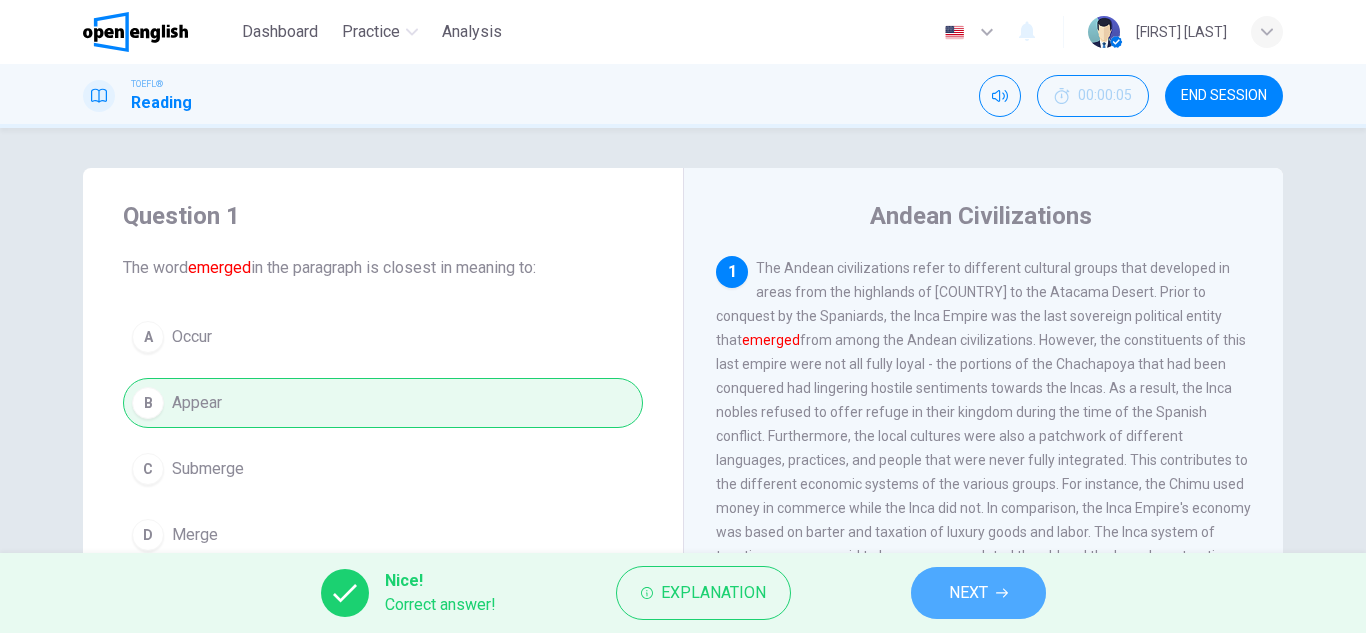 click on "NEXT" at bounding box center (978, 593) 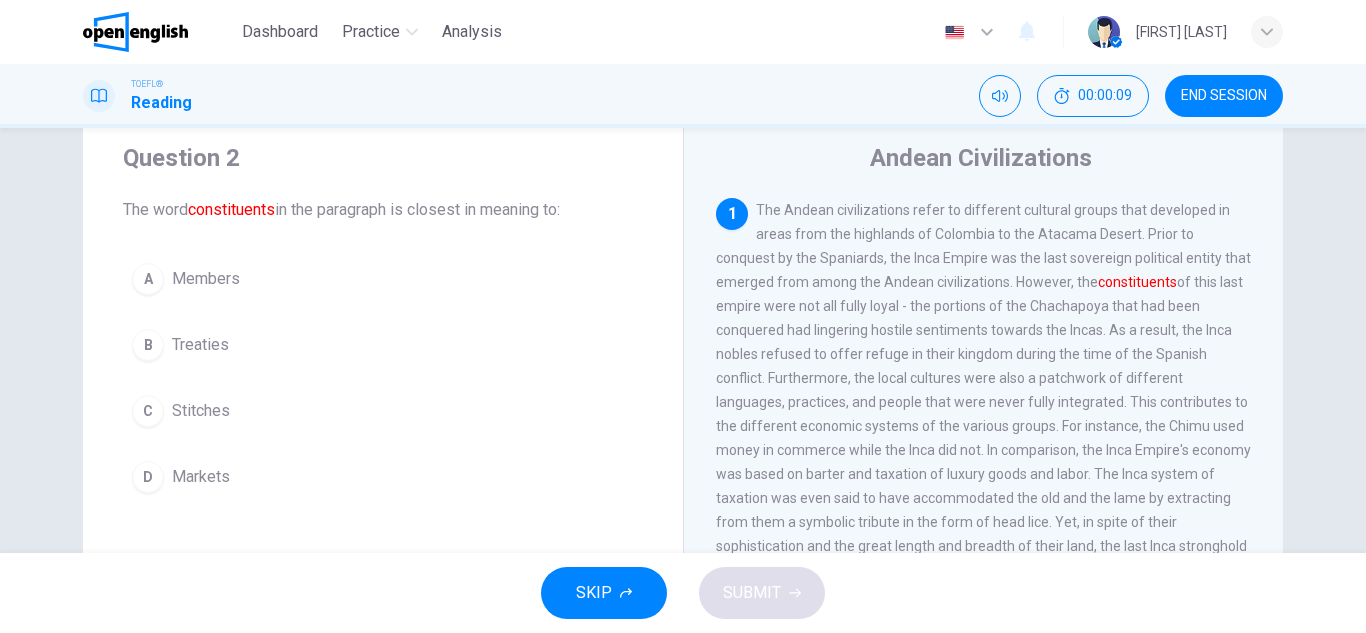 scroll, scrollTop: 60, scrollLeft: 0, axis: vertical 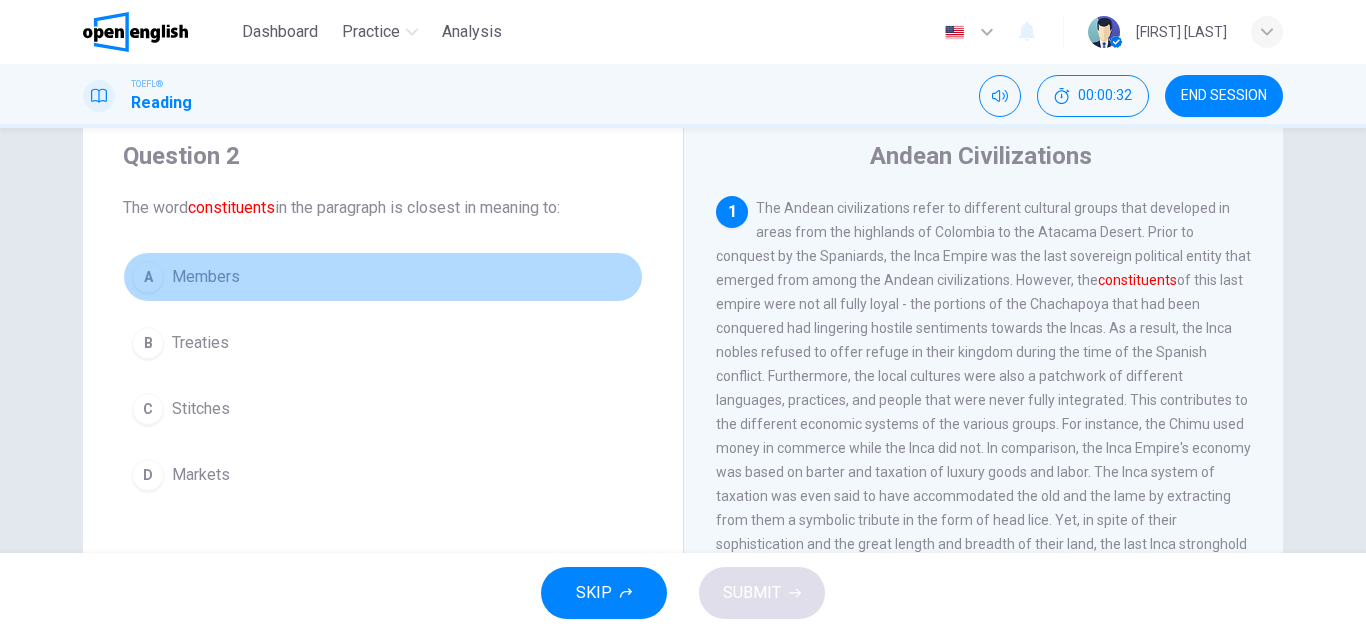 click on "A" at bounding box center [148, 277] 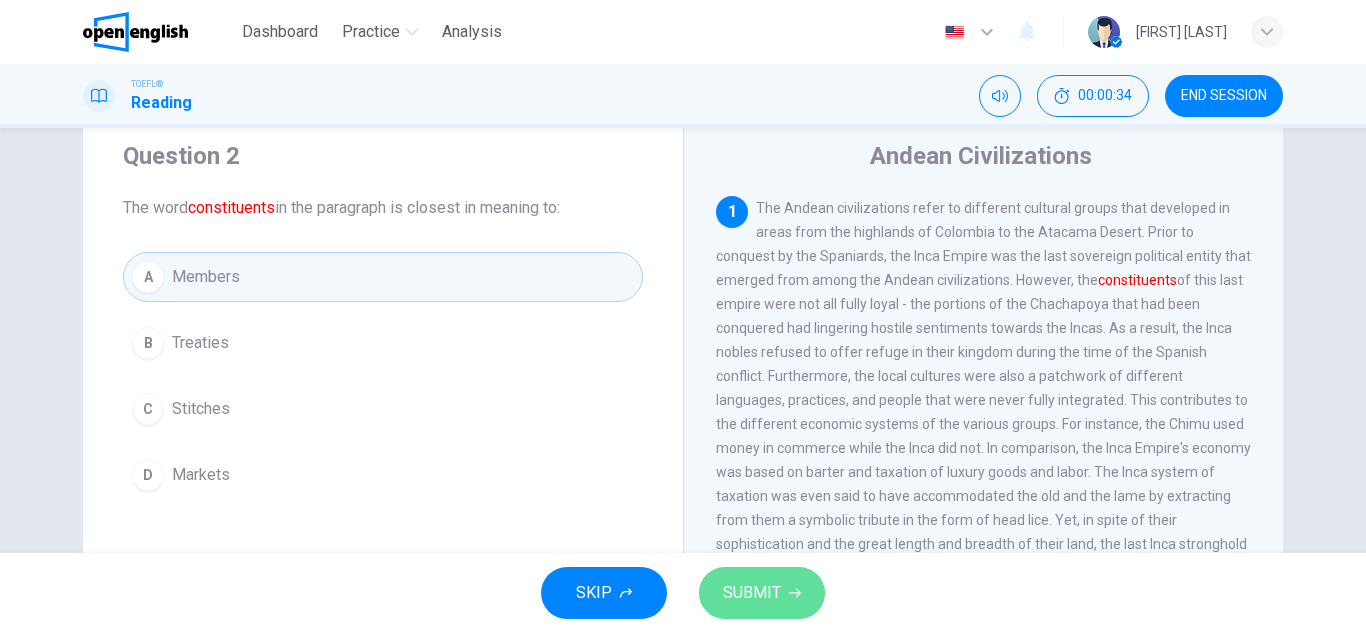 click on "SUBMIT" at bounding box center (752, 593) 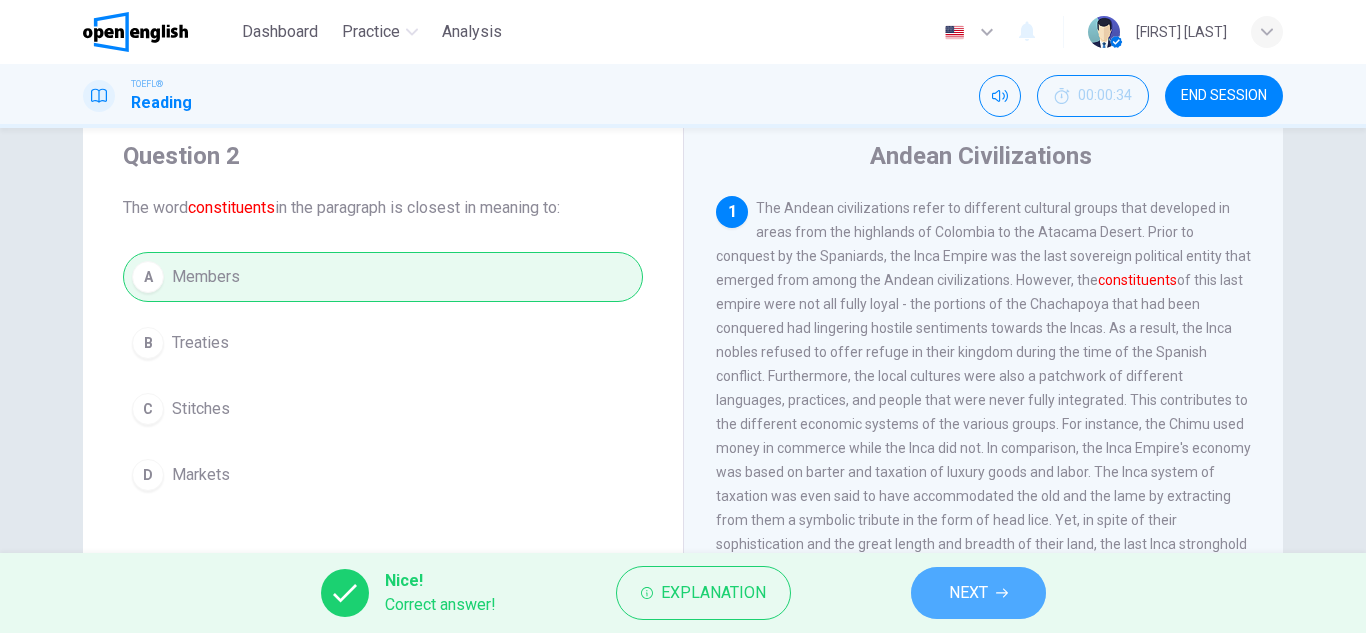 click on "NEXT" at bounding box center [978, 593] 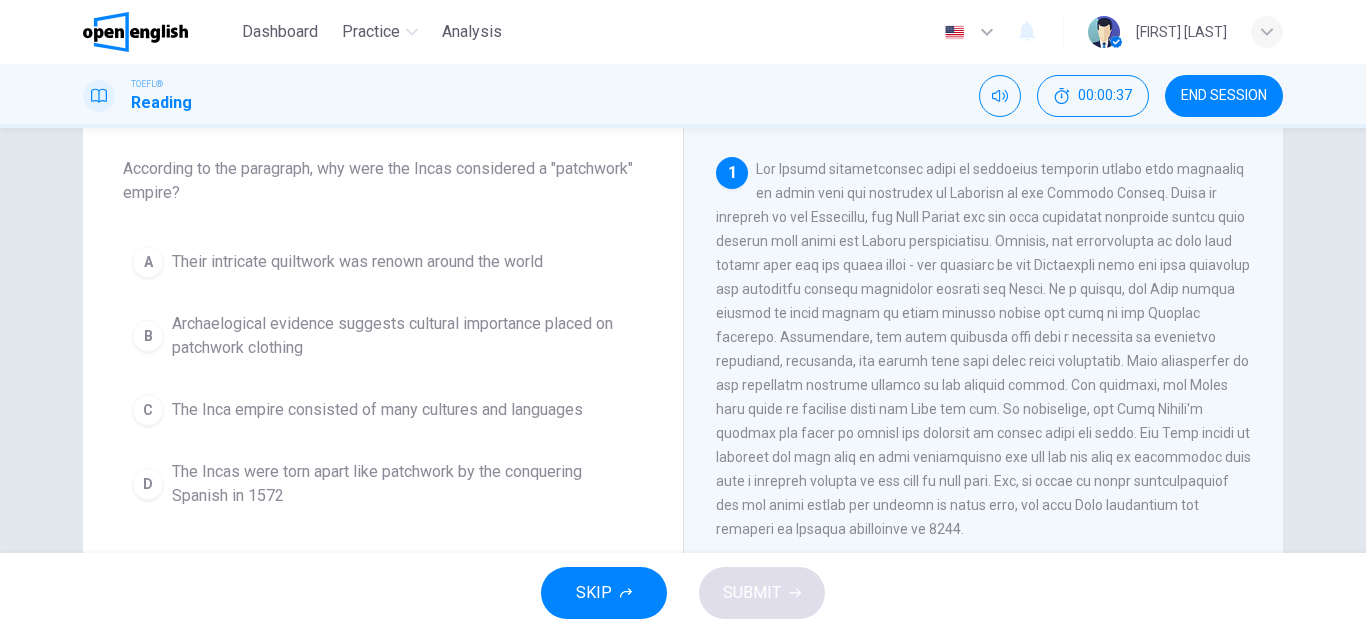 scroll, scrollTop: 104, scrollLeft: 0, axis: vertical 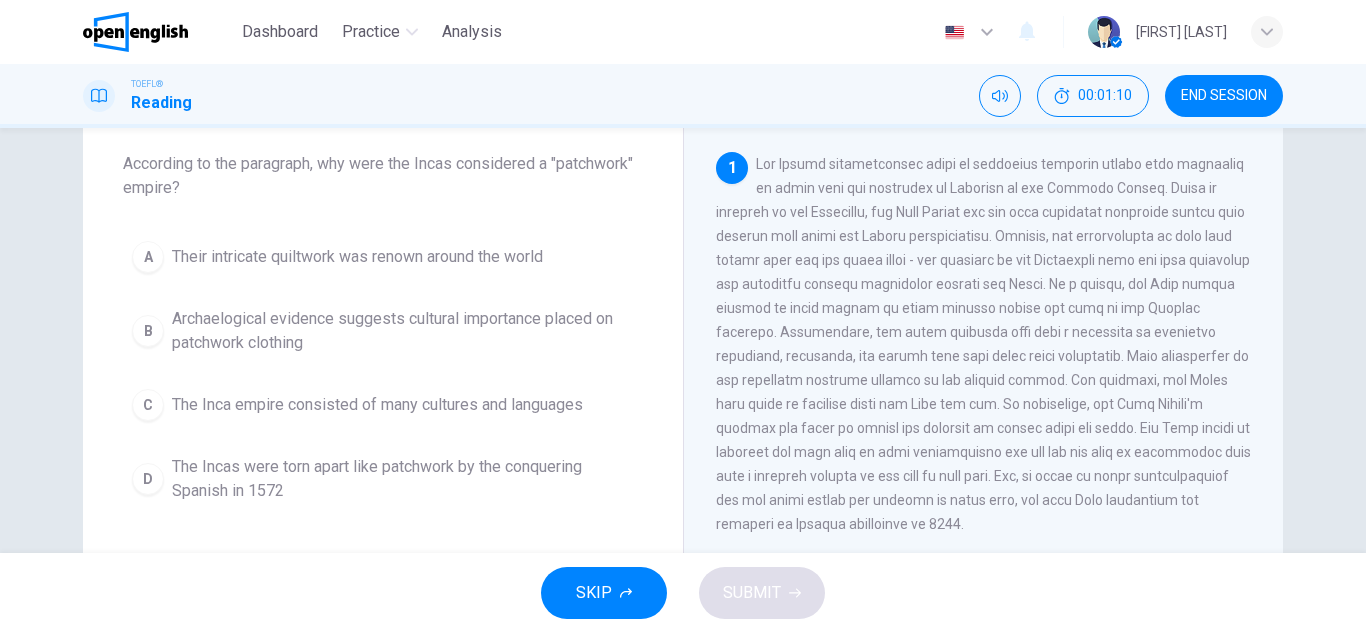 click on "C" at bounding box center [148, 405] 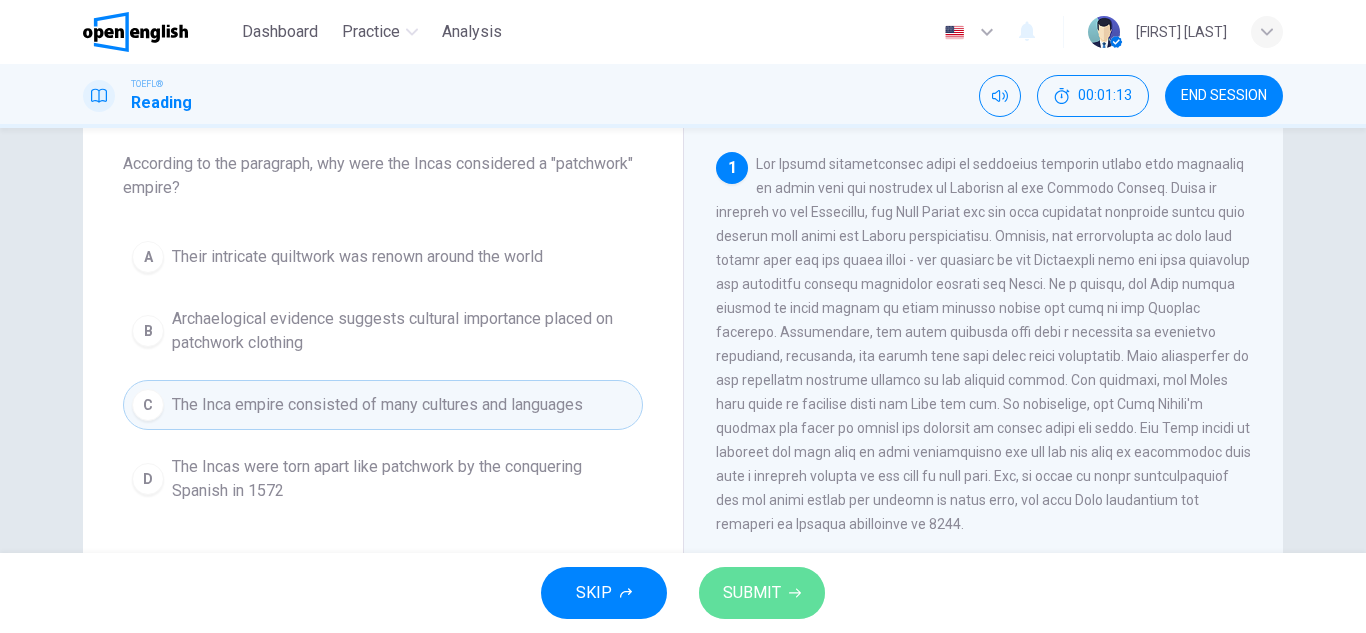 click on "SUBMIT" at bounding box center [752, 593] 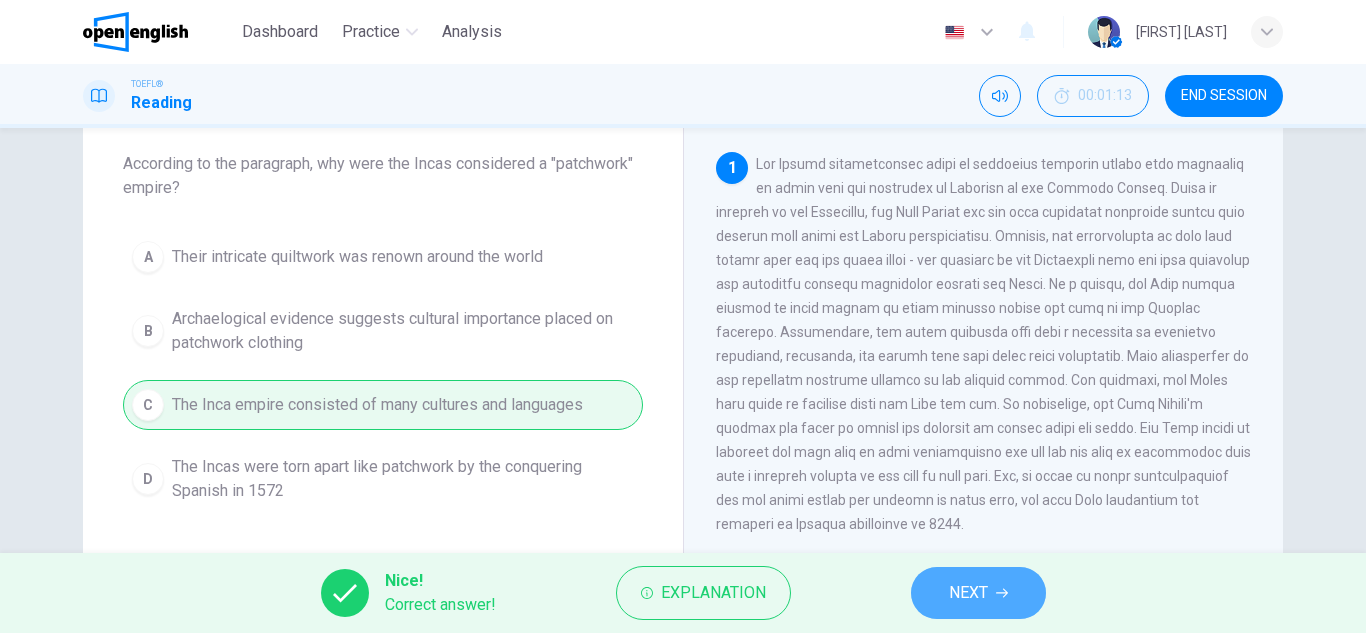 click on "NEXT" at bounding box center [978, 593] 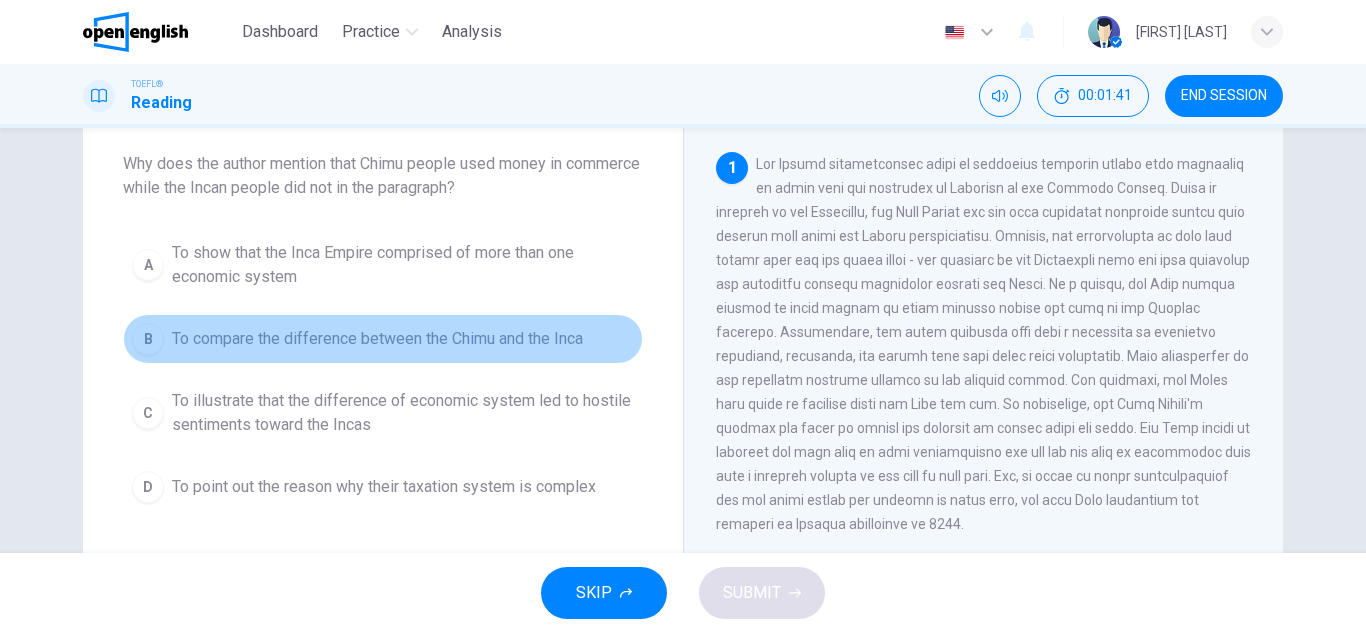 click on "B" at bounding box center [148, 339] 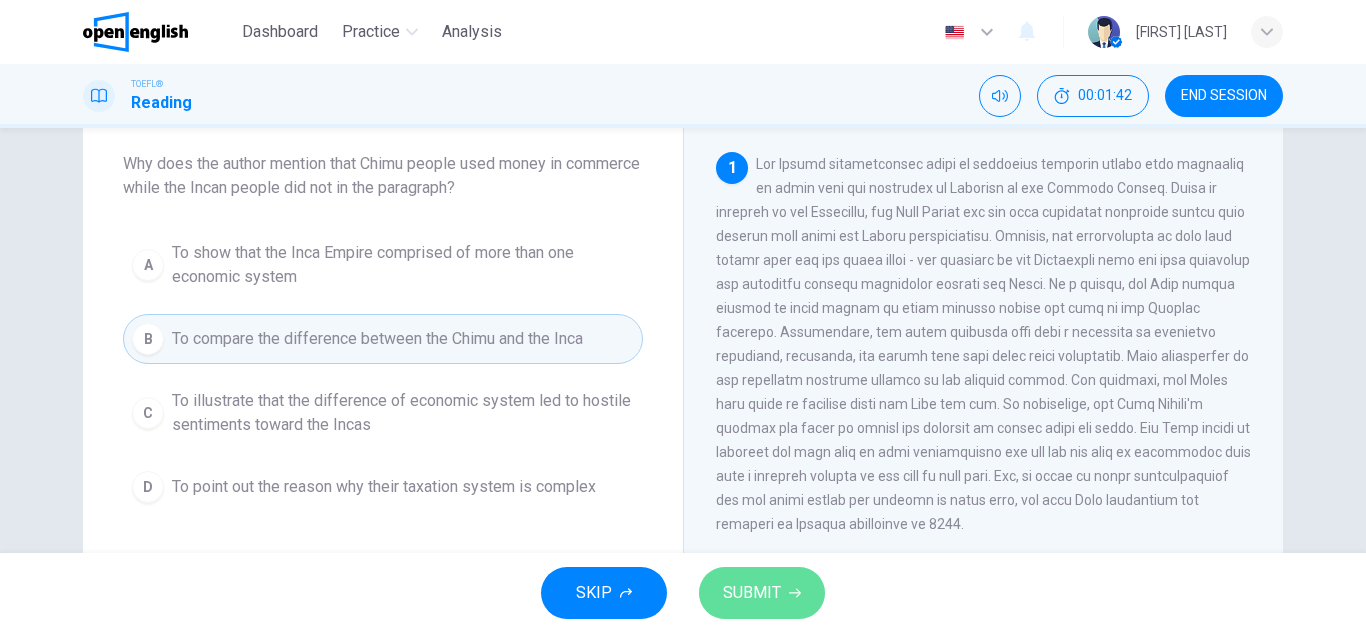 click on "SUBMIT" at bounding box center [752, 593] 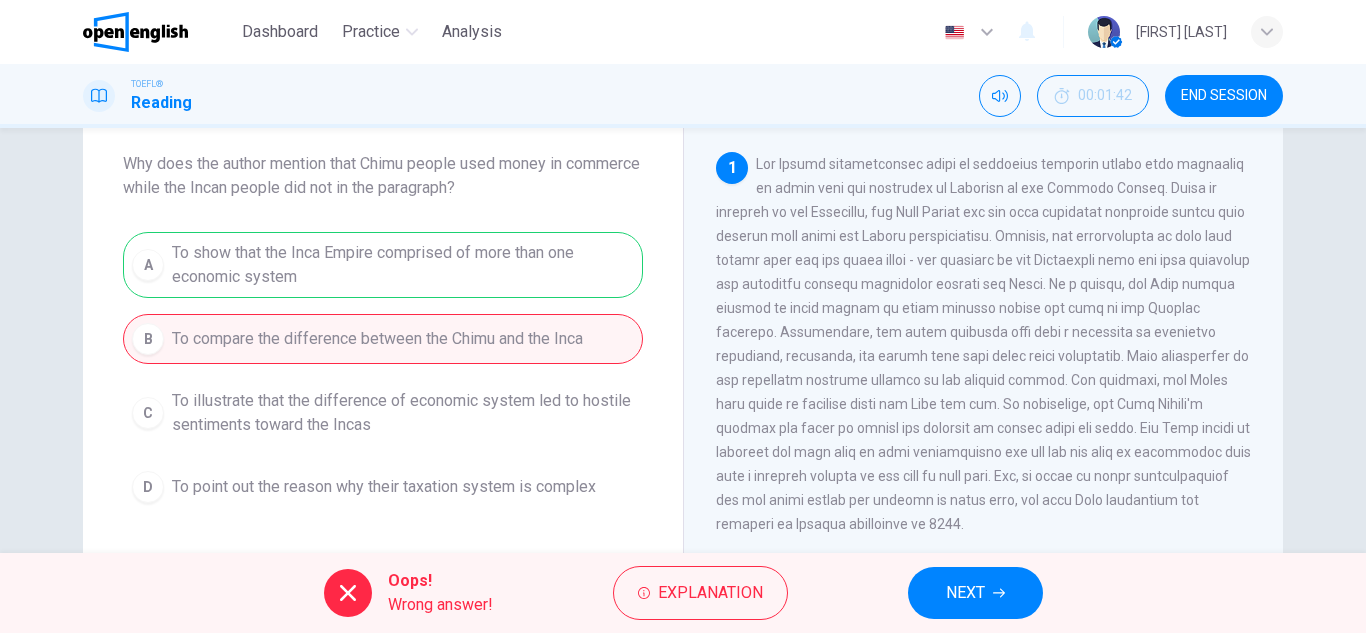 click on "A To show that the Inca Empire comprised of more than one economic system B To compare the difference between the Chimu and the Inca C To illustrate that the difference of economic system led to hostile sentiments toward the Incas D To point out the reason why their taxation system is complex" at bounding box center [383, 372] 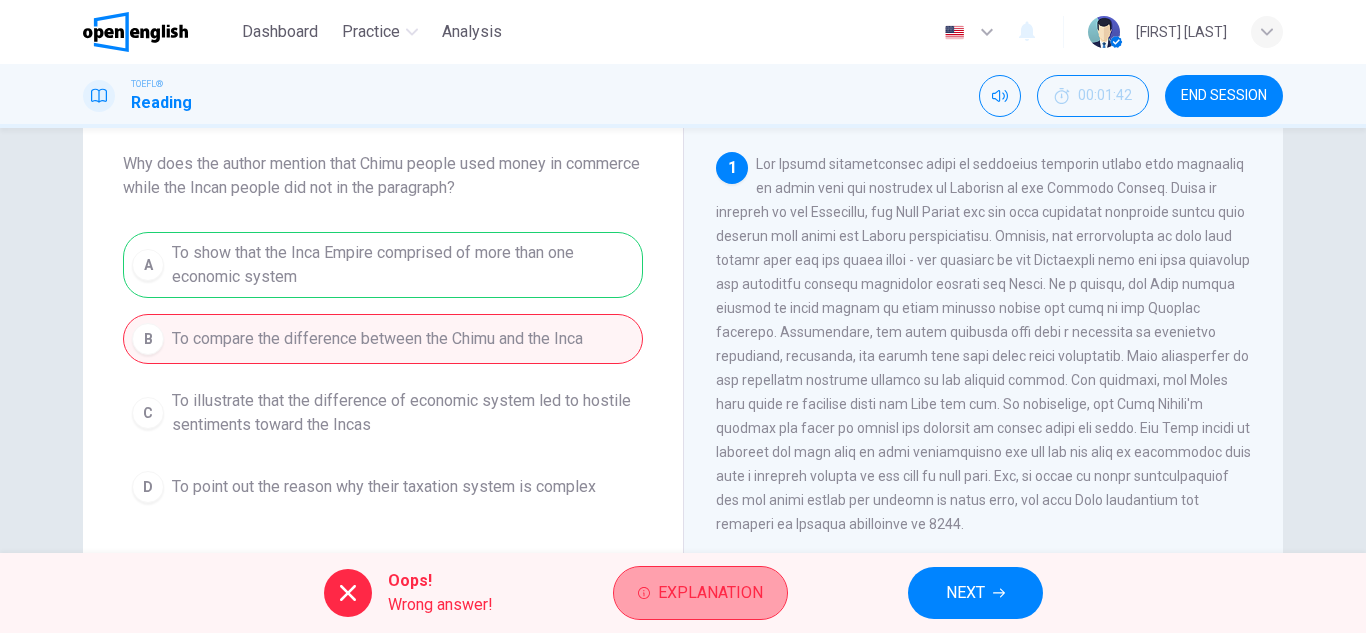 click on "Explanation" at bounding box center (710, 593) 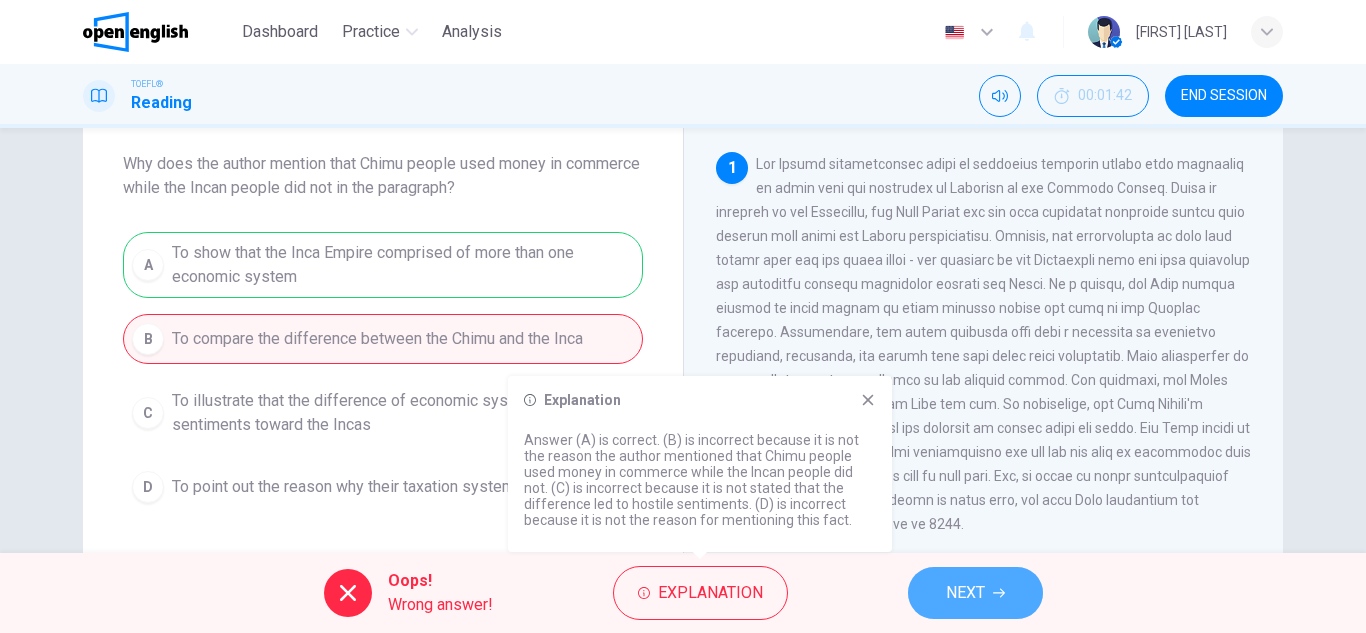 click 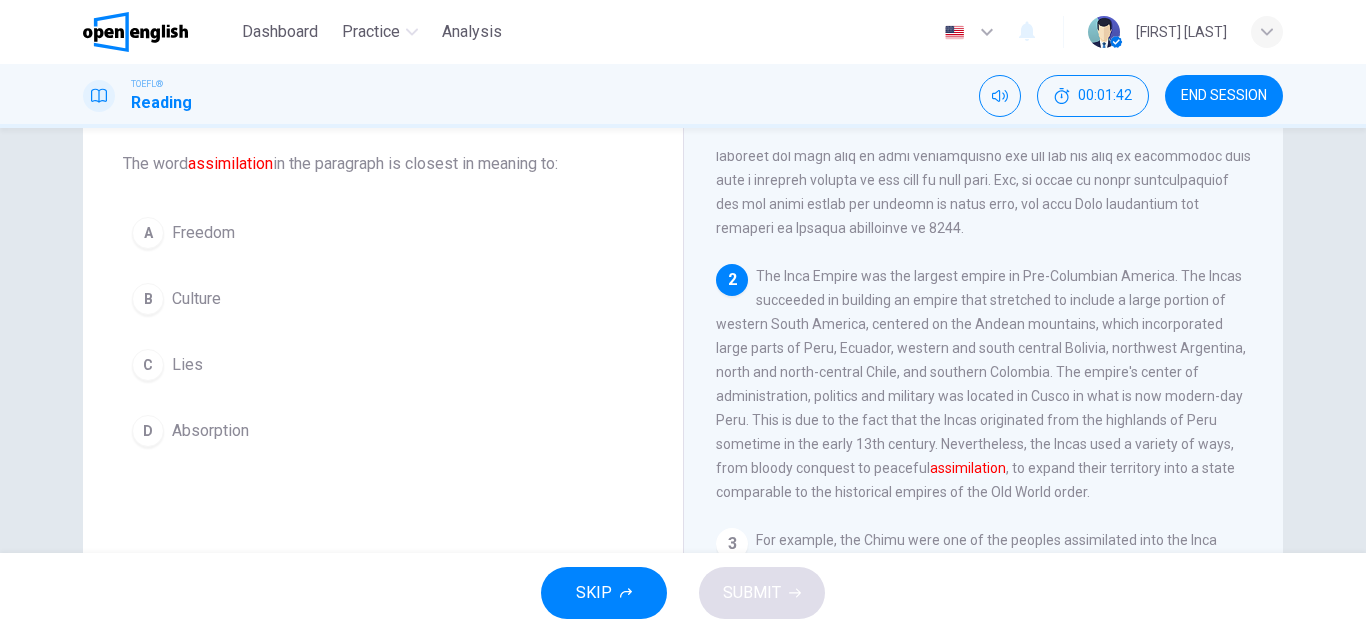 scroll, scrollTop: 299, scrollLeft: 0, axis: vertical 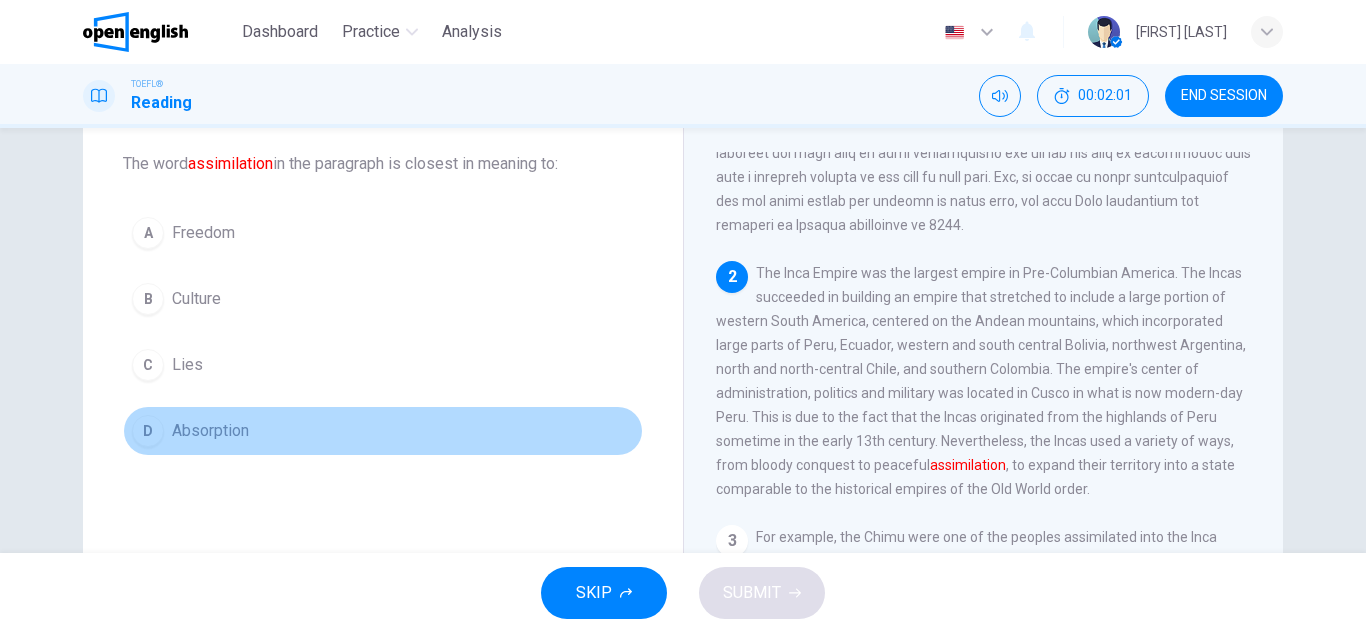 click on "D" at bounding box center (148, 431) 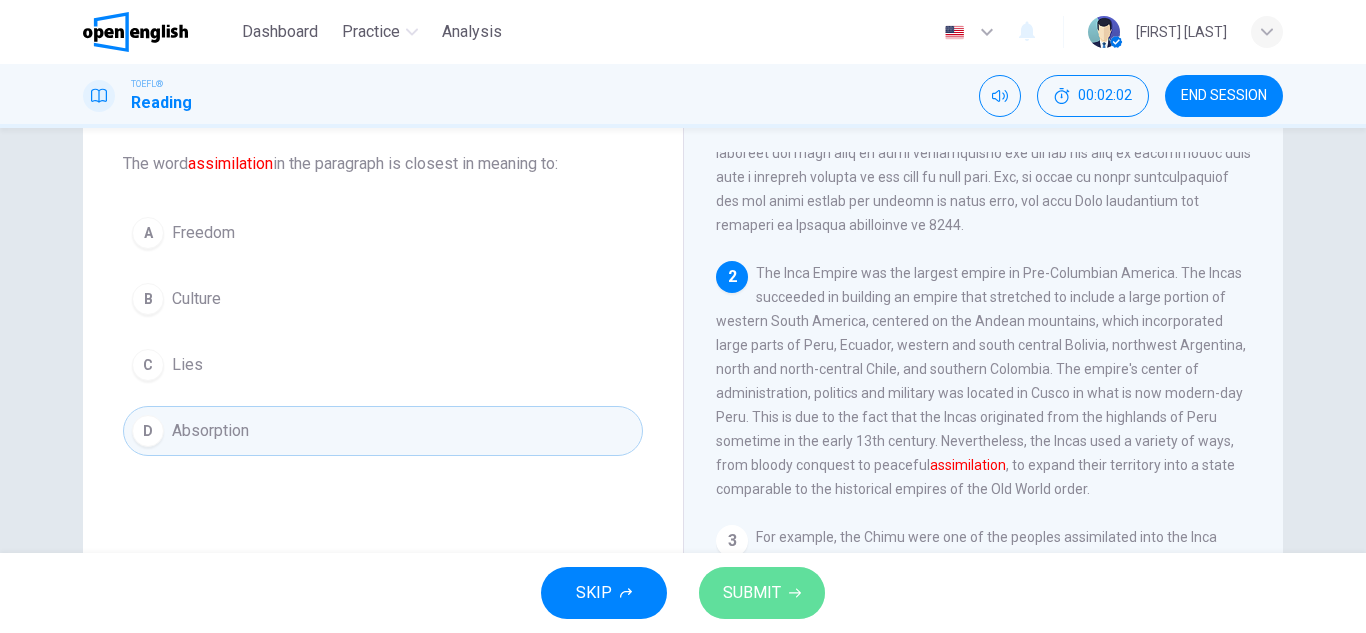 click on "SUBMIT" at bounding box center (752, 593) 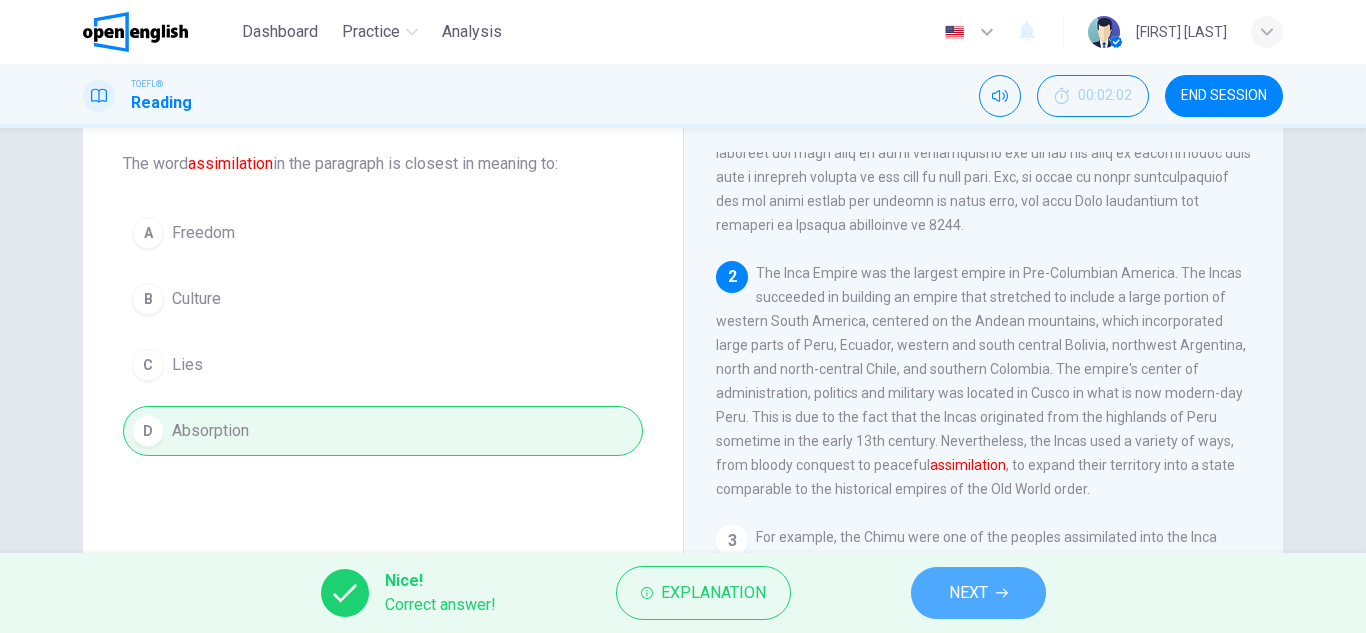 click on "NEXT" at bounding box center [978, 593] 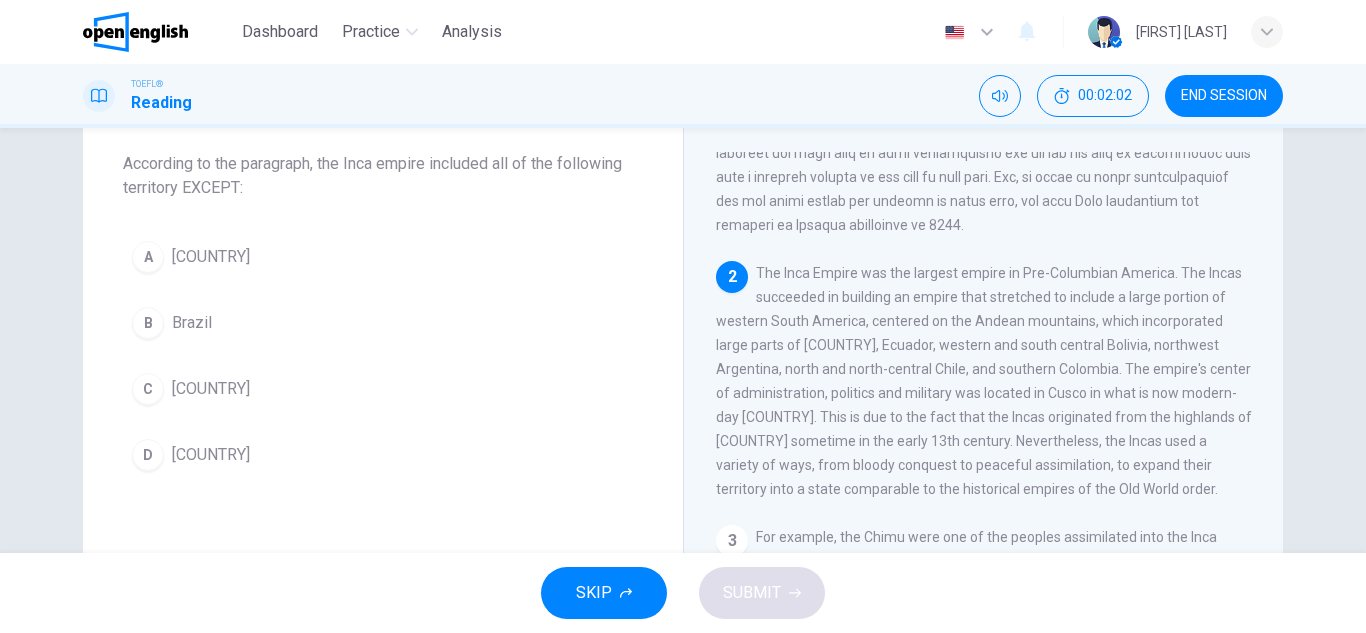 scroll, scrollTop: 424, scrollLeft: 0, axis: vertical 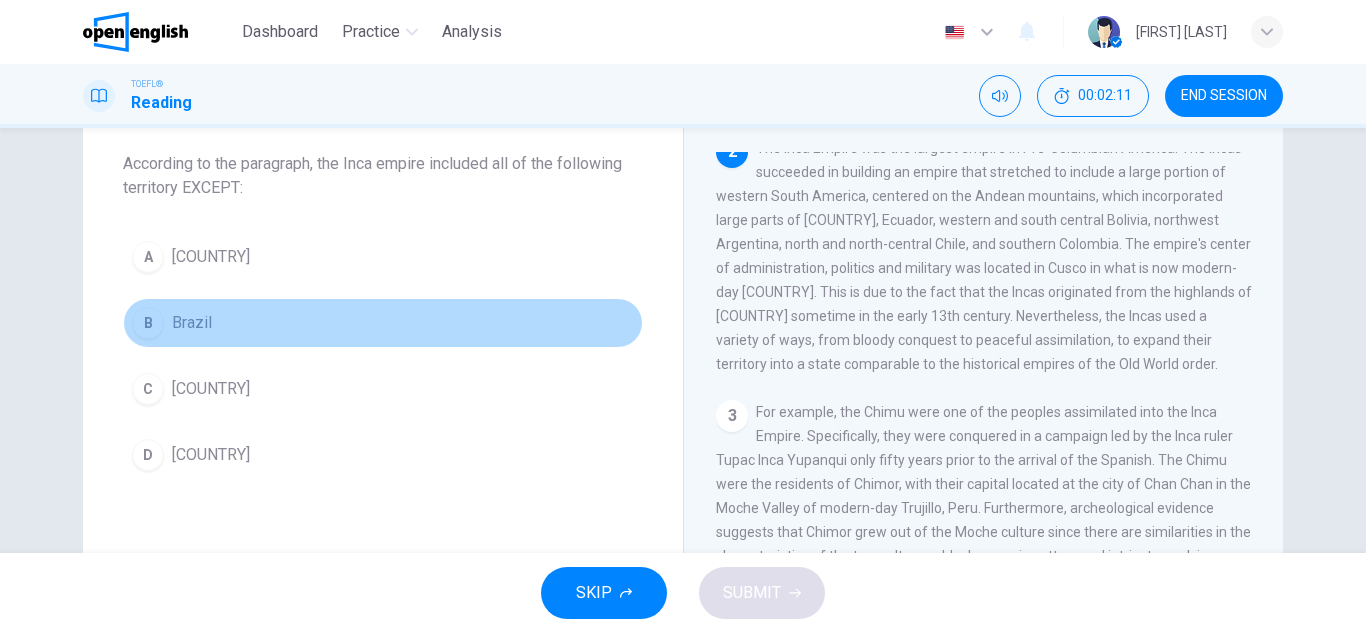 click on "B" at bounding box center [148, 323] 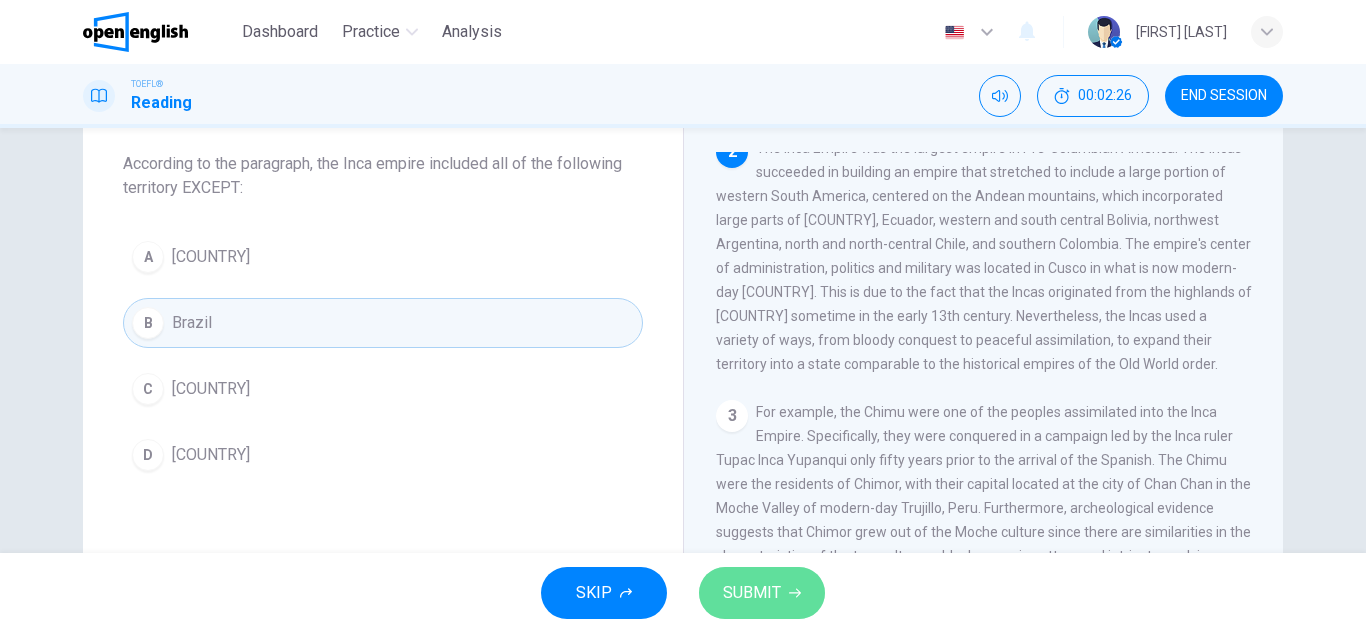 click on "SUBMIT" at bounding box center (752, 593) 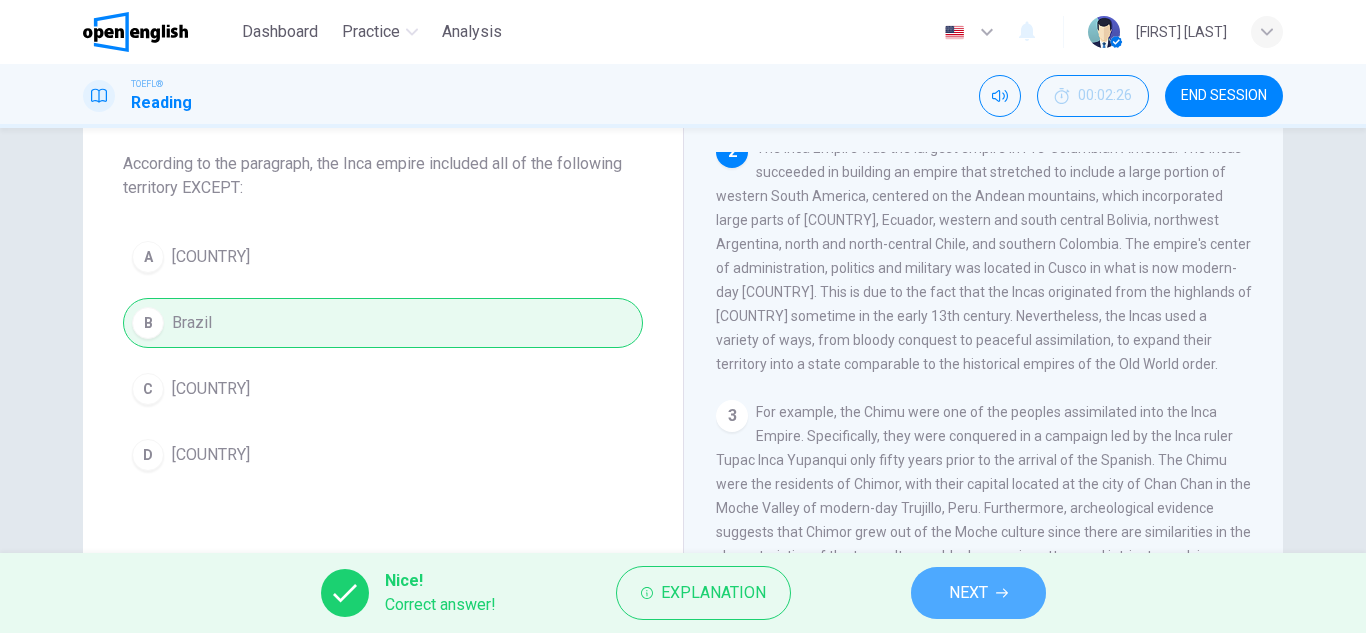 click on "NEXT" at bounding box center [968, 593] 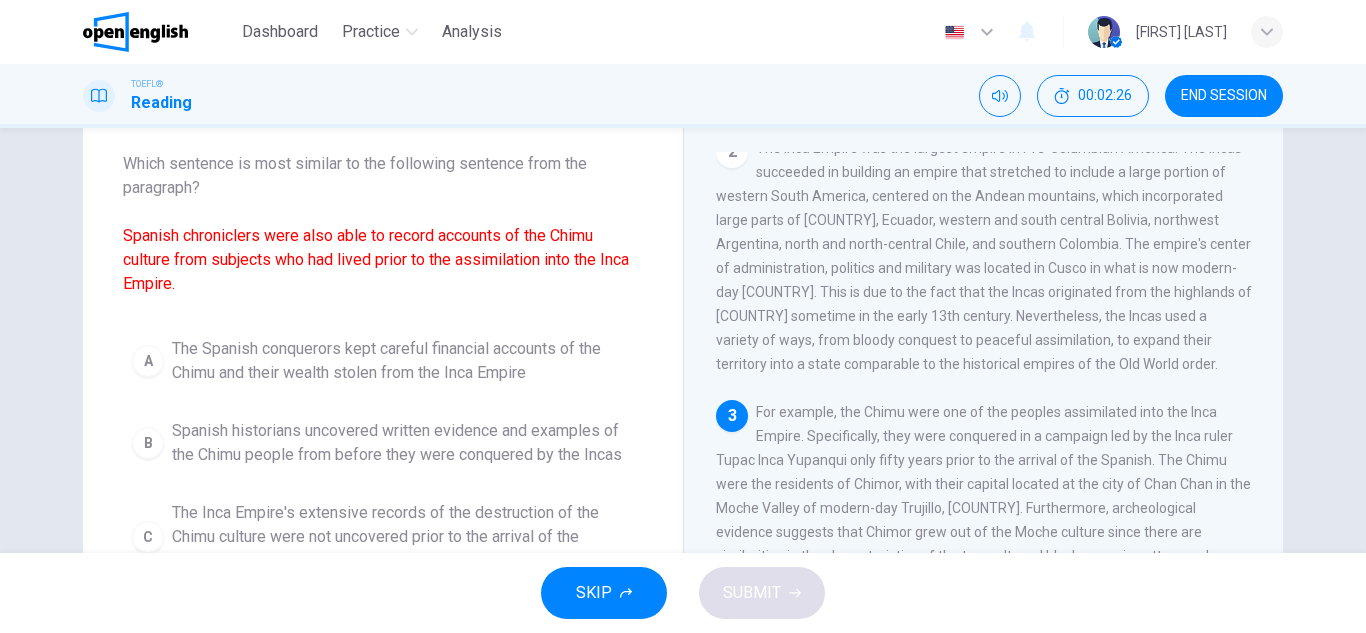 scroll, scrollTop: 548, scrollLeft: 0, axis: vertical 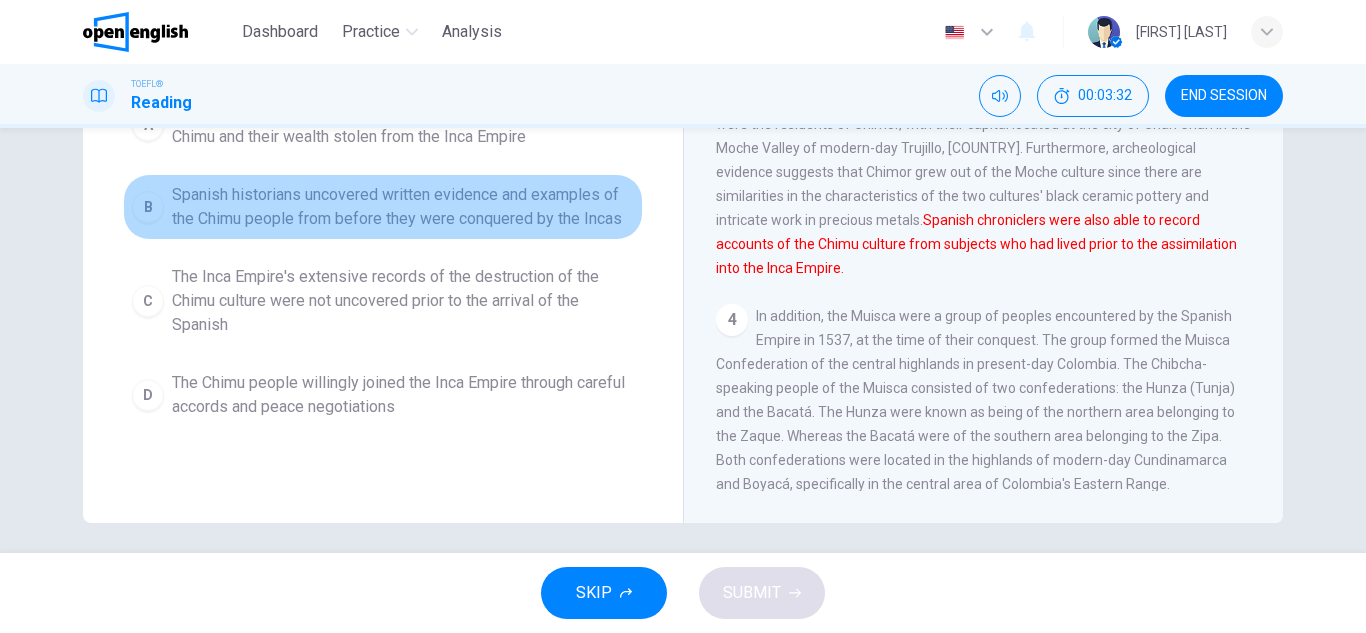 click on "B" at bounding box center (148, 207) 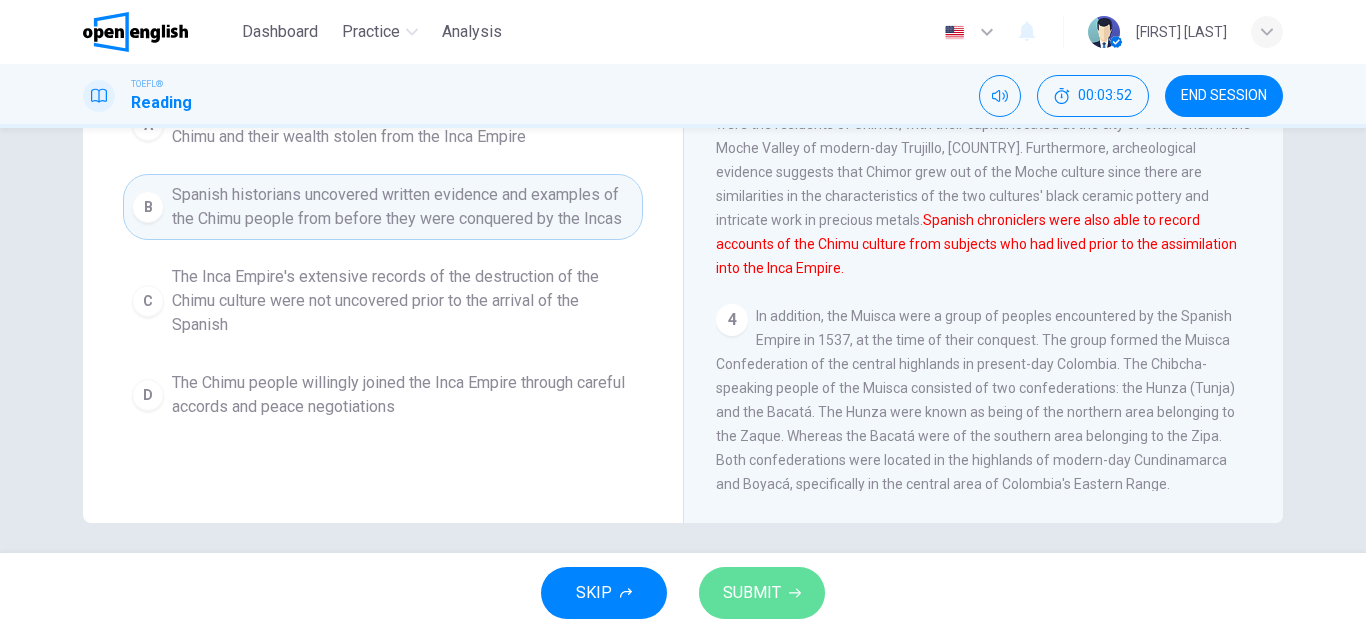 click on "SUBMIT" at bounding box center (752, 593) 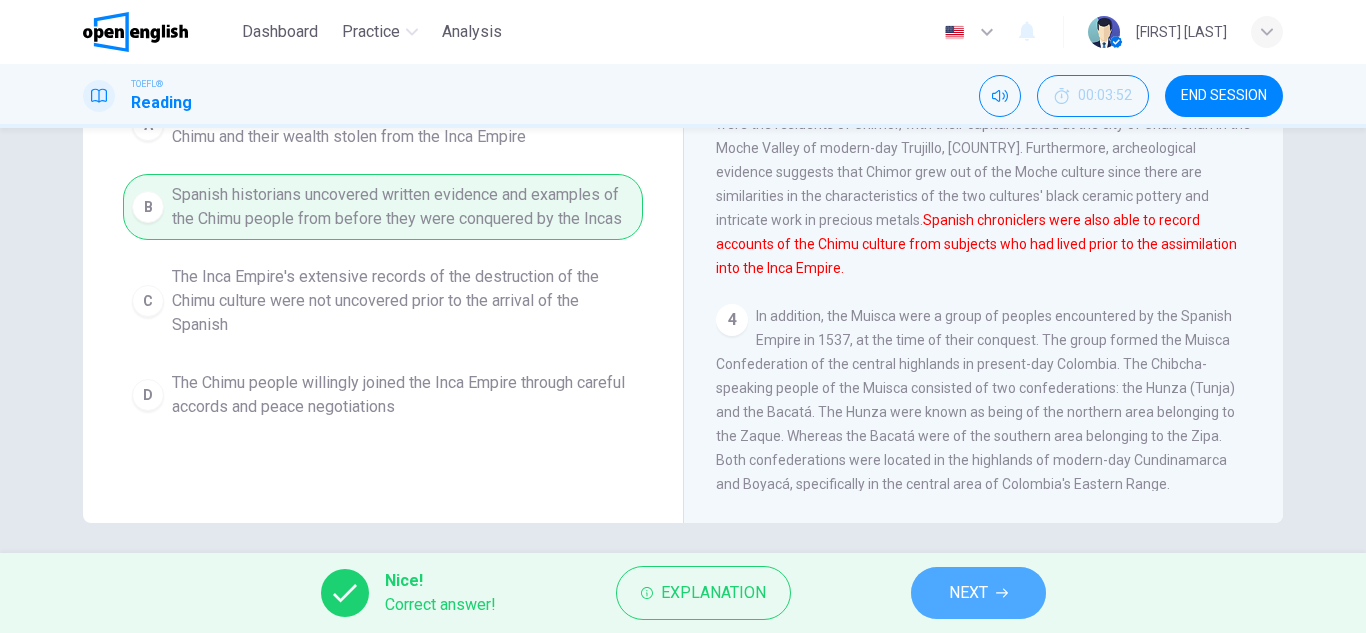 click on "NEXT" at bounding box center (968, 593) 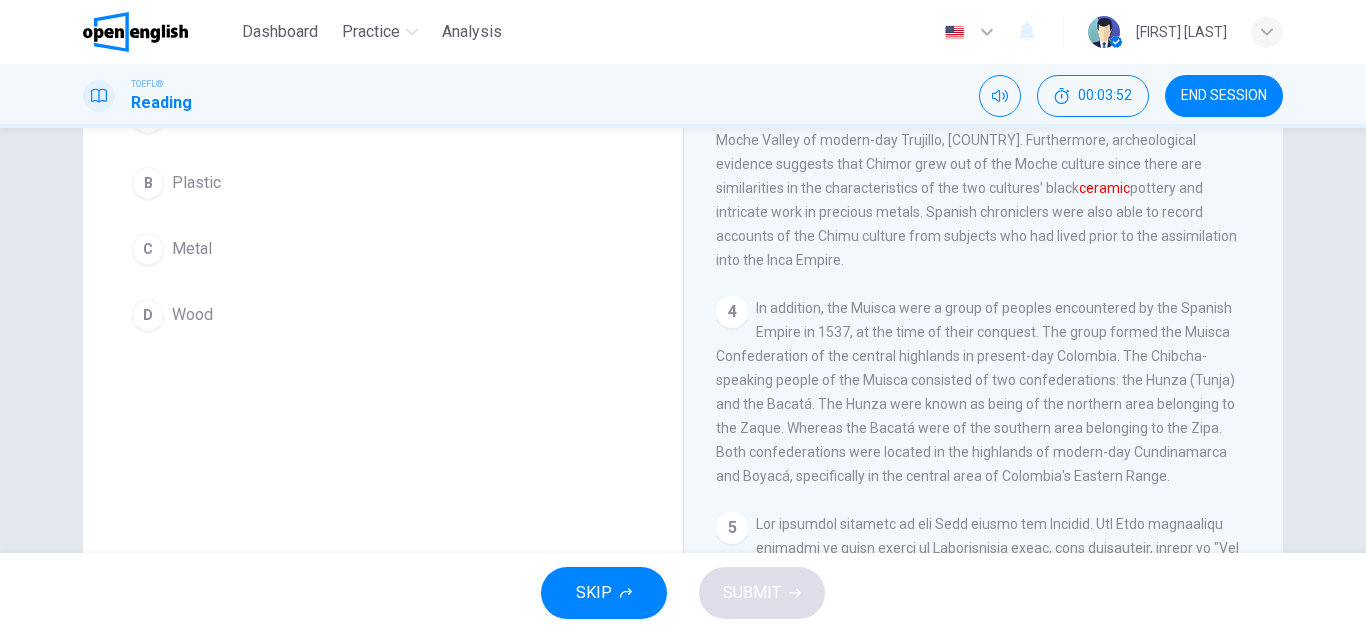scroll, scrollTop: 698, scrollLeft: 0, axis: vertical 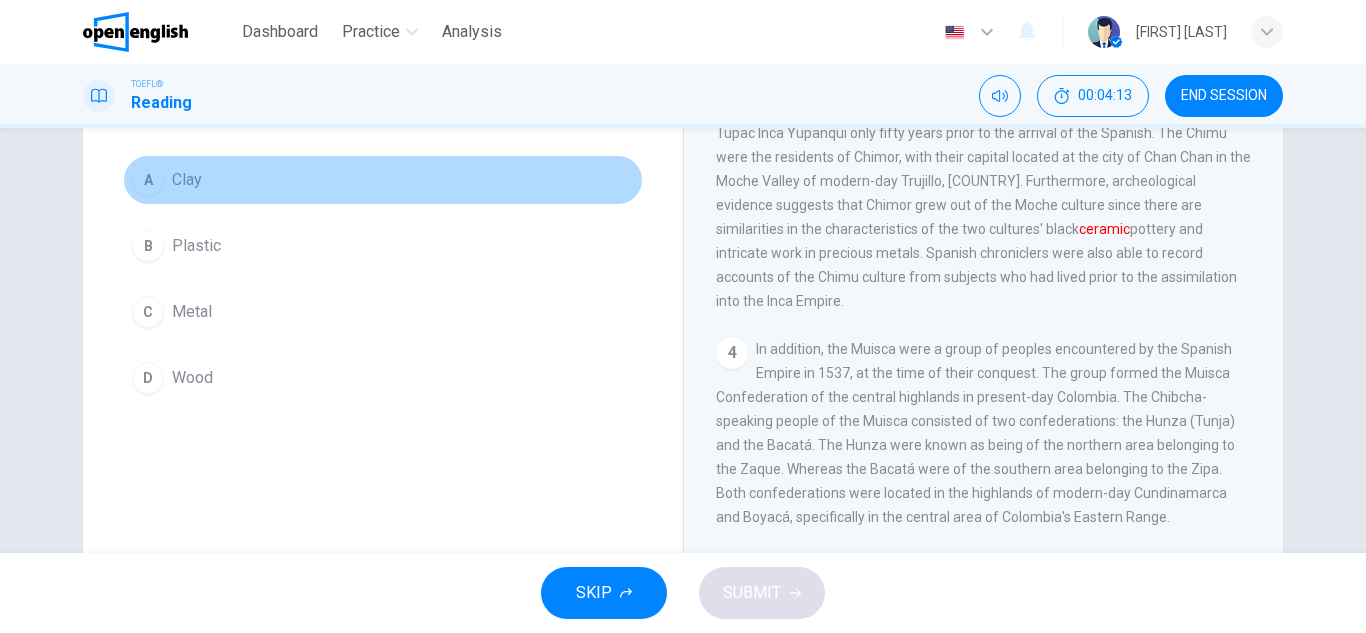 click on "A" at bounding box center [148, 180] 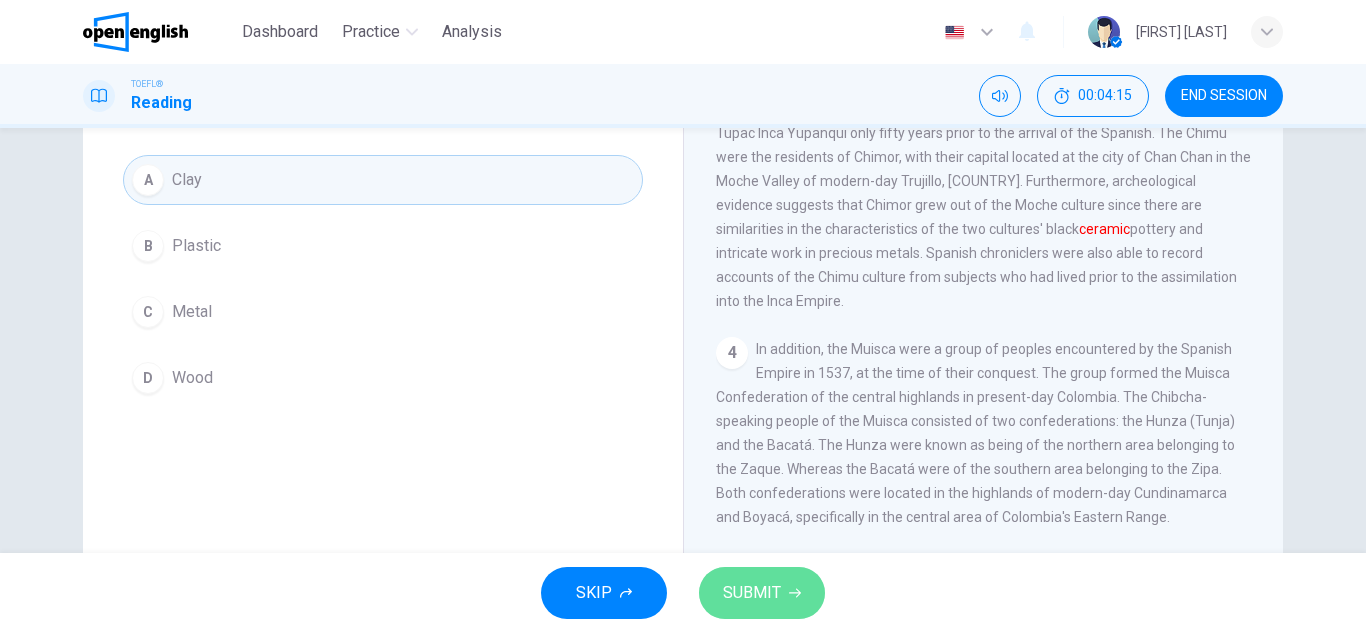 click on "SUBMIT" at bounding box center [762, 593] 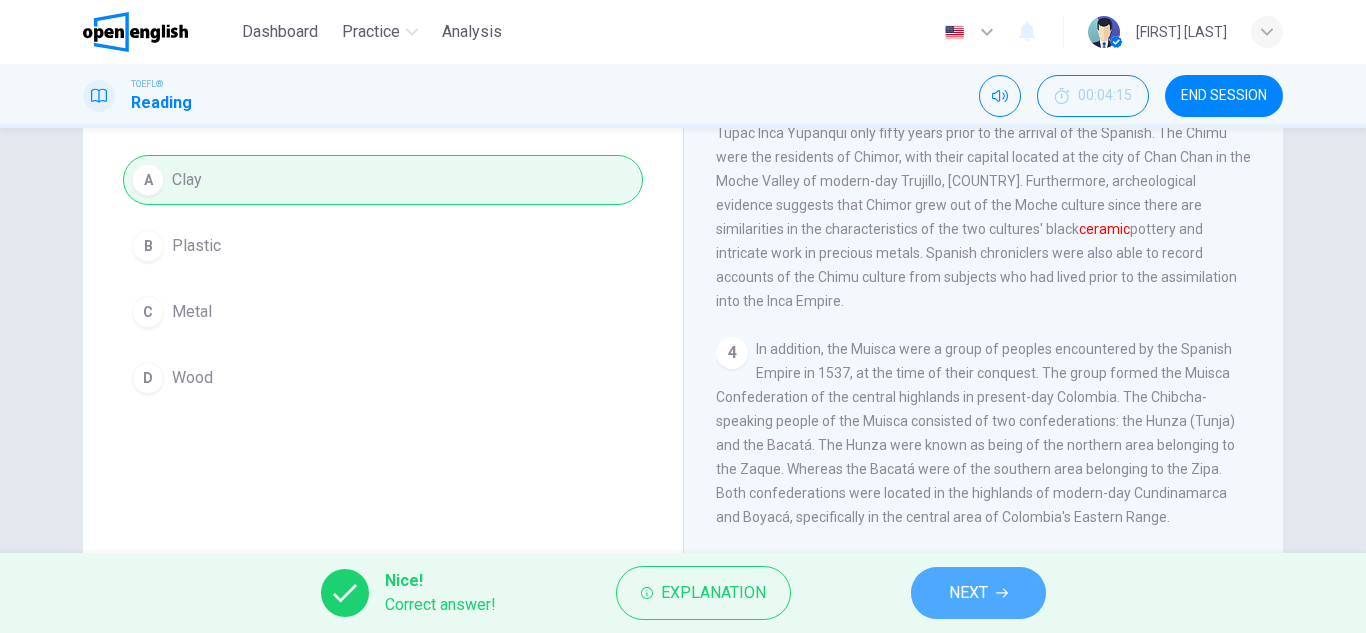 click on "NEXT" at bounding box center [968, 593] 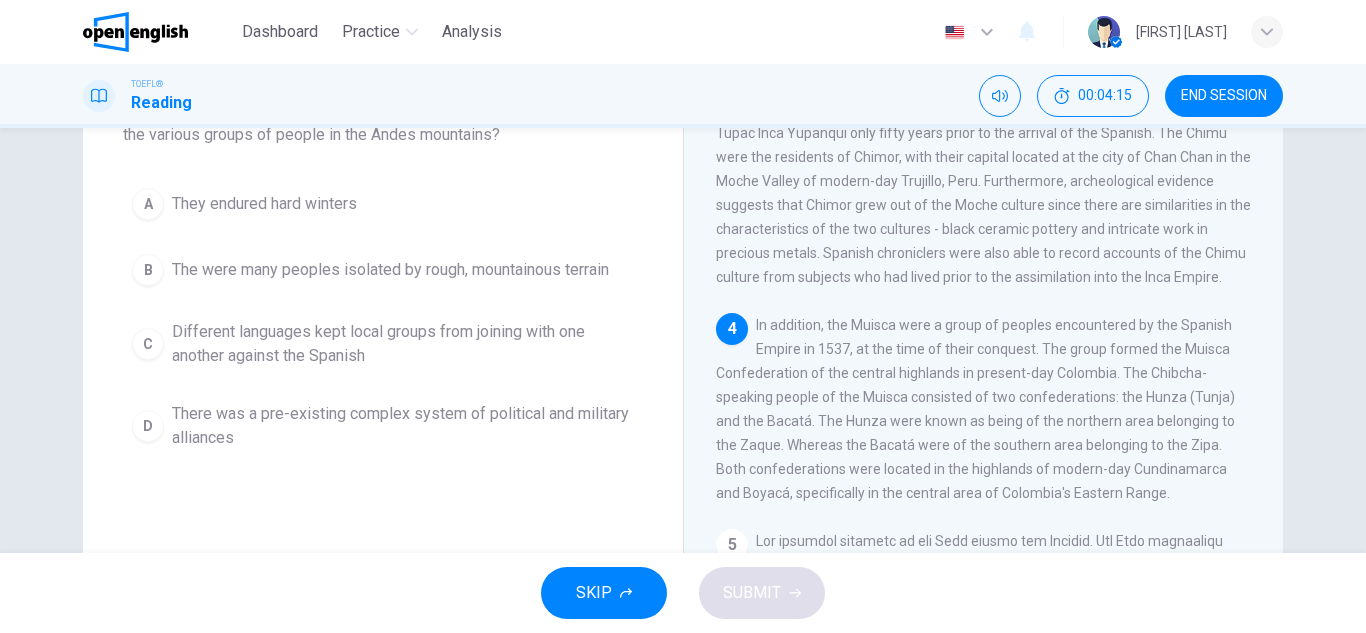 scroll, scrollTop: 181, scrollLeft: 0, axis: vertical 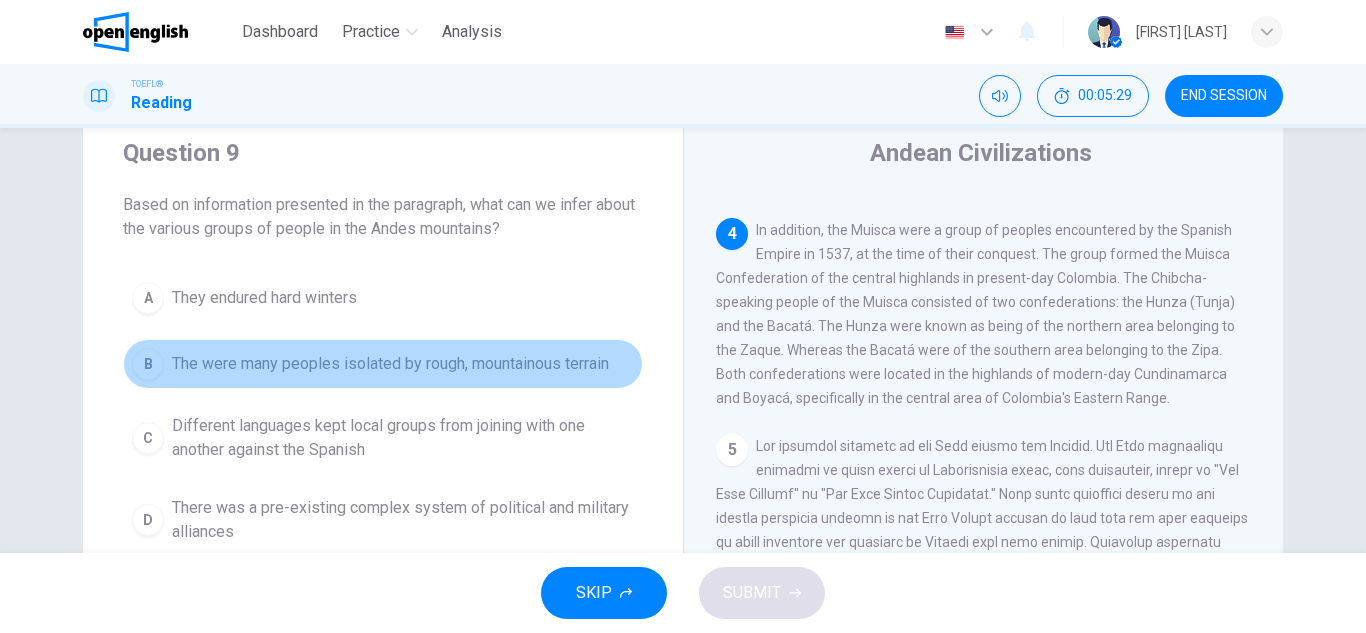 click on "B" at bounding box center [148, 364] 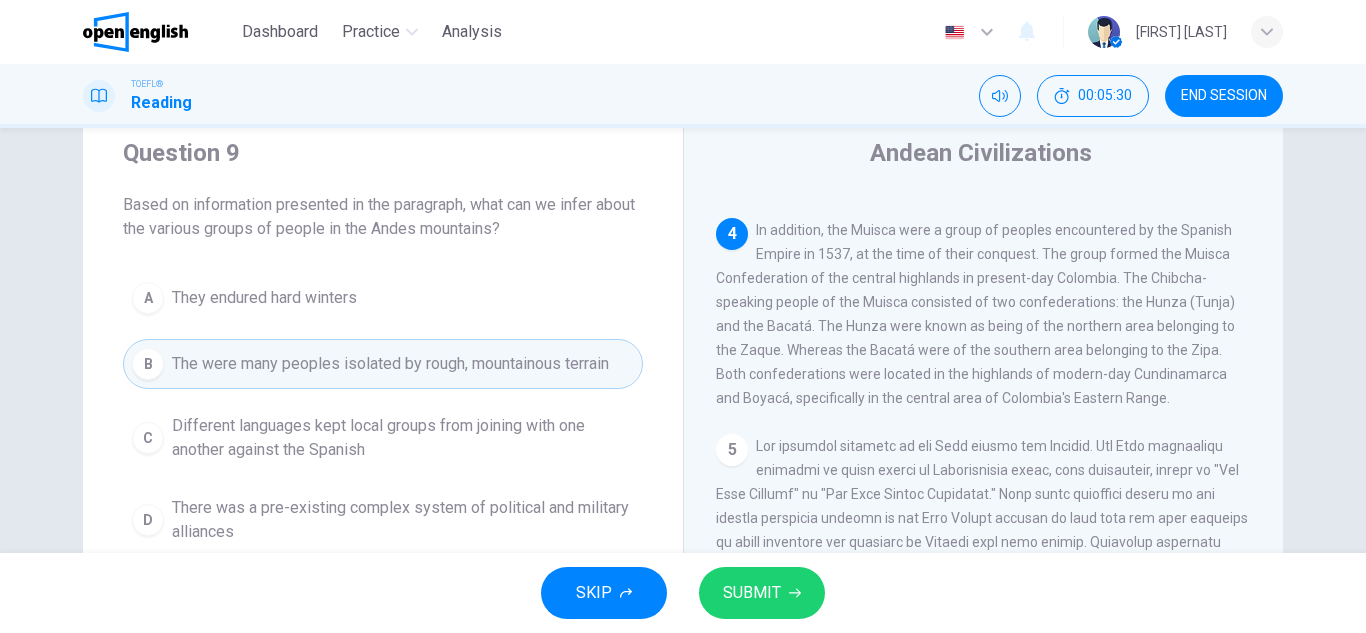 click on "SUBMIT" at bounding box center [752, 593] 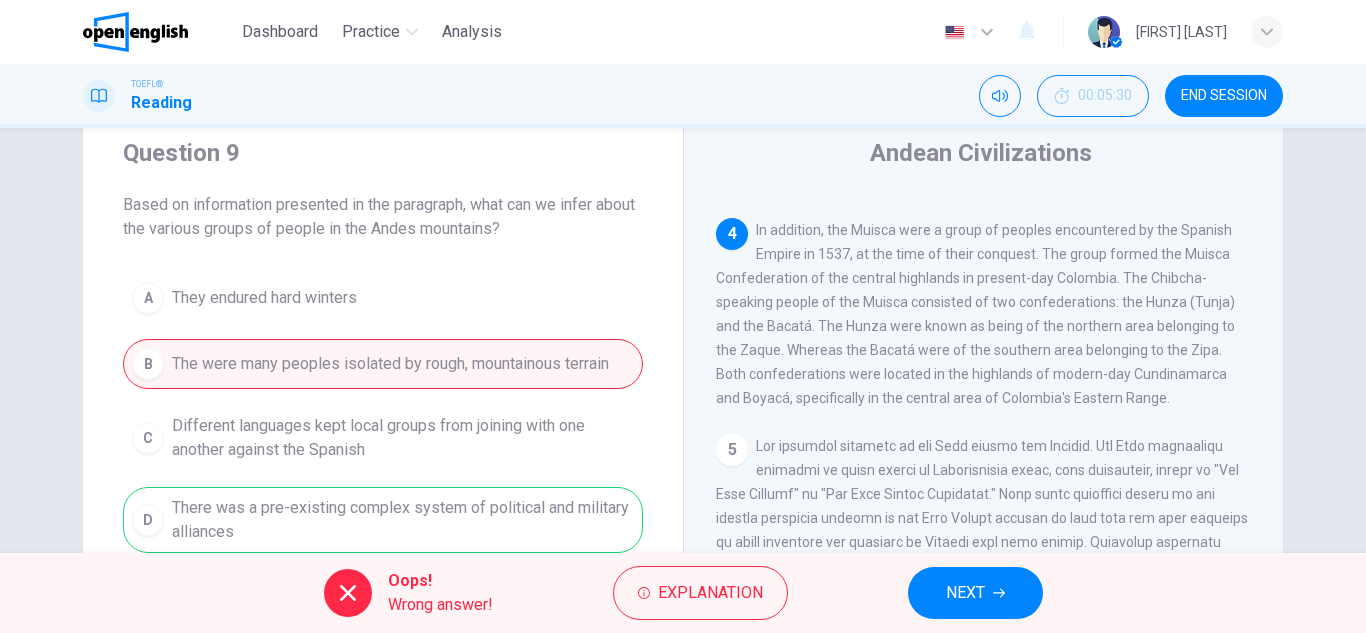 click on "A They endured hard winters B The were many peoples isolated by rough, mountainous terrain C Different languages kept local groups from joining with one another against the Spanish D There was a pre-existing complex system of political and military alliances" at bounding box center [383, 413] 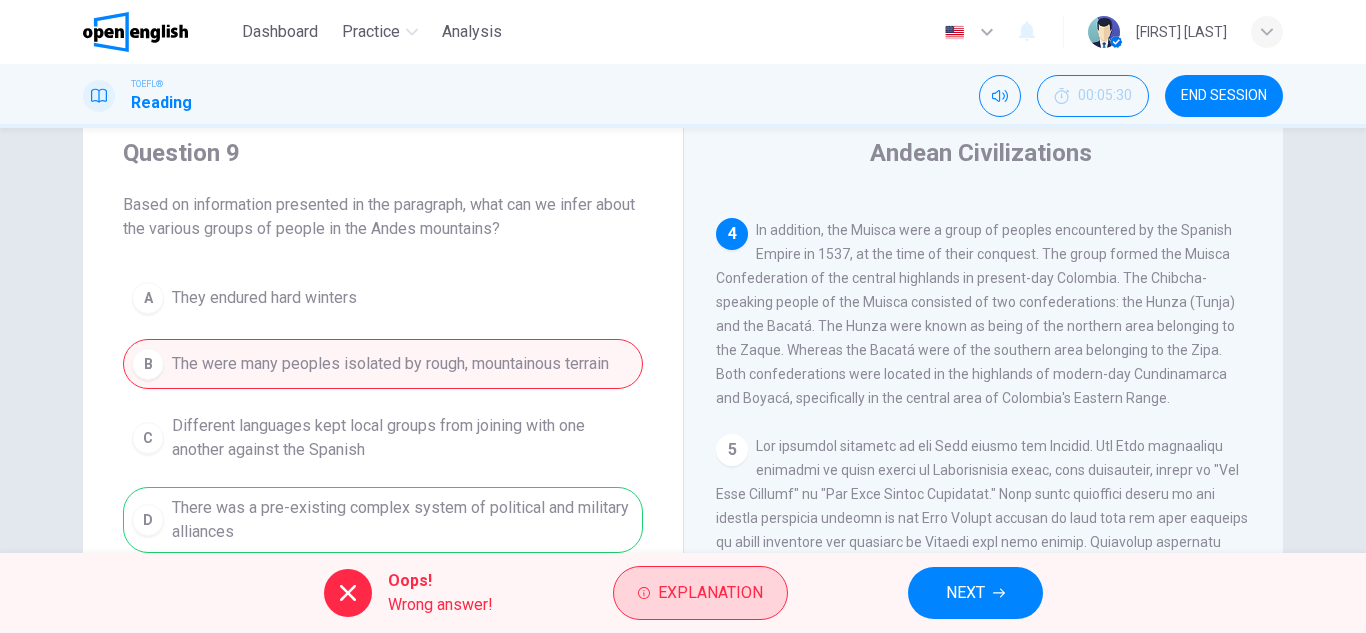 click on "Explanation" at bounding box center [710, 593] 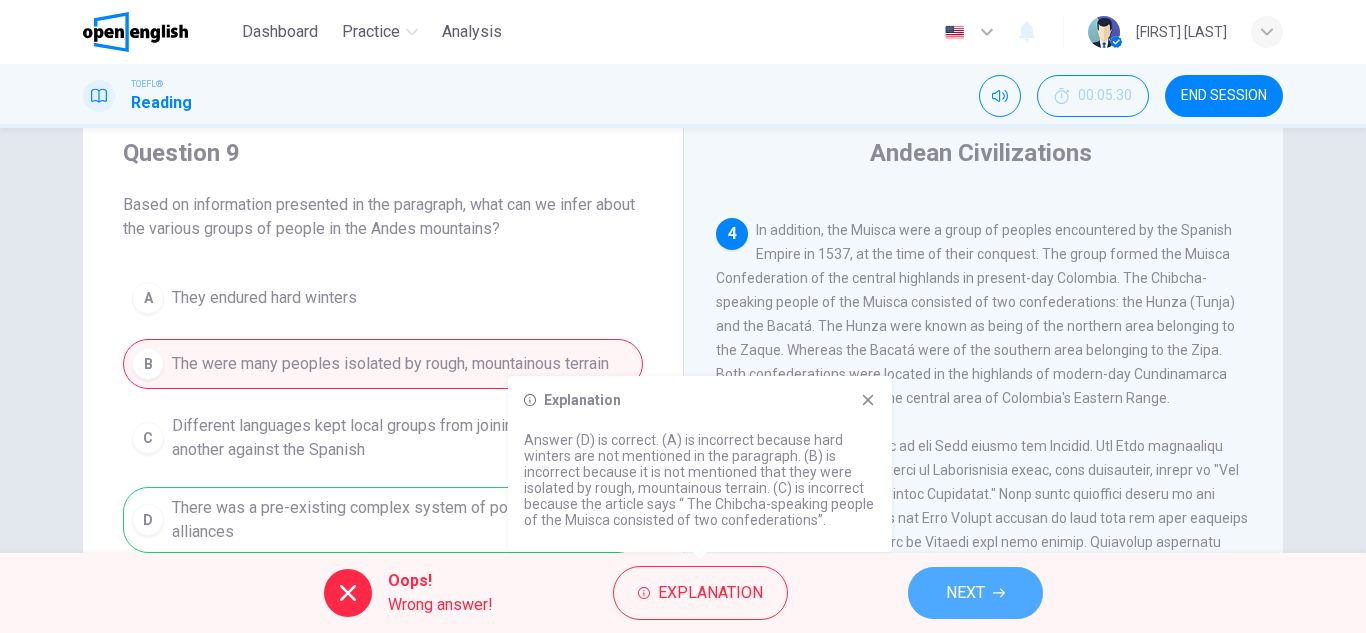 click on "NEXT" at bounding box center (965, 593) 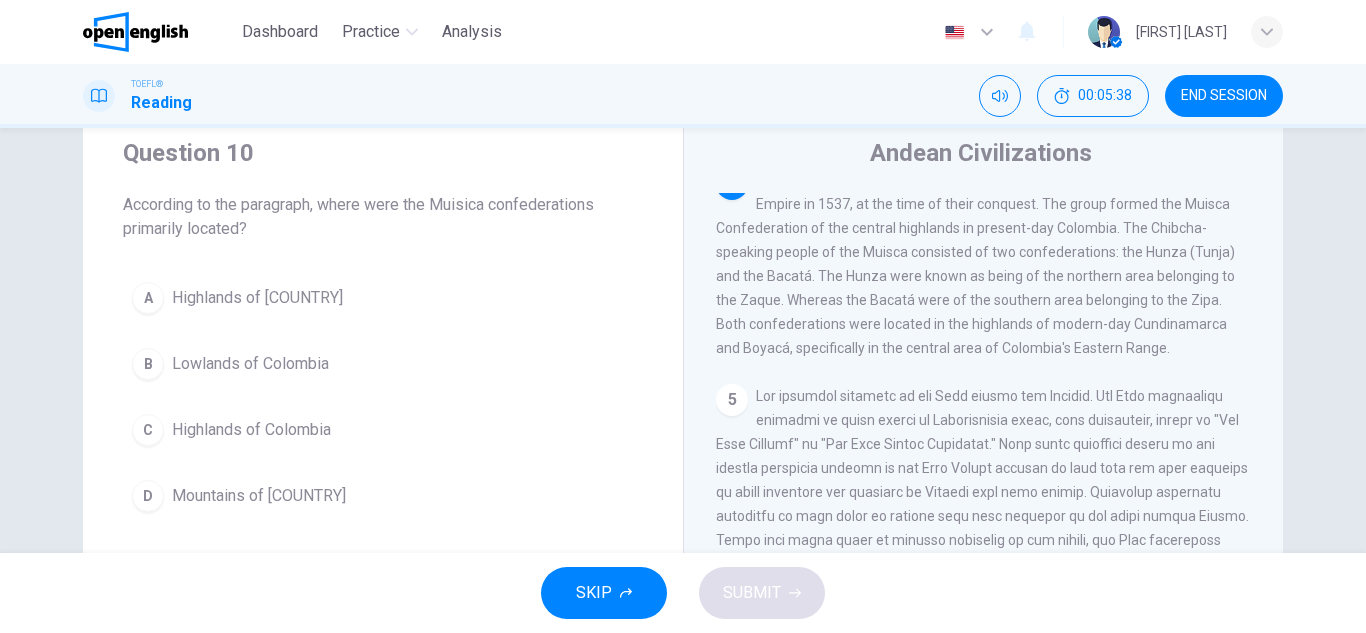click on "C" at bounding box center [148, 430] 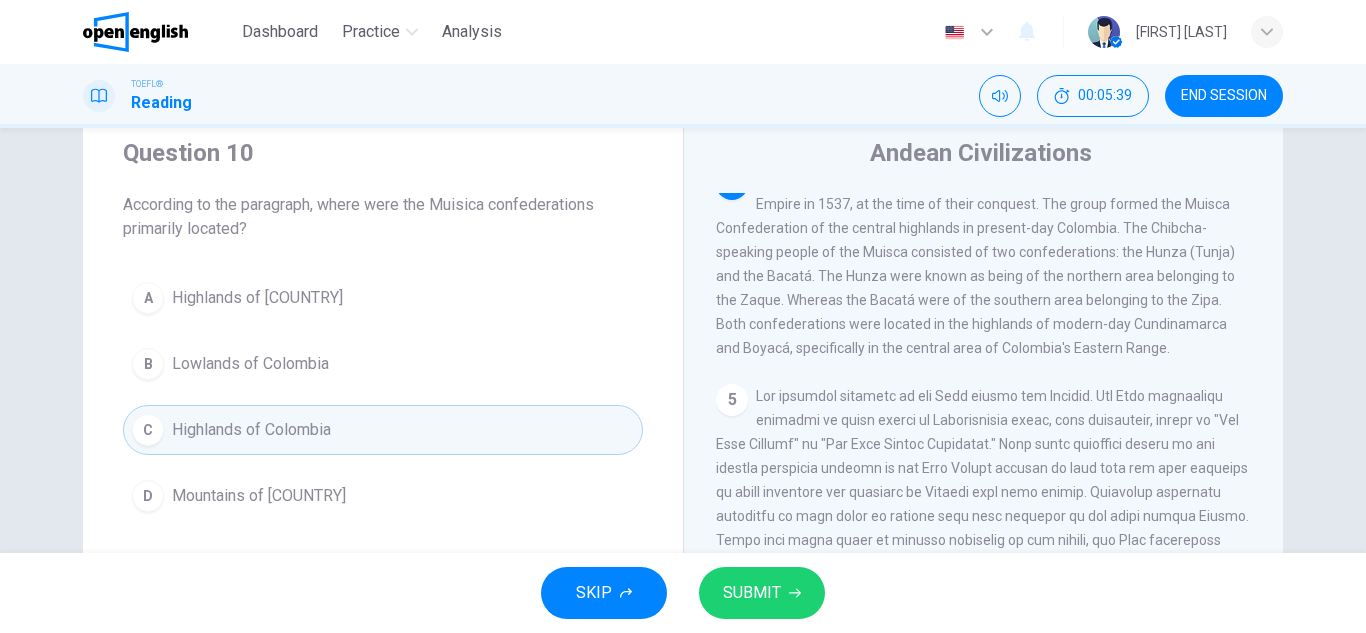 click on "SUBMIT" at bounding box center (752, 593) 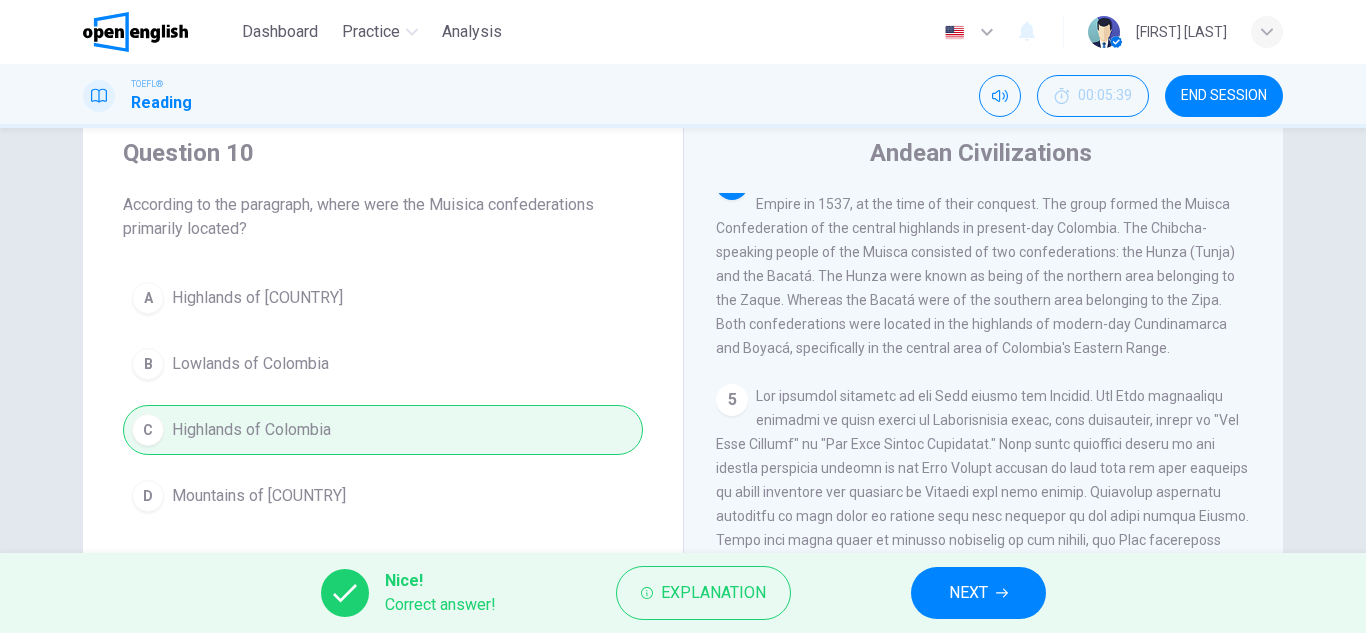 click on "NEXT" at bounding box center [968, 593] 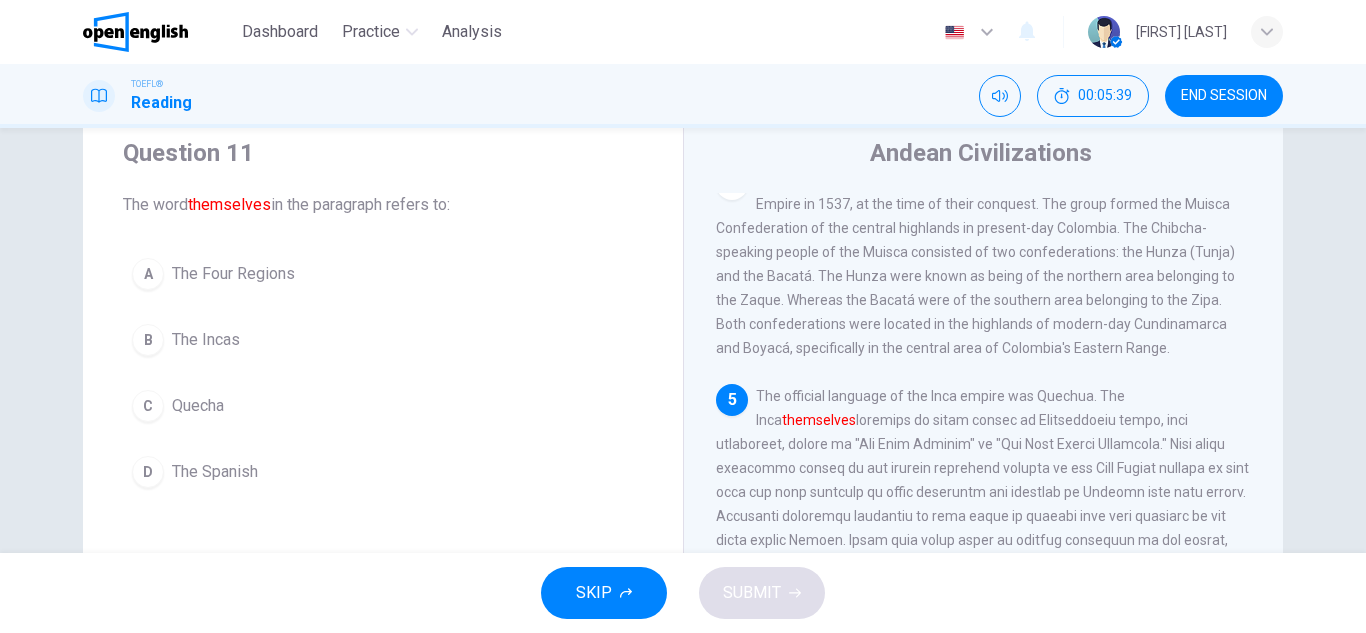scroll, scrollTop: 995, scrollLeft: 0, axis: vertical 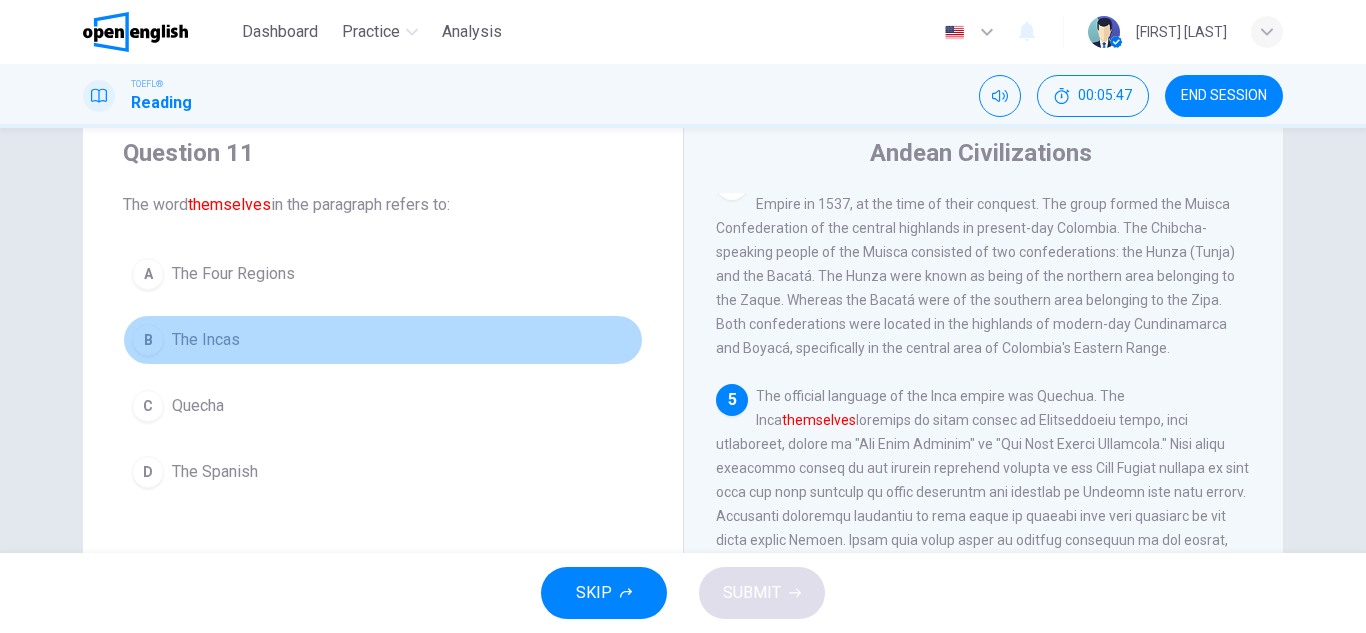 click on "B" at bounding box center (148, 340) 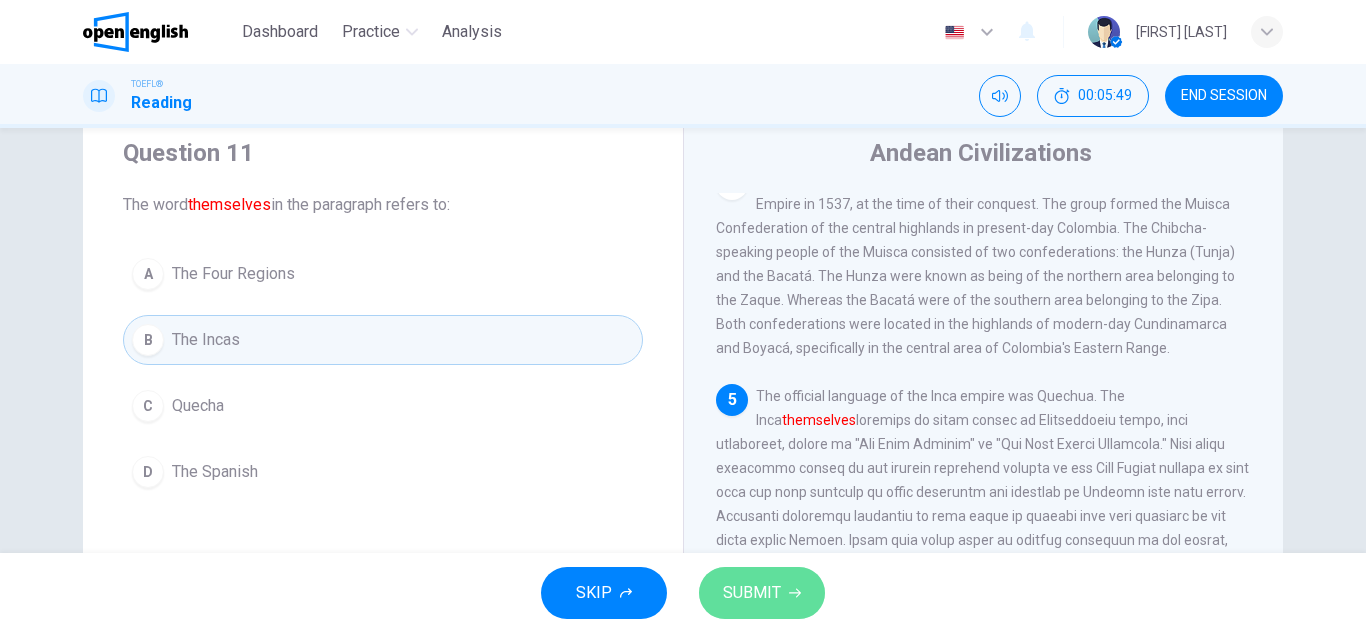 click on "SUBMIT" at bounding box center [752, 593] 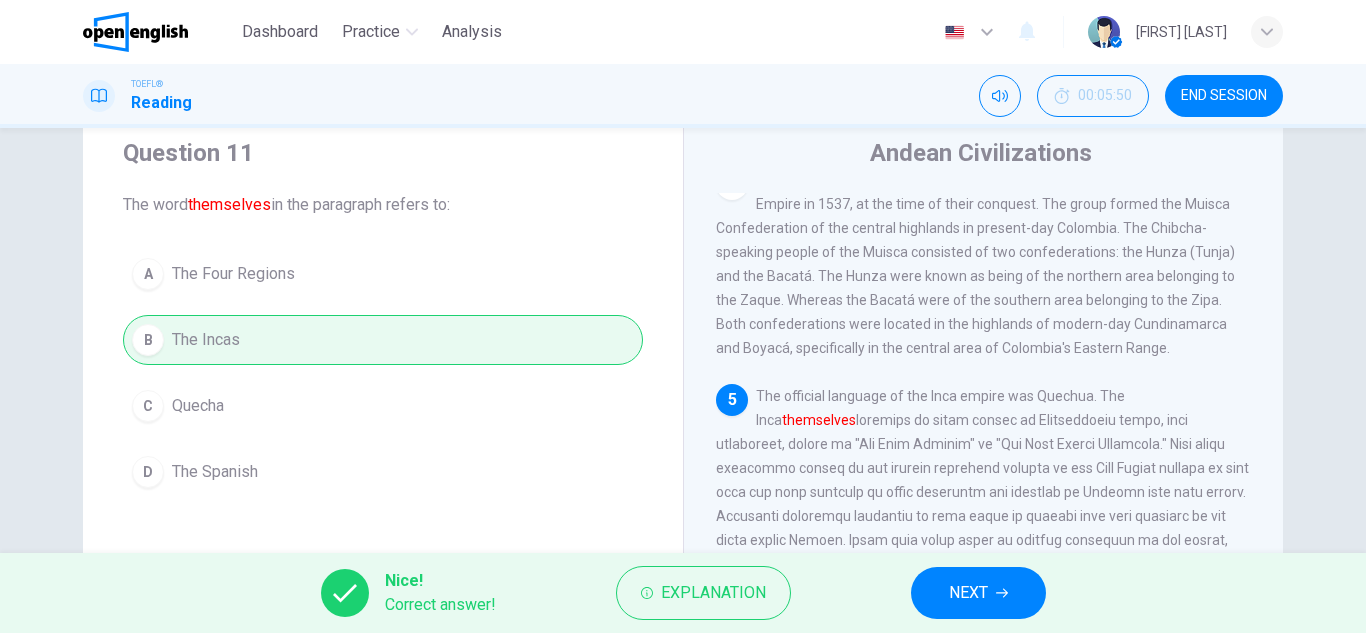click on "Nice! Correct answer! Explanation NEXT" at bounding box center [683, 593] 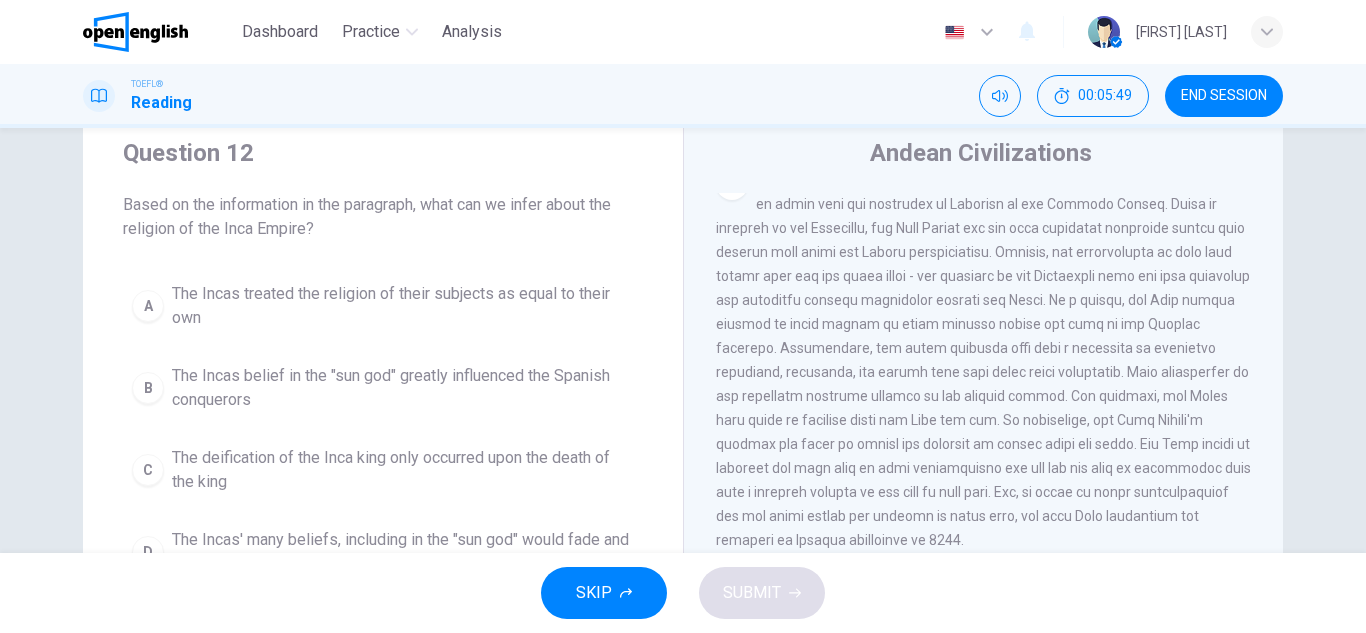 scroll, scrollTop: 0, scrollLeft: 0, axis: both 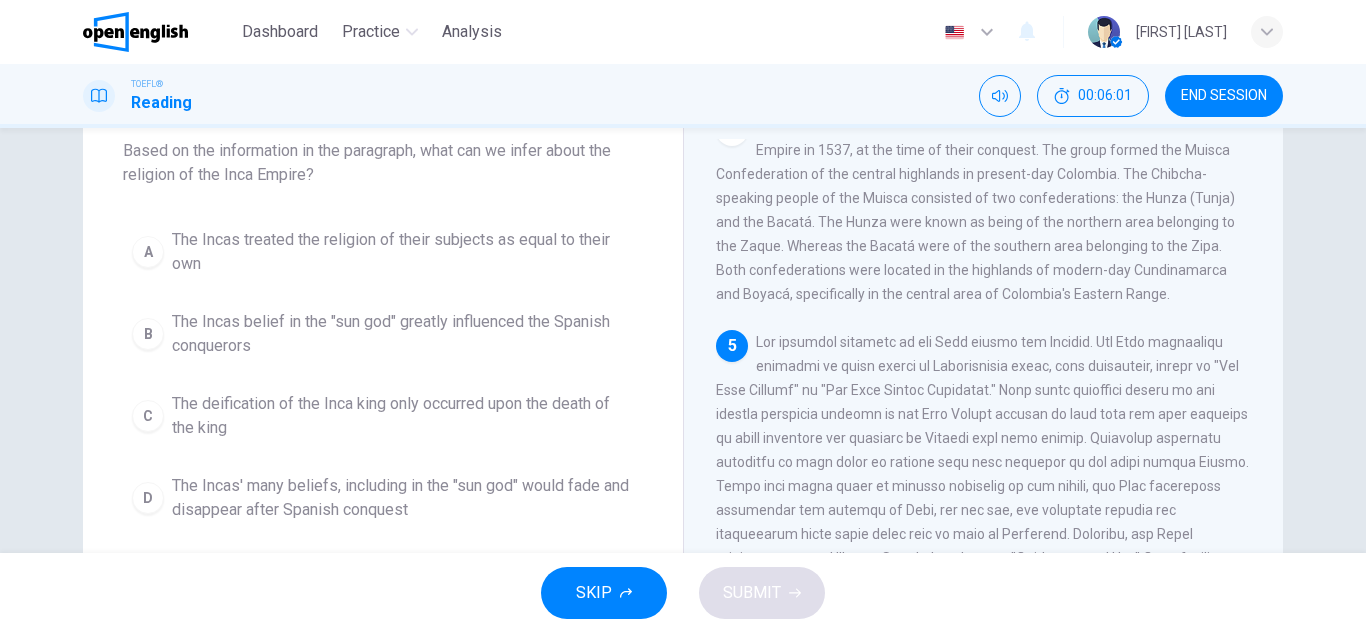 click on "SKIP SUBMIT" at bounding box center [683, 593] 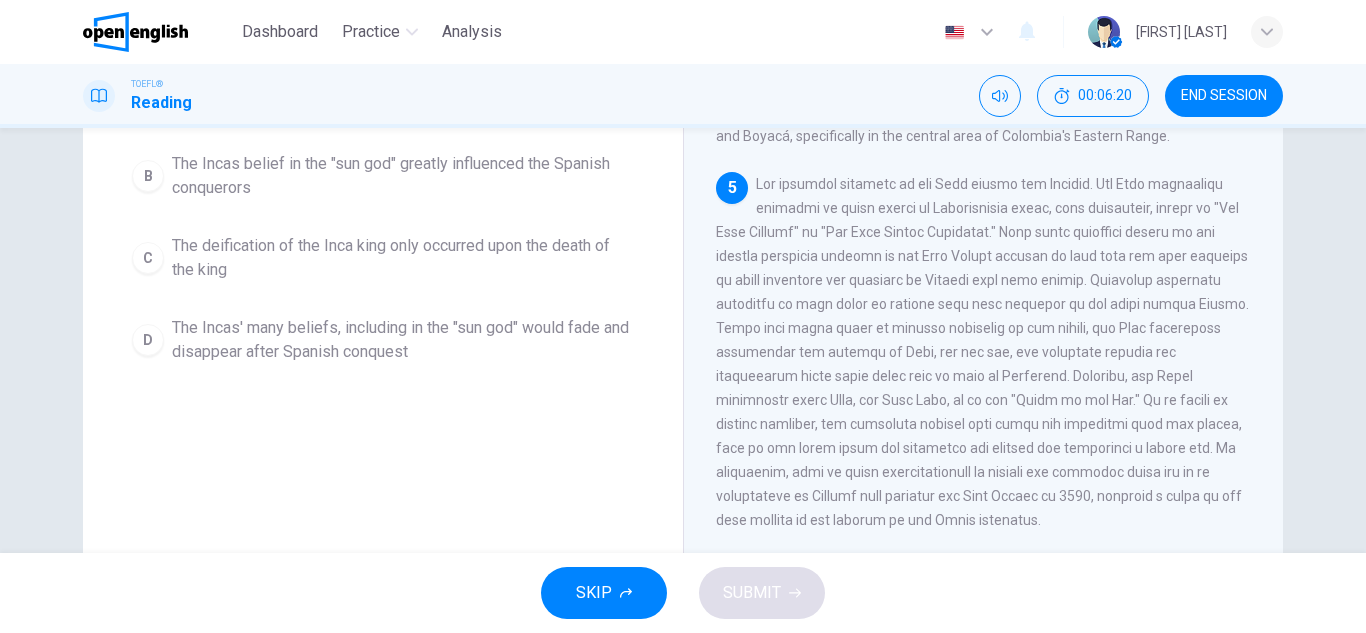 scroll, scrollTop: 281, scrollLeft: 0, axis: vertical 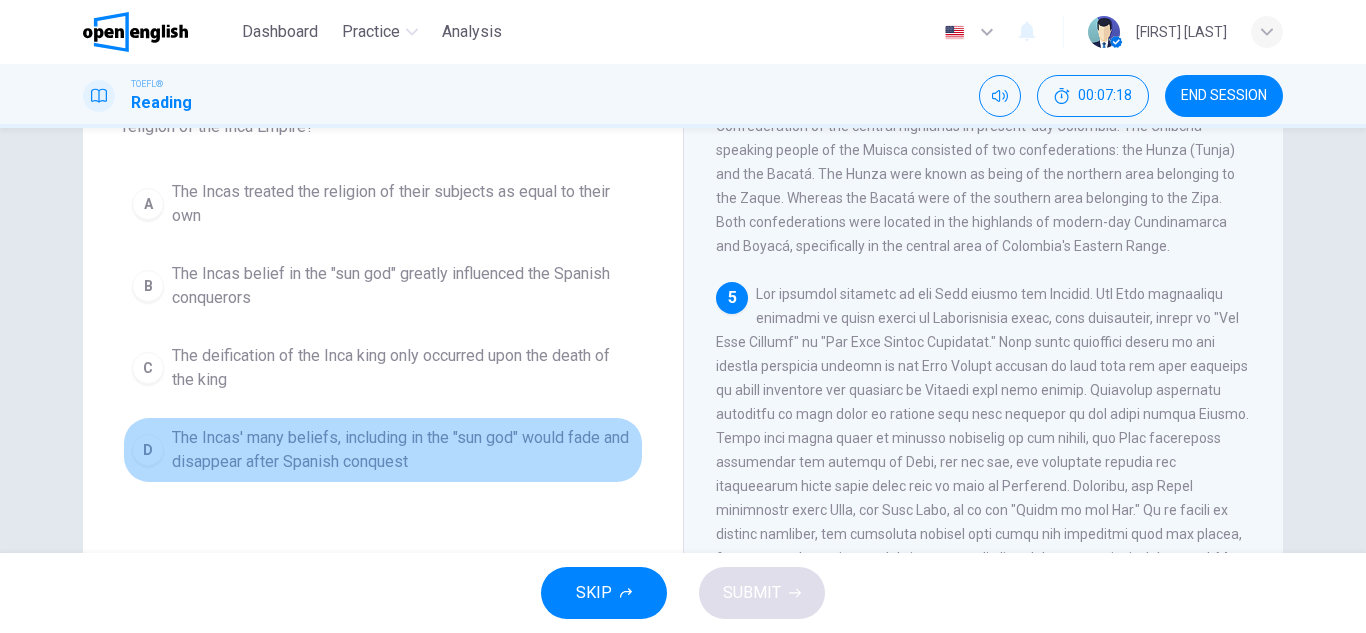 click on "D" at bounding box center (148, 450) 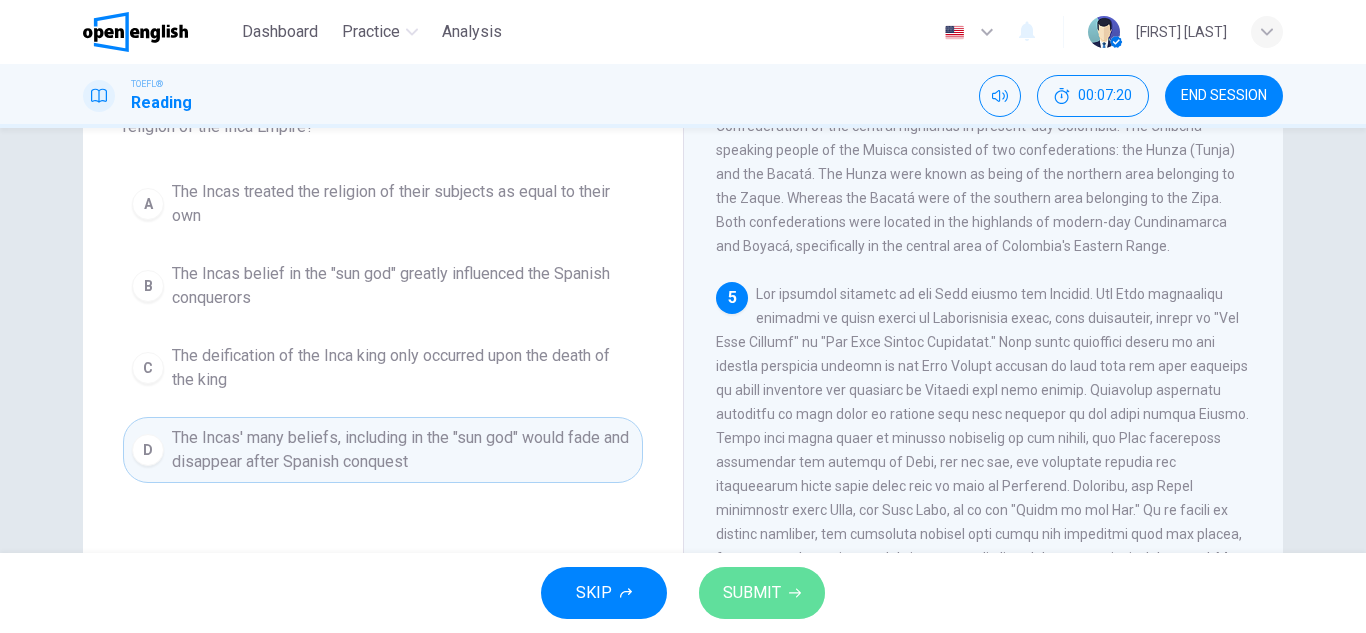 click on "SUBMIT" at bounding box center (762, 593) 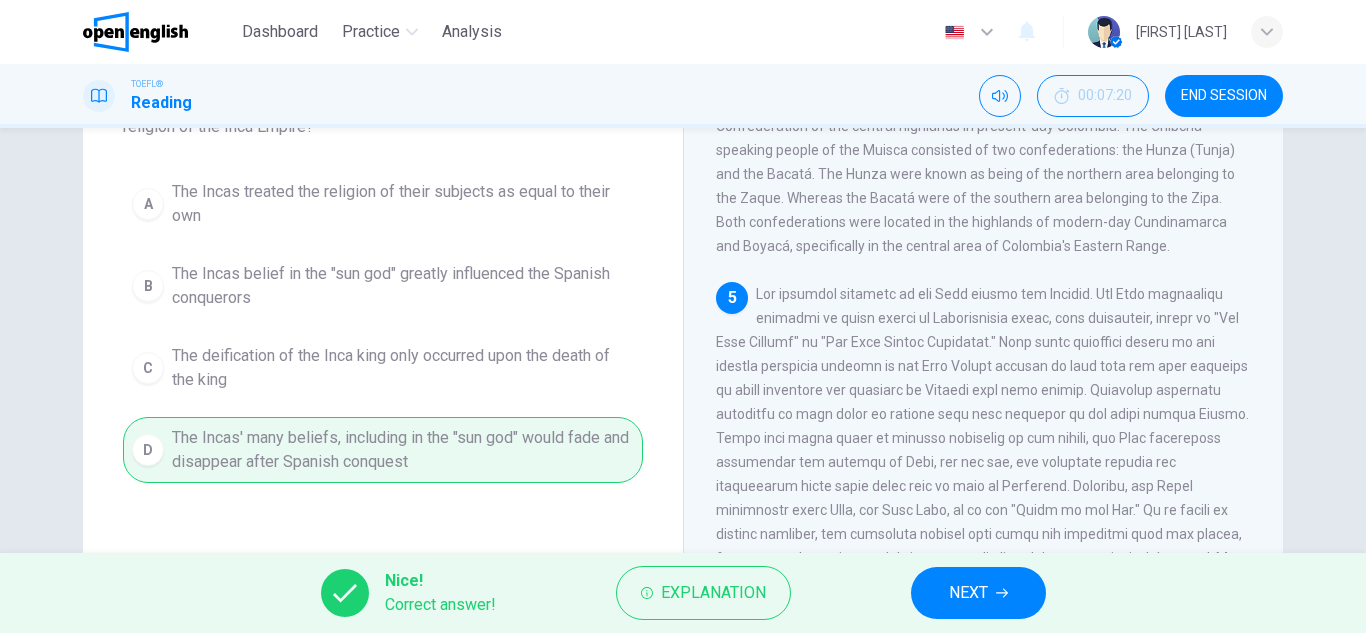 click on "NEXT" at bounding box center (968, 593) 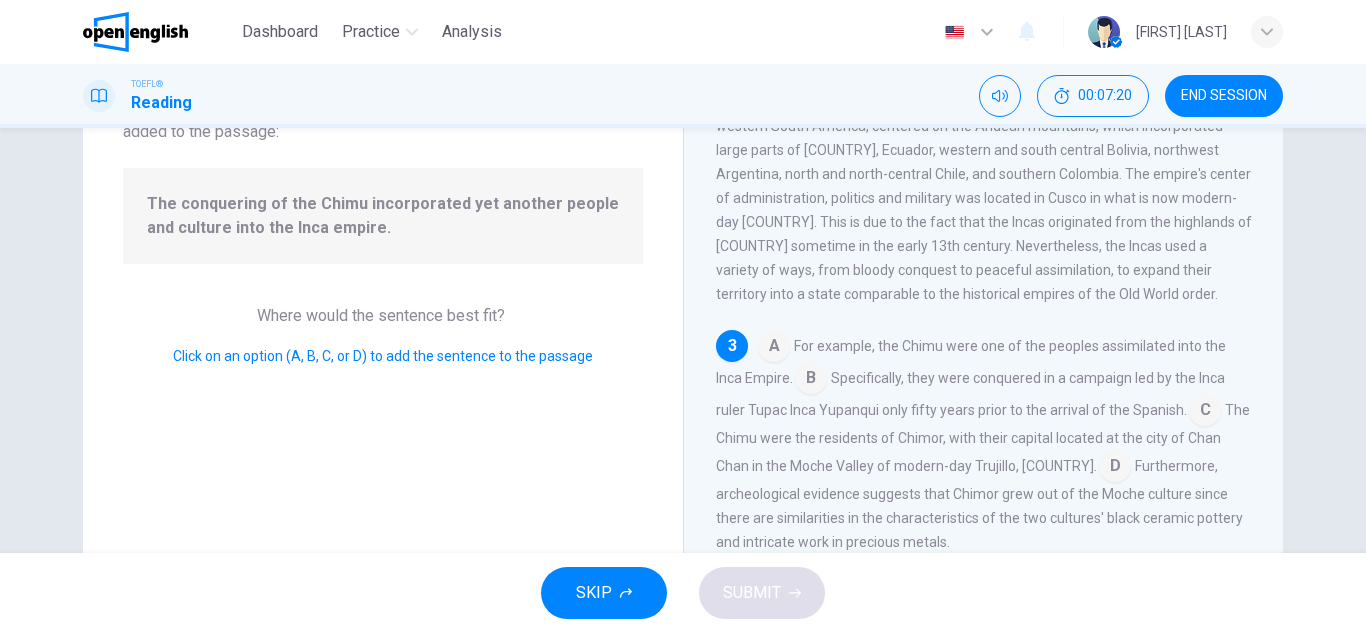 scroll, scrollTop: 547, scrollLeft: 0, axis: vertical 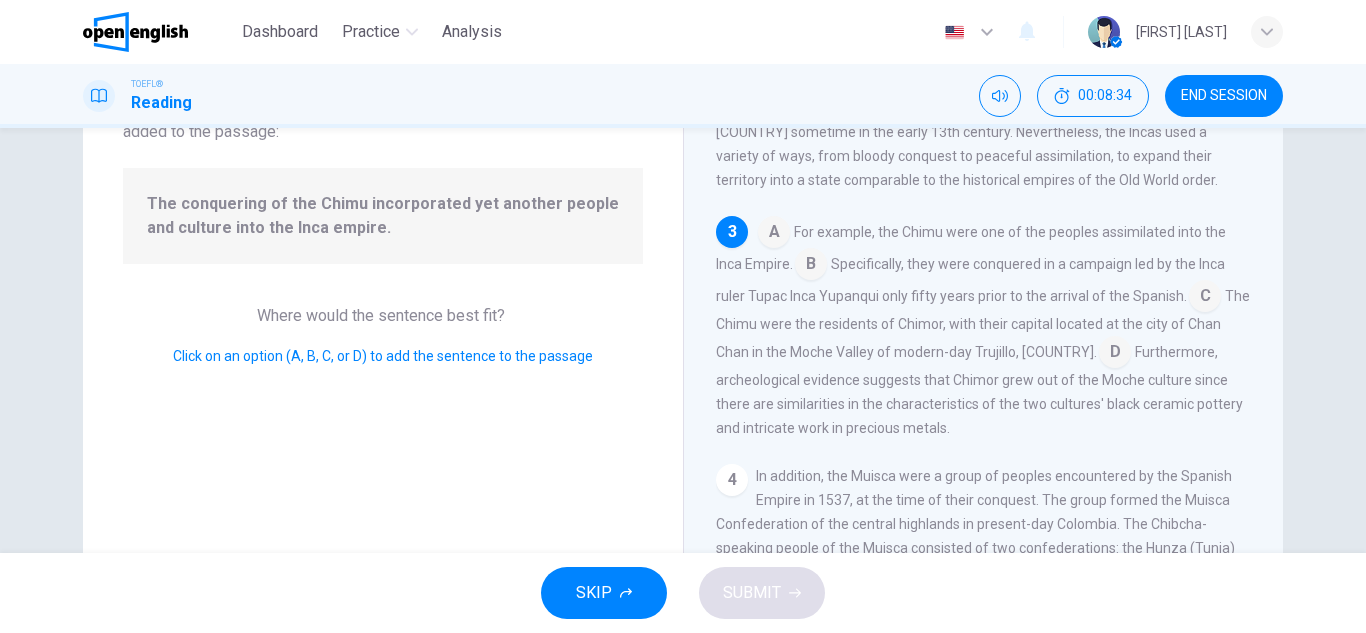 click at bounding box center [1205, 298] 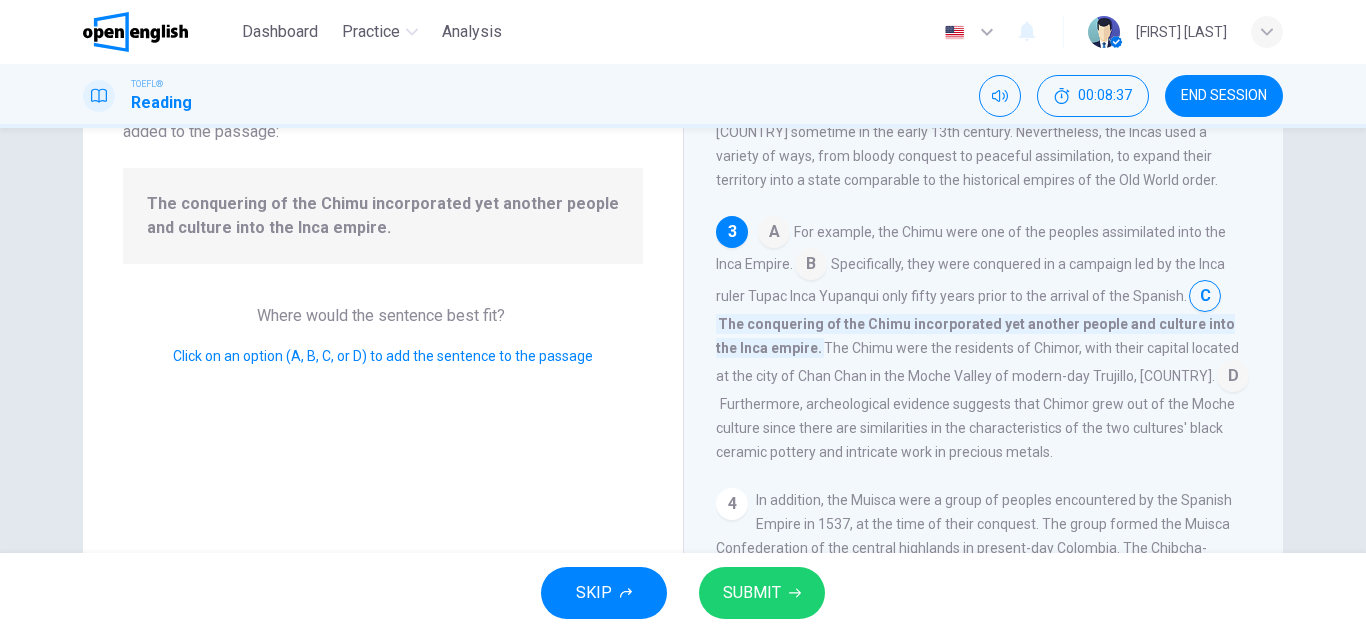 click on "SUBMIT" at bounding box center (762, 593) 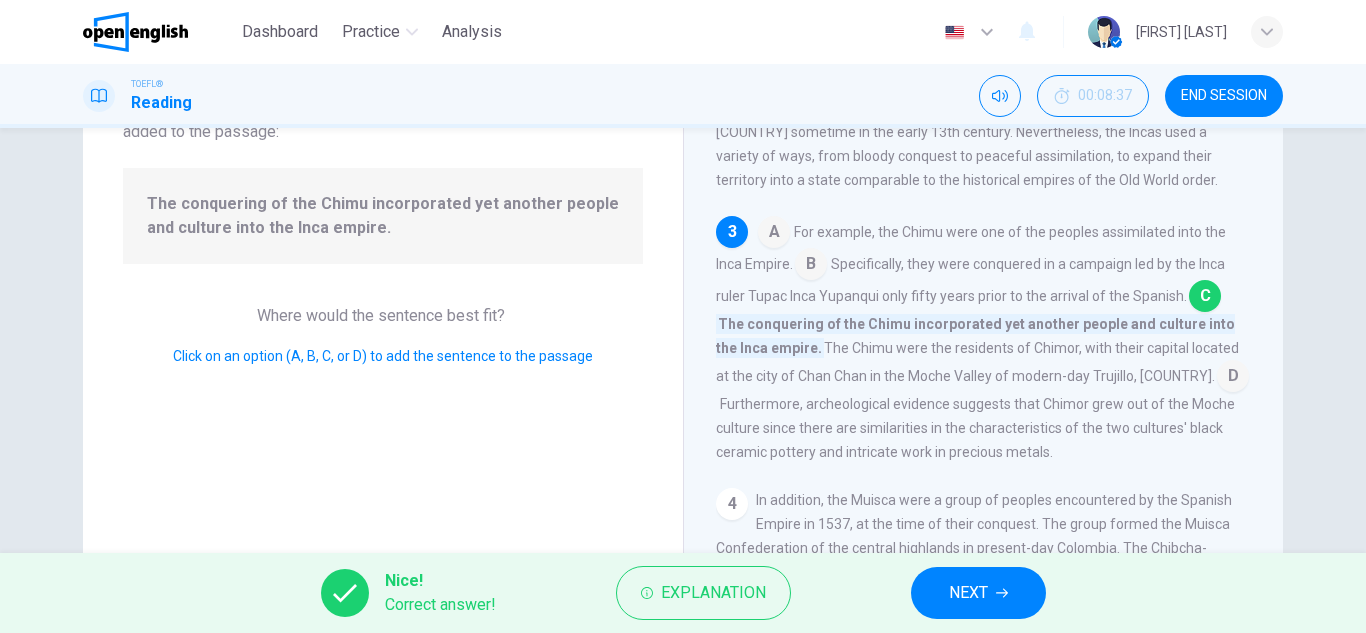 click on "NEXT" at bounding box center (968, 593) 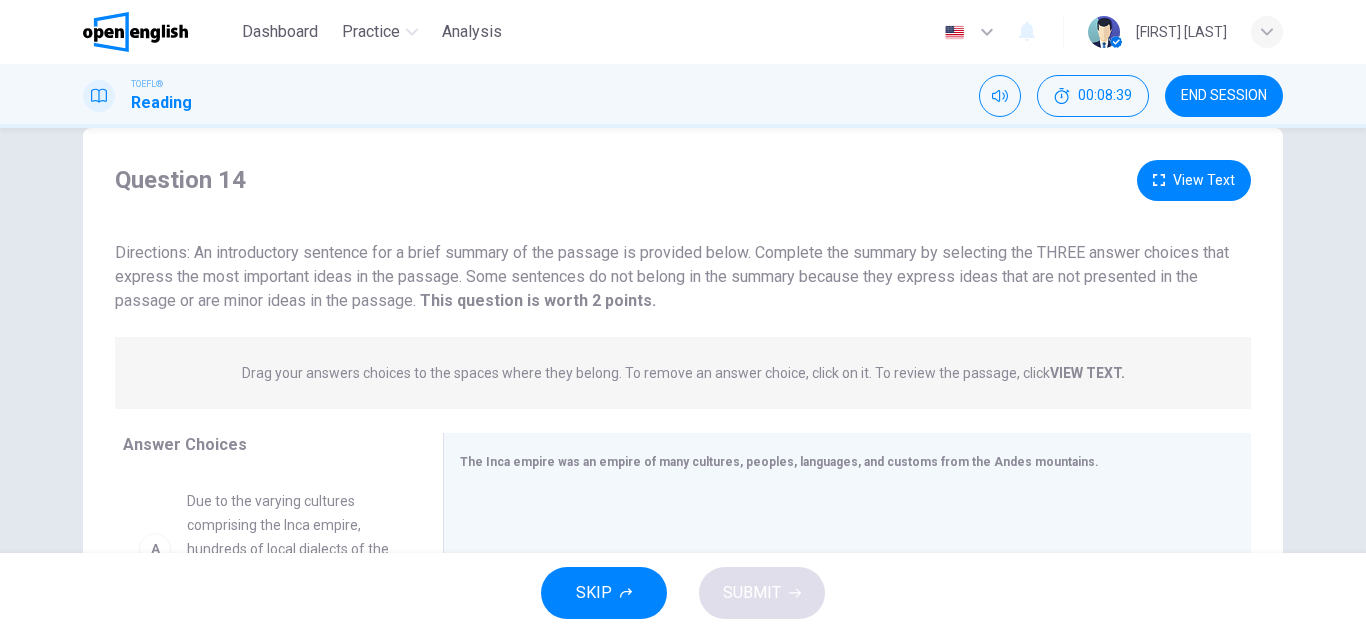 scroll, scrollTop: 0, scrollLeft: 0, axis: both 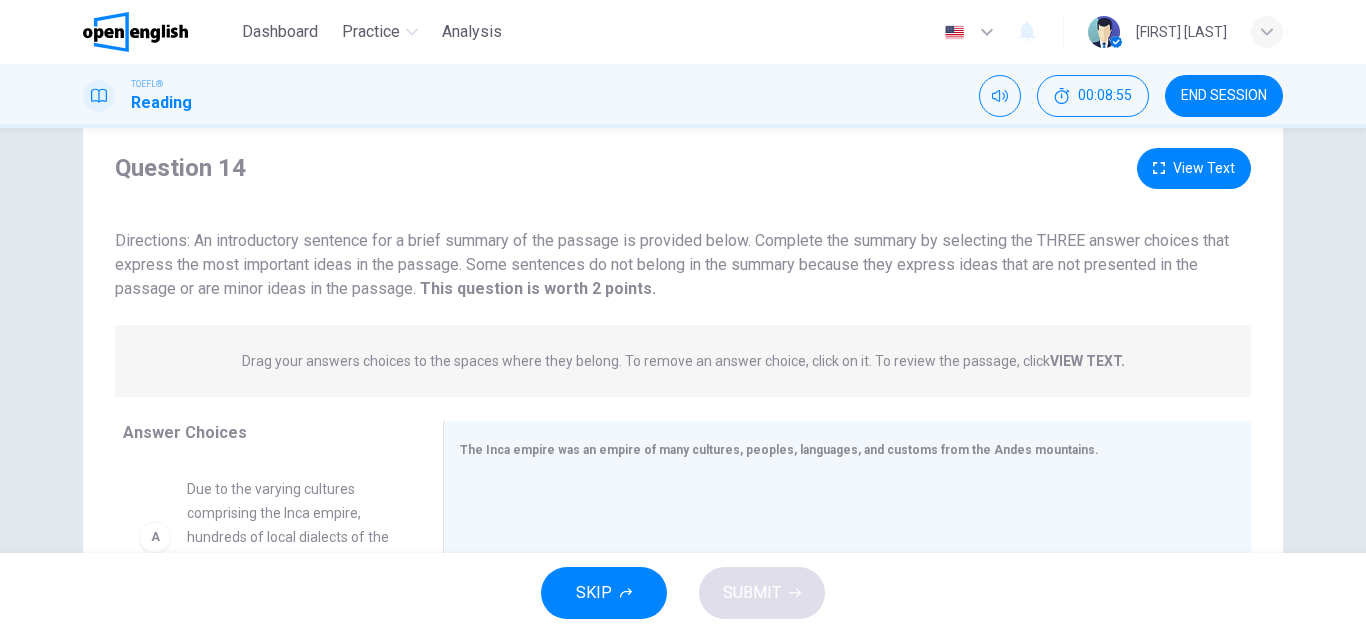 drag, startPoint x: 1336, startPoint y: 295, endPoint x: 1365, endPoint y: 422, distance: 130.26895 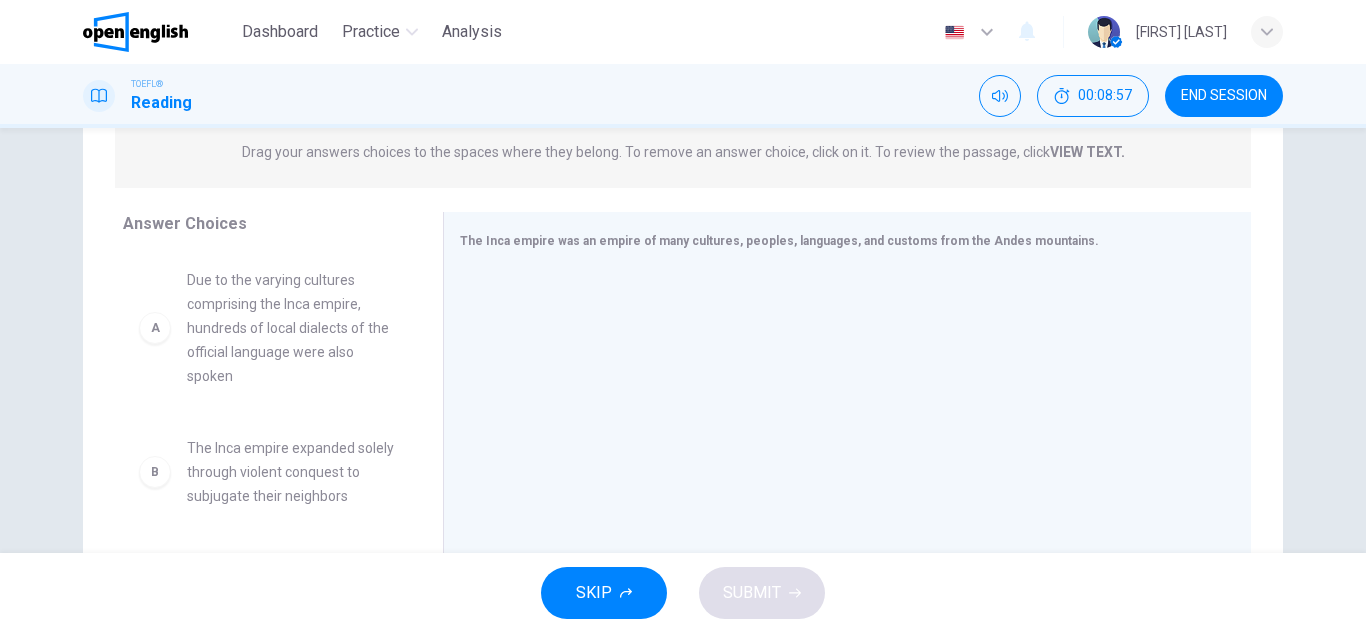 scroll, scrollTop: 284, scrollLeft: 0, axis: vertical 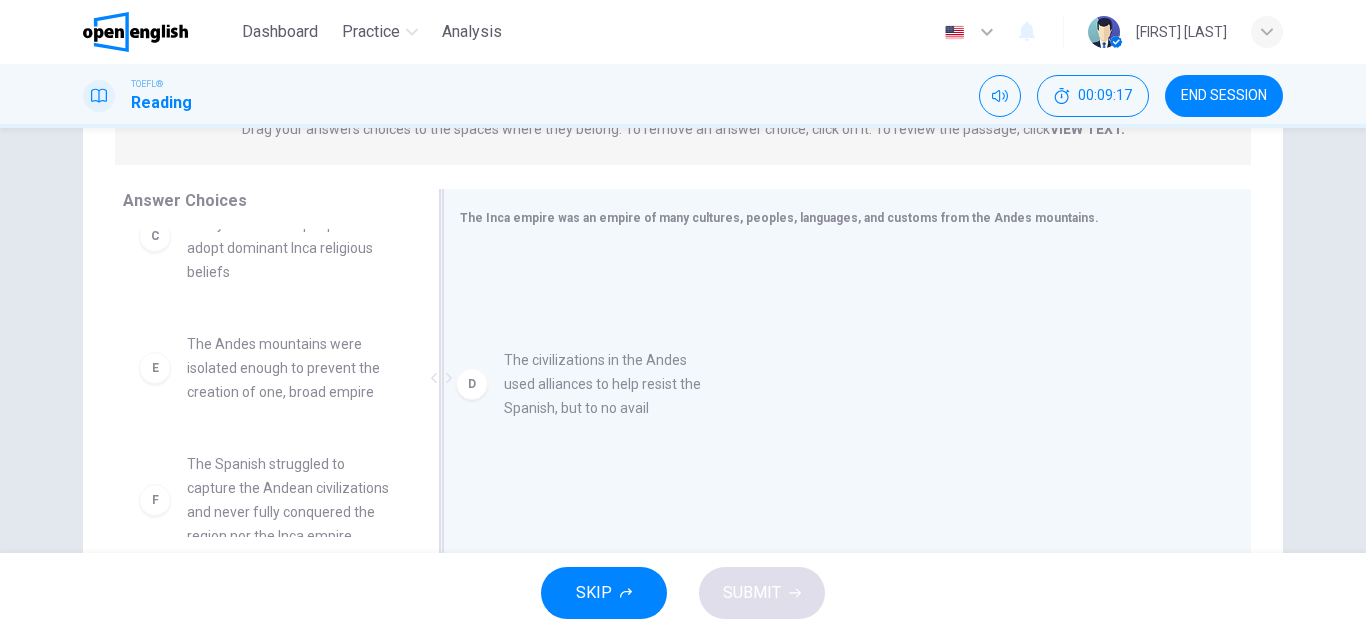 drag, startPoint x: 154, startPoint y: 368, endPoint x: 495, endPoint y: 383, distance: 341.32974 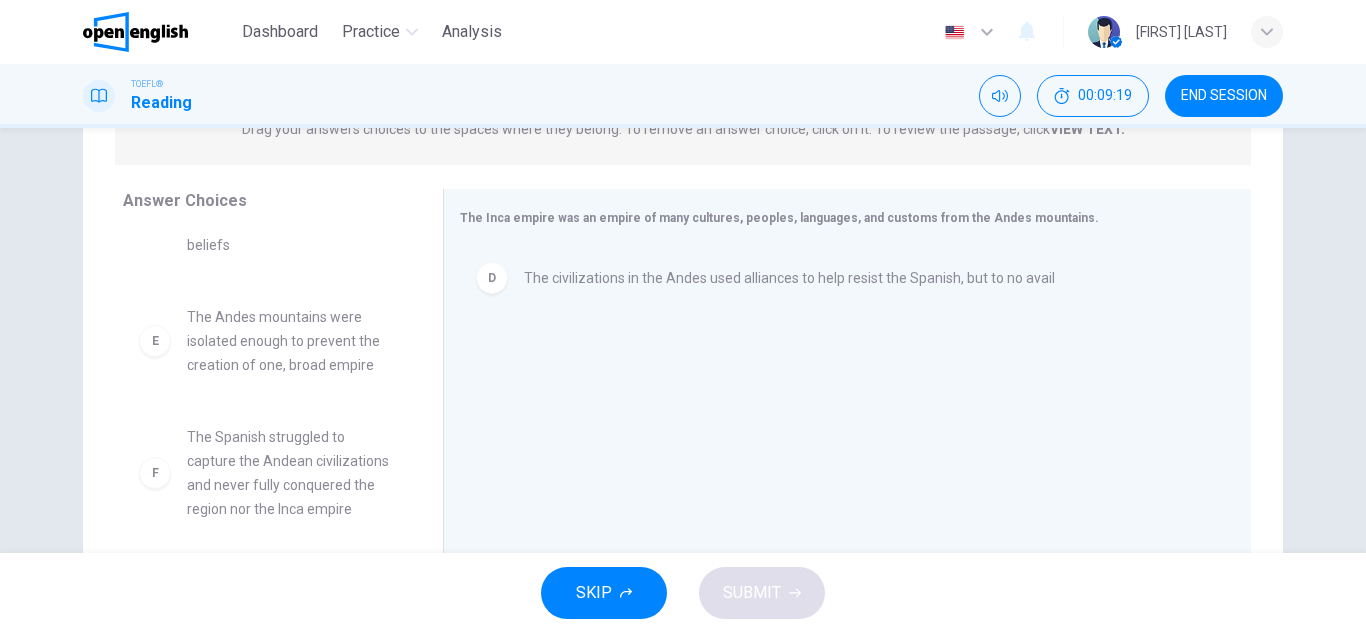 scroll, scrollTop: 396, scrollLeft: 0, axis: vertical 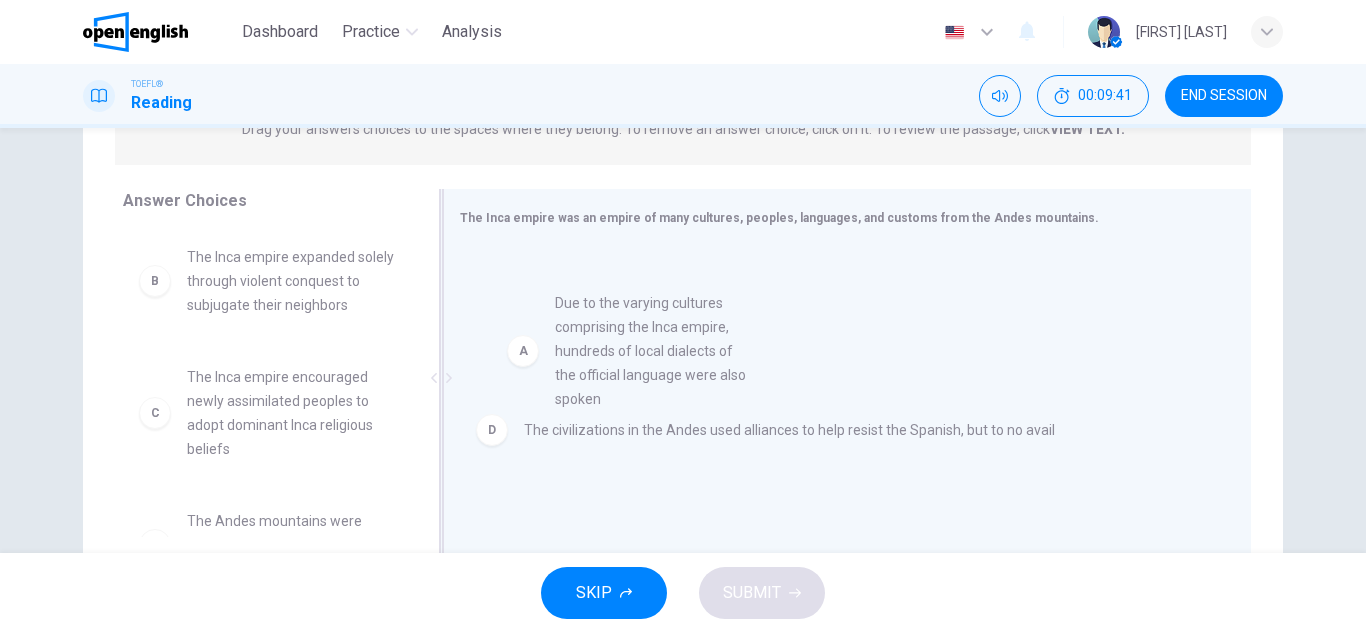 drag, startPoint x: 152, startPoint y: 323, endPoint x: 533, endPoint y: 371, distance: 384.01172 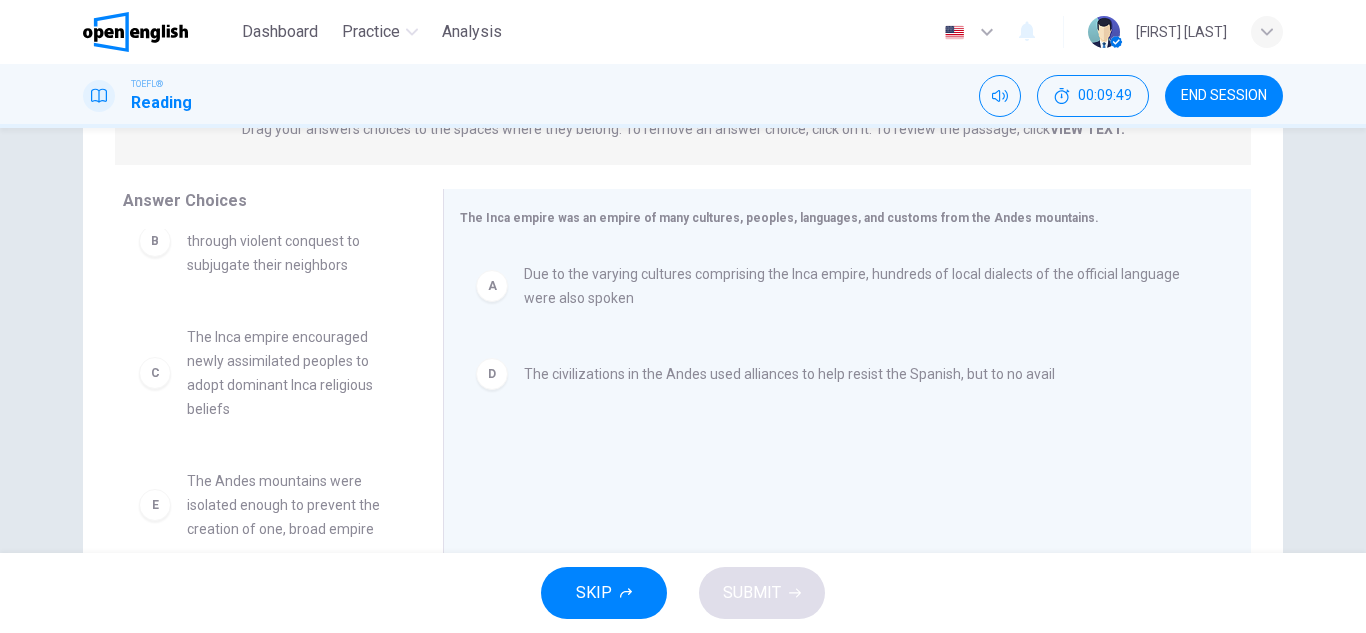 scroll, scrollTop: 41, scrollLeft: 0, axis: vertical 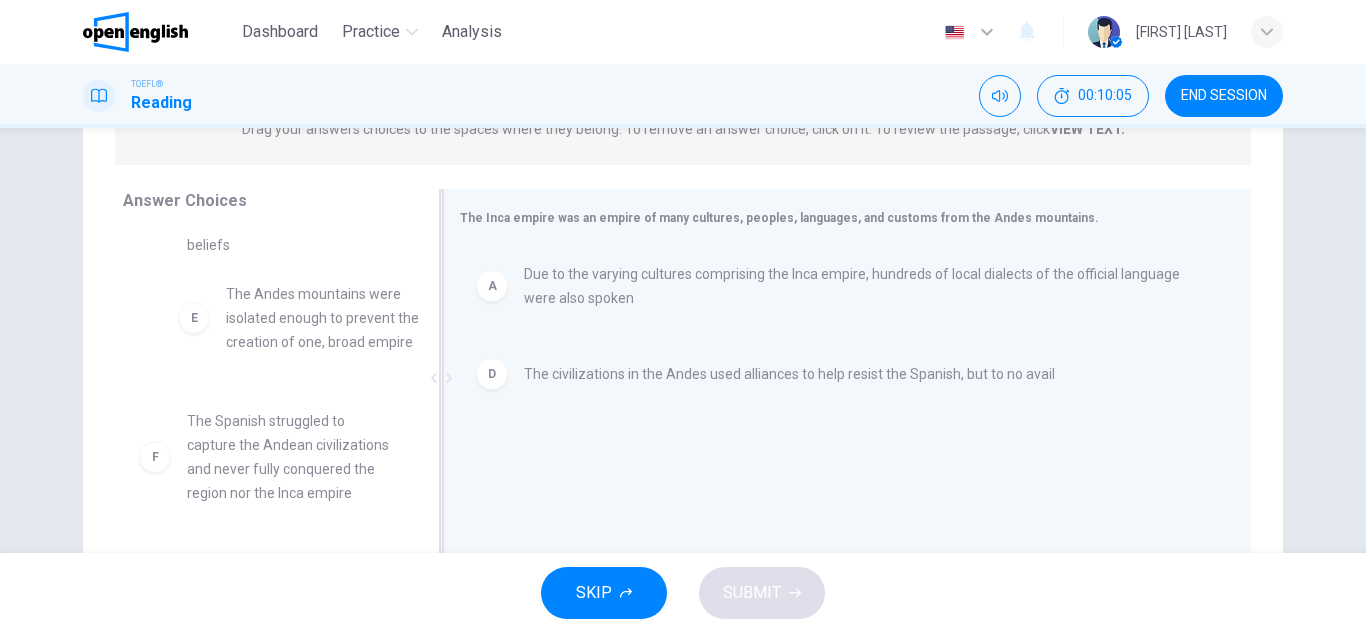 drag, startPoint x: 159, startPoint y: 317, endPoint x: 495, endPoint y: 393, distance: 344.48804 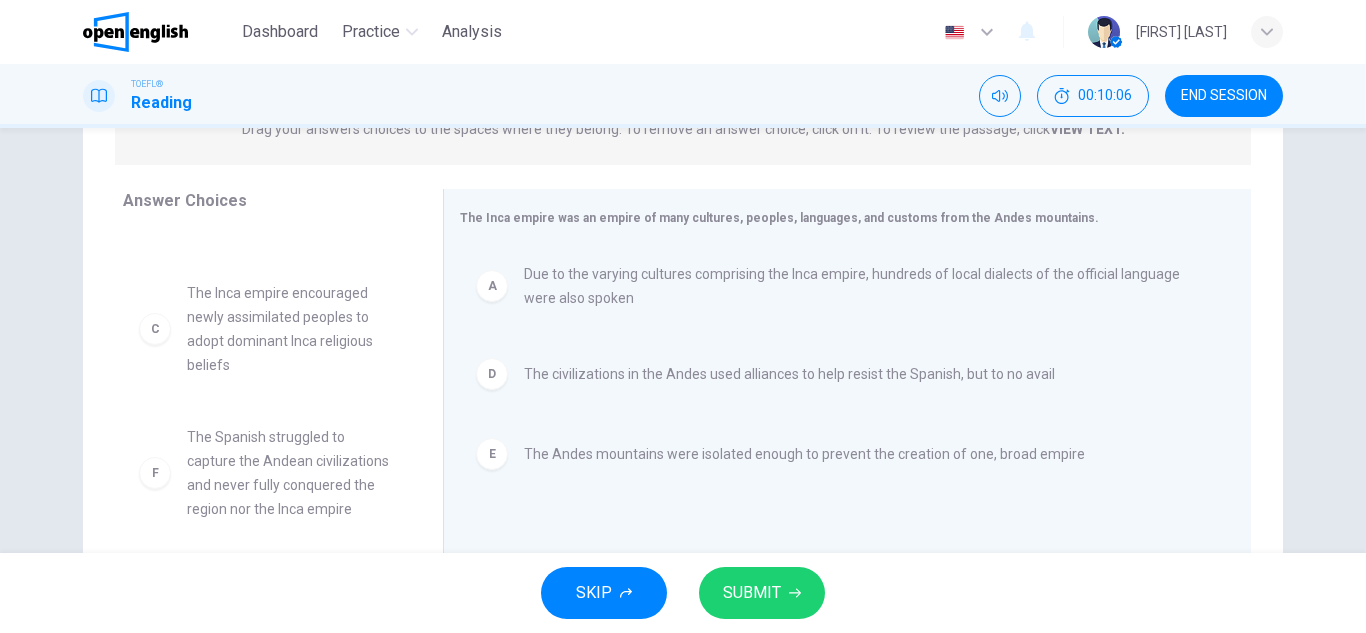 scroll, scrollTop: 108, scrollLeft: 0, axis: vertical 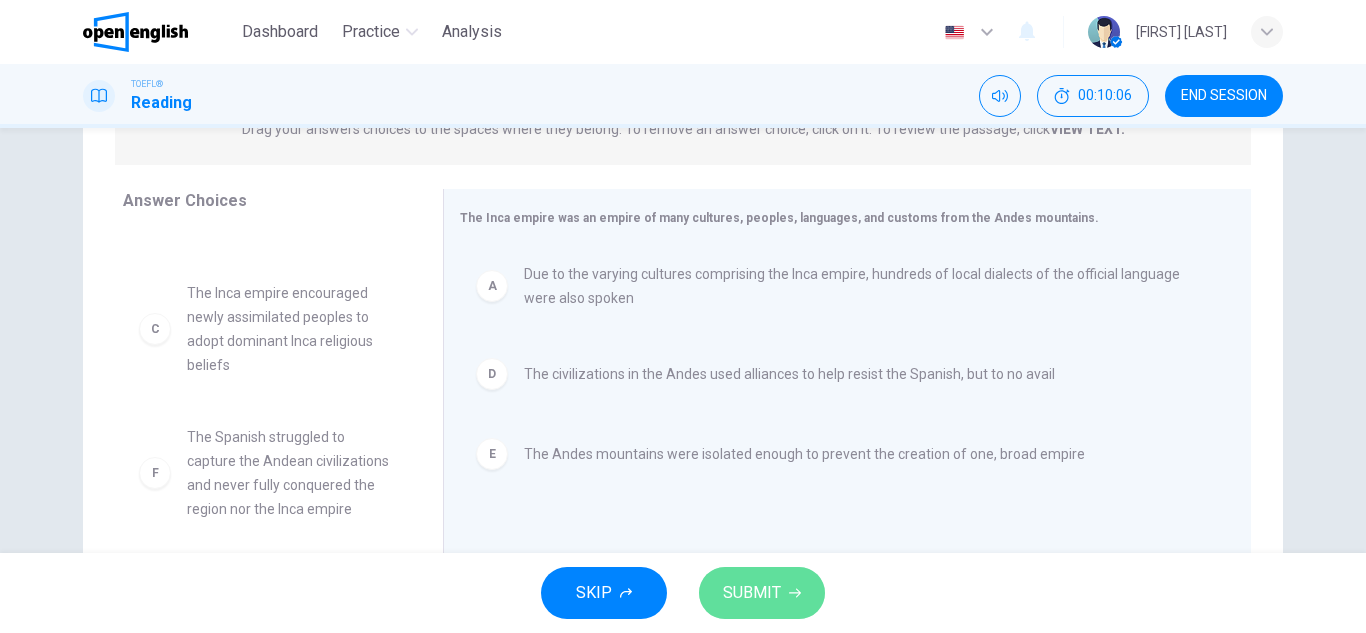 click on "SUBMIT" at bounding box center (752, 593) 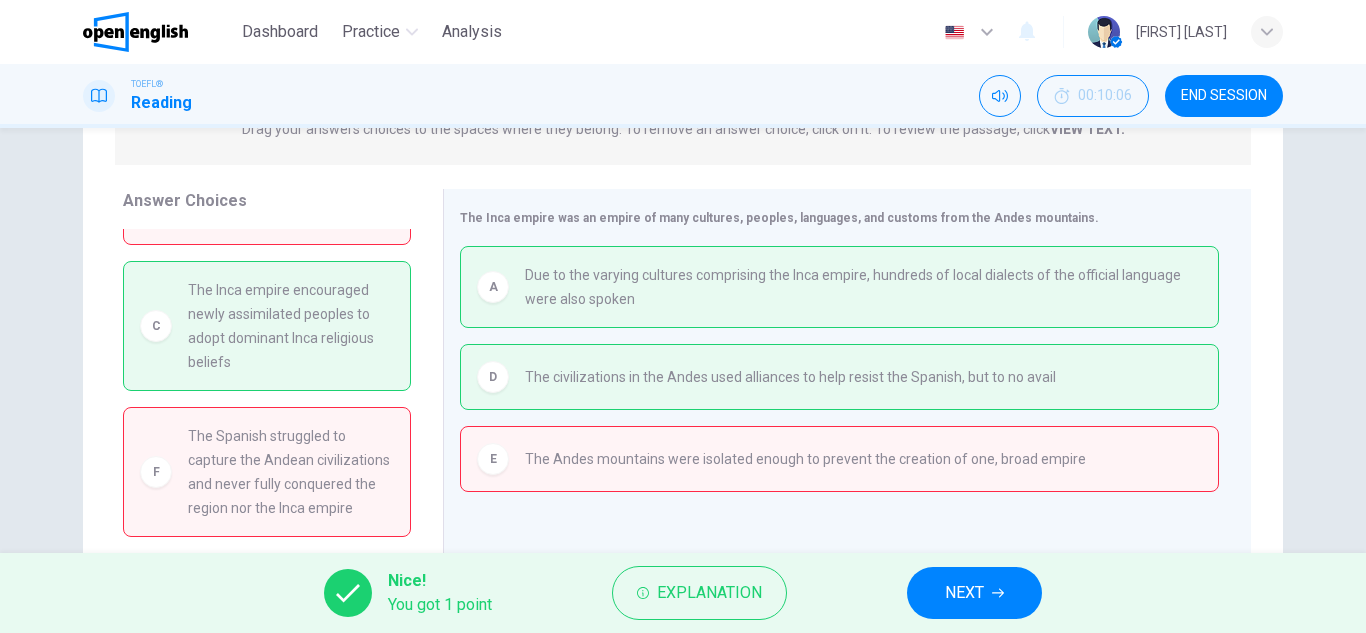 drag, startPoint x: 200, startPoint y: 447, endPoint x: 310, endPoint y: 461, distance: 110.88733 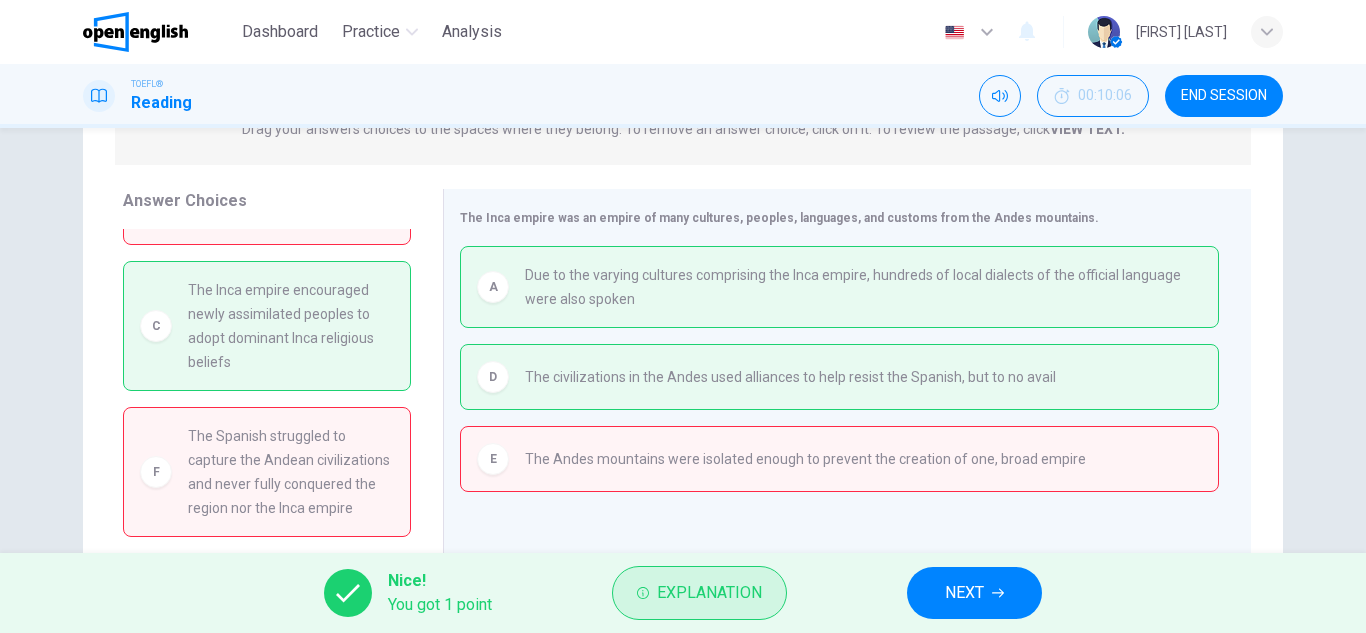 click on "Explanation" at bounding box center (709, 593) 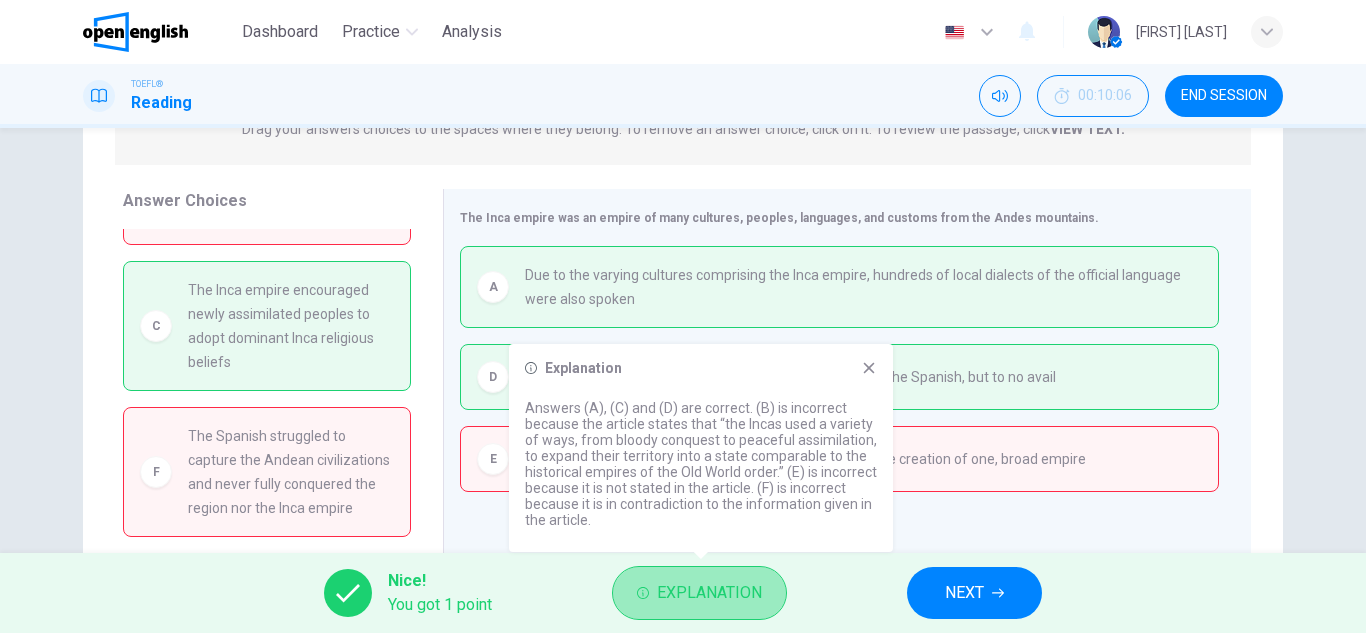 click on "Explanation" at bounding box center [709, 593] 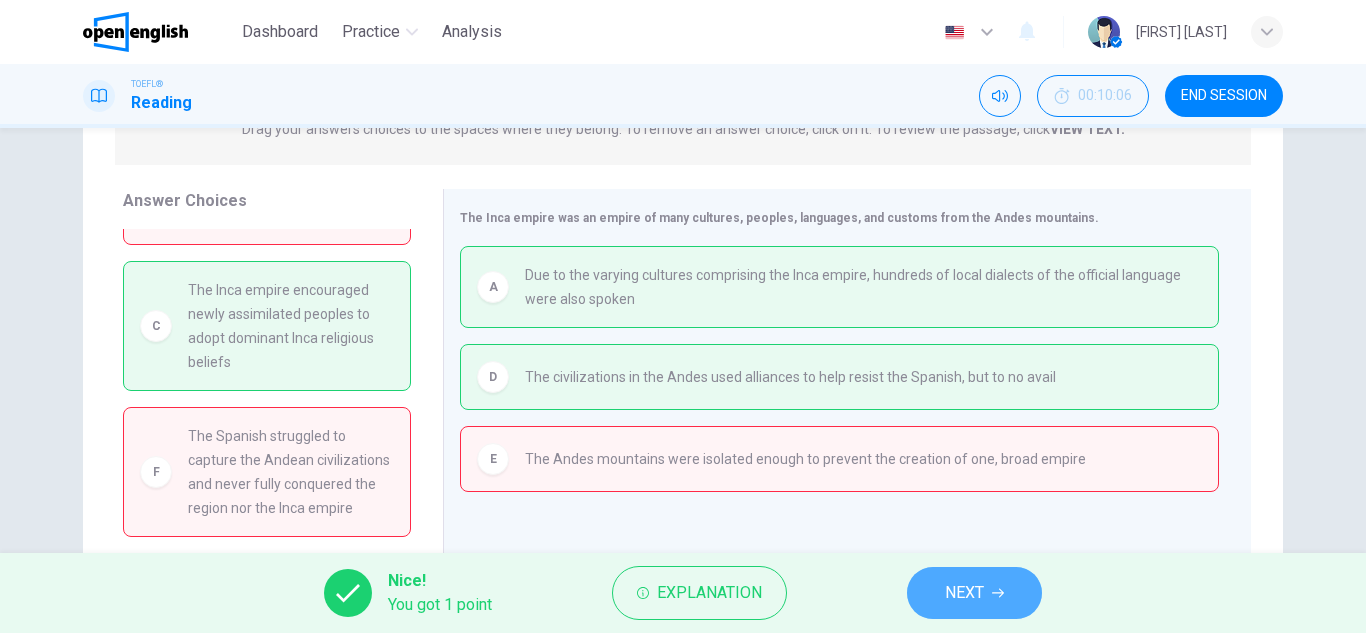 click on "NEXT" at bounding box center (974, 593) 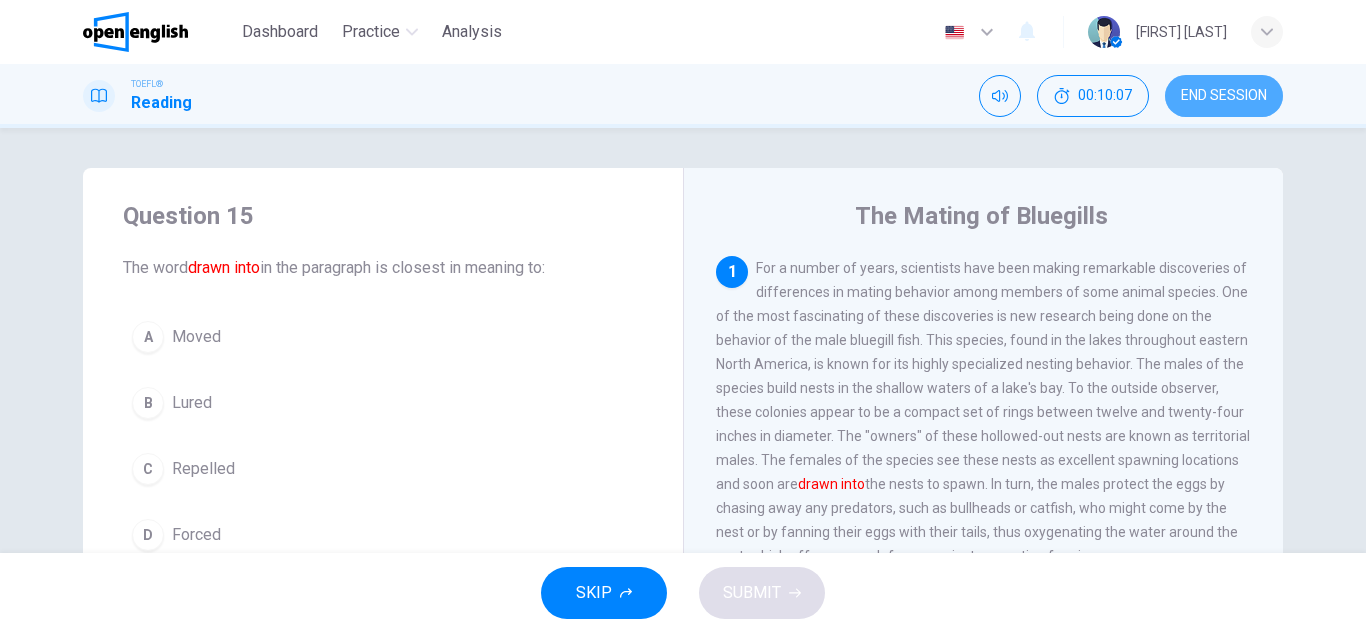click on "END SESSION" at bounding box center (1224, 96) 